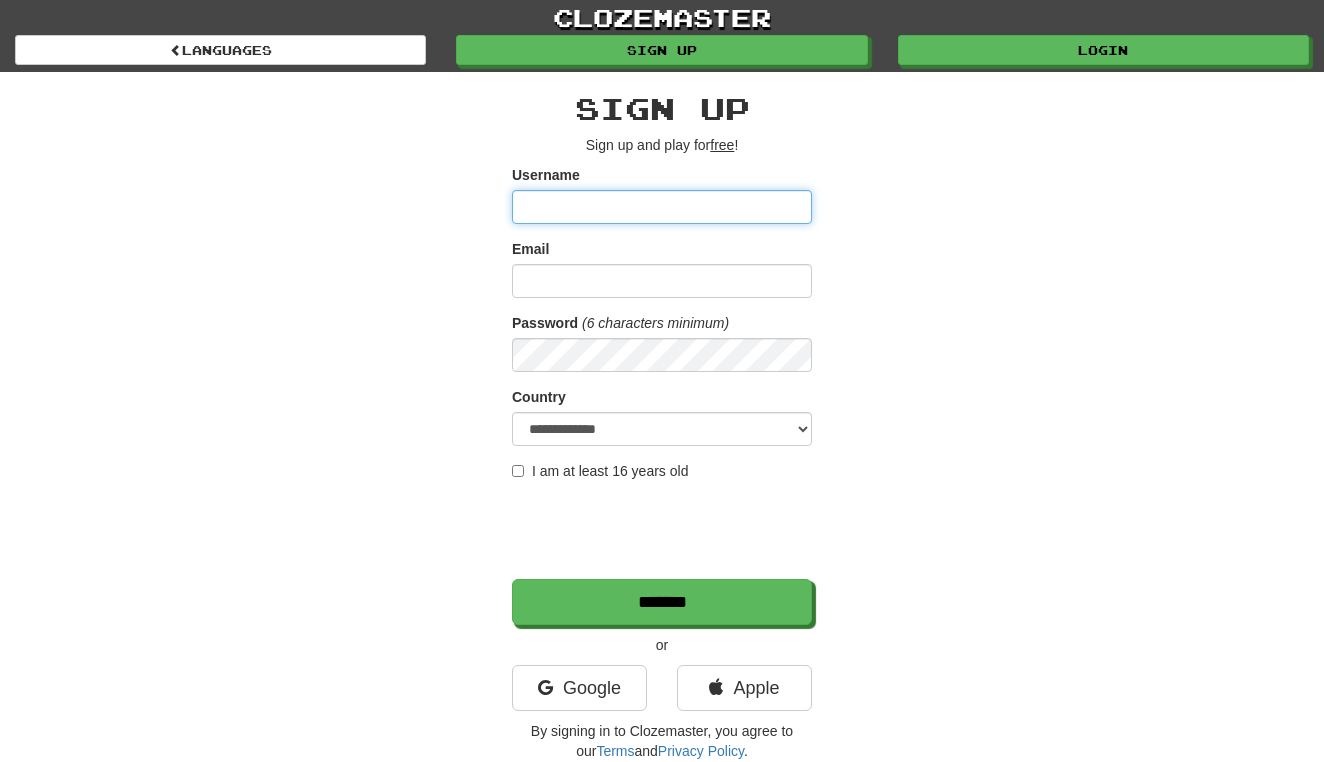 scroll, scrollTop: 0, scrollLeft: 0, axis: both 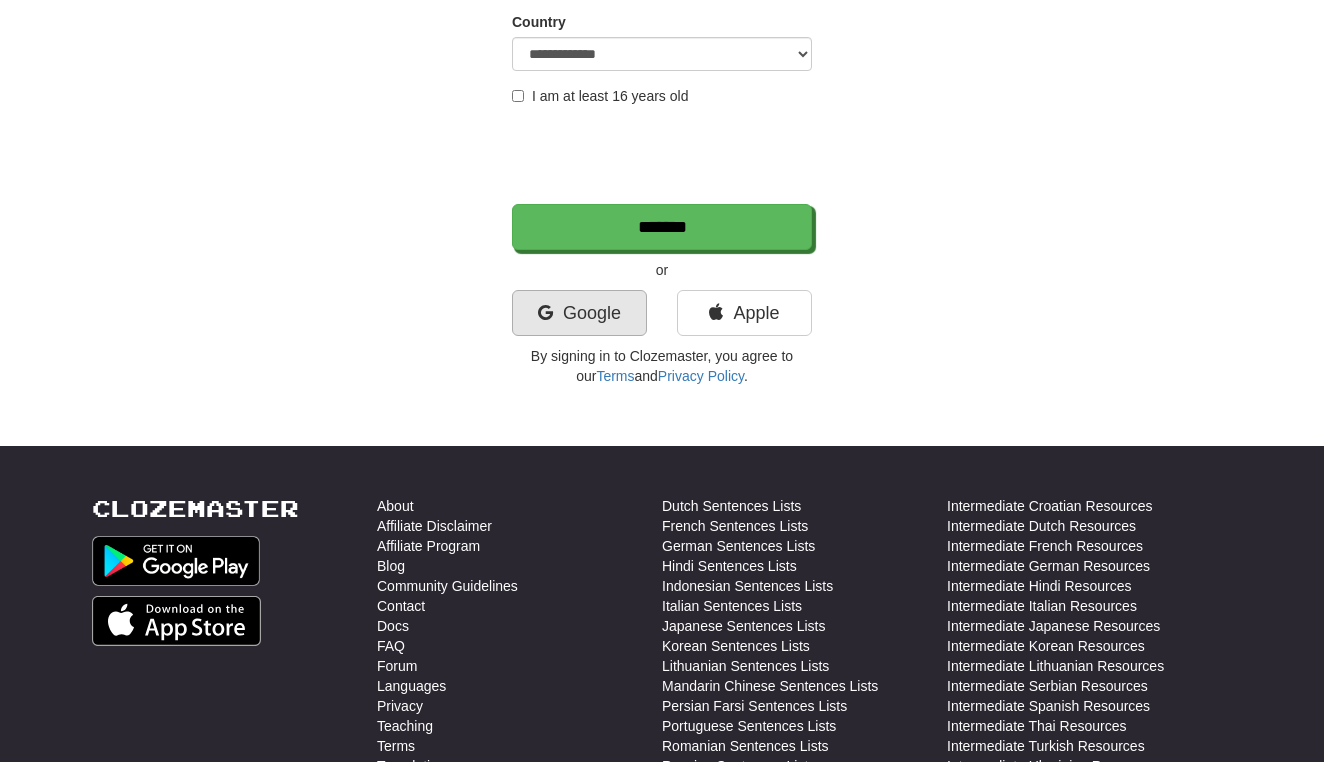 click on "Google" at bounding box center (579, 313) 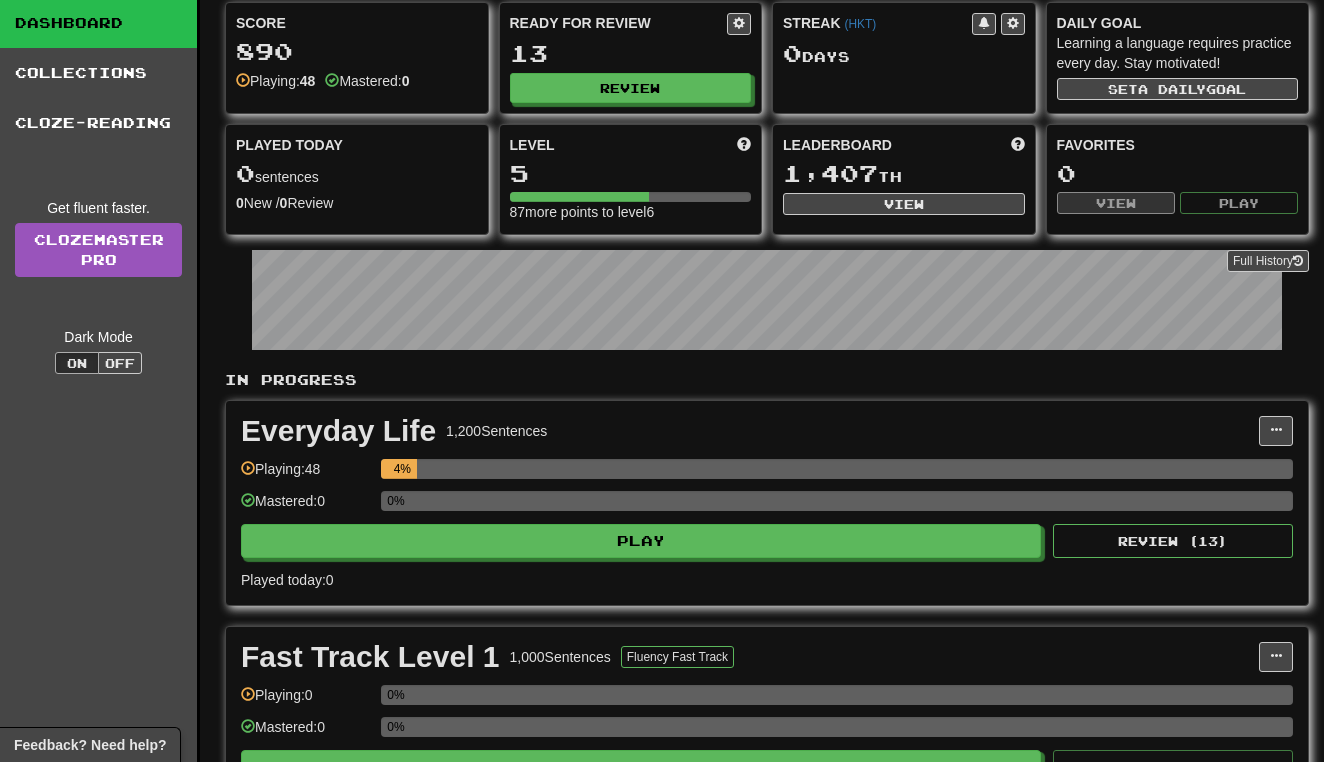 scroll, scrollTop: 72, scrollLeft: 0, axis: vertical 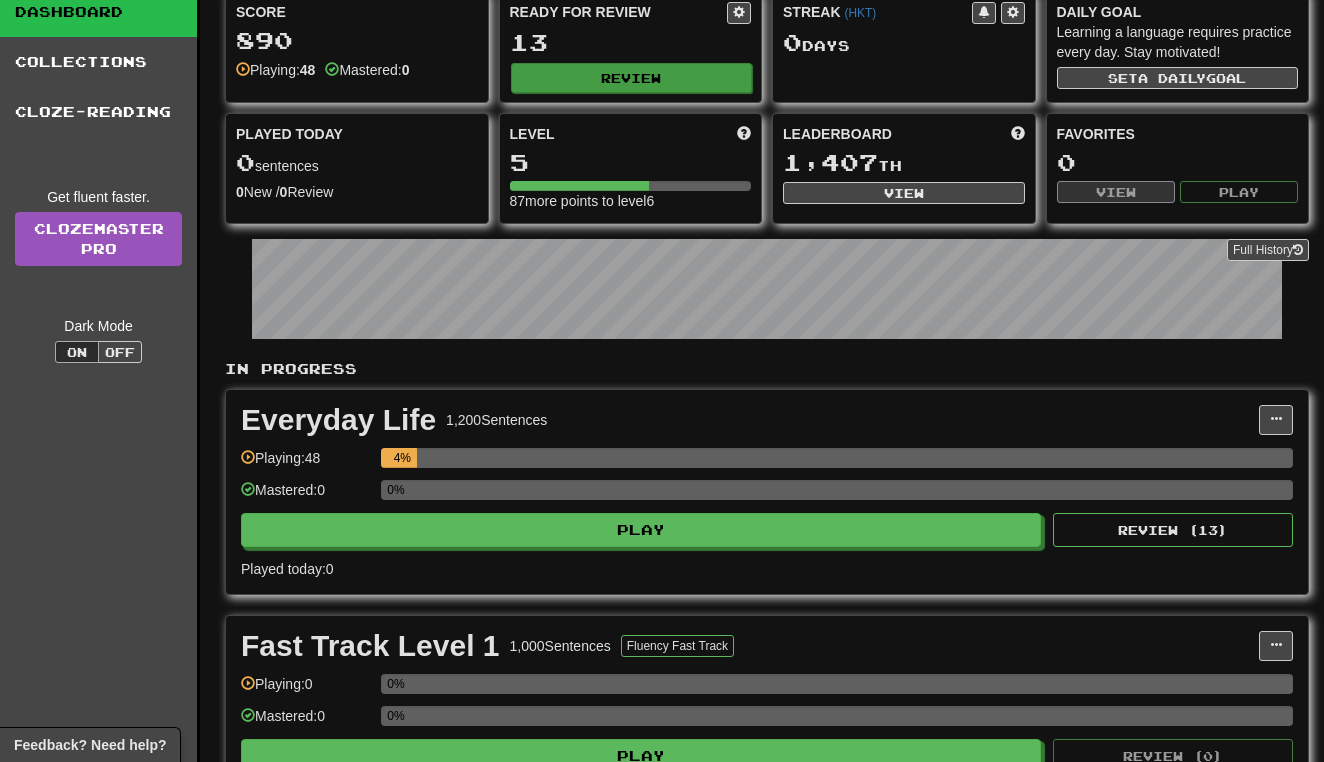 click on "Review" at bounding box center [632, 78] 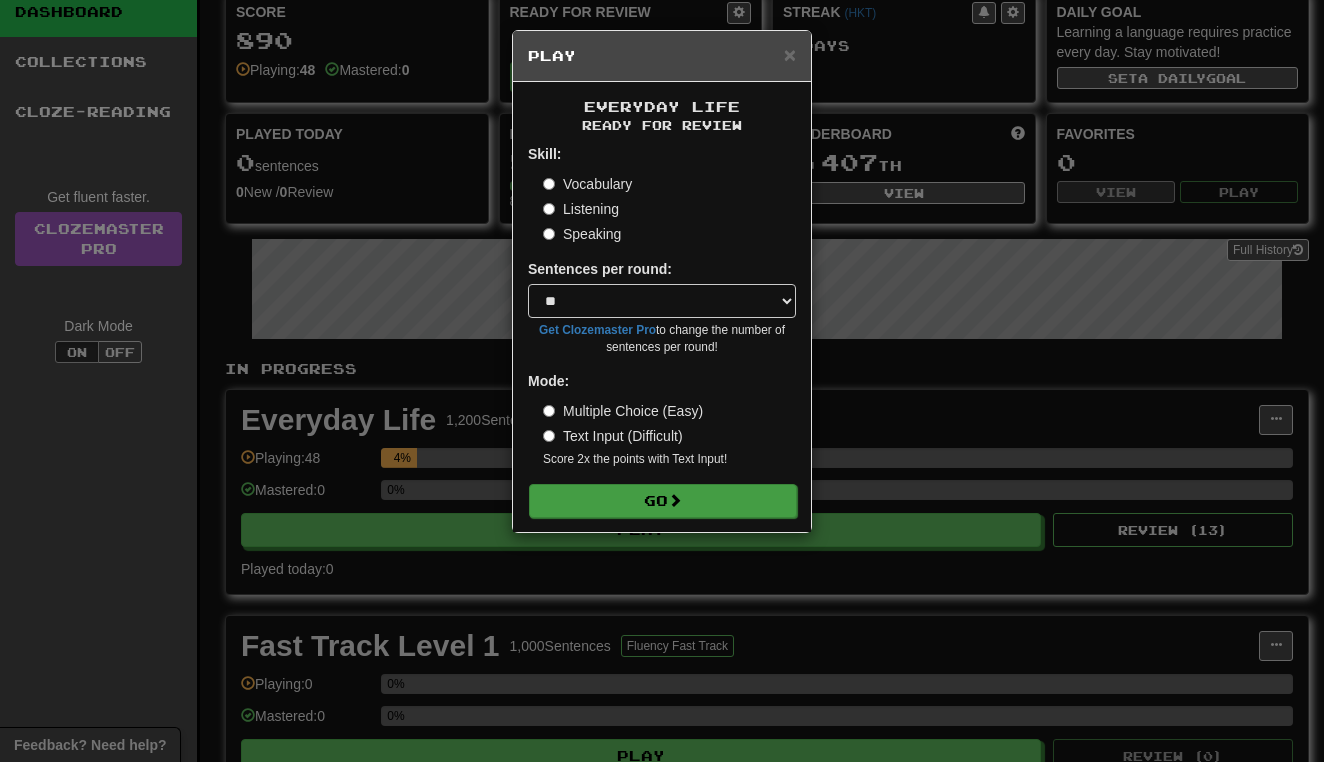 click on "Go" at bounding box center (663, 501) 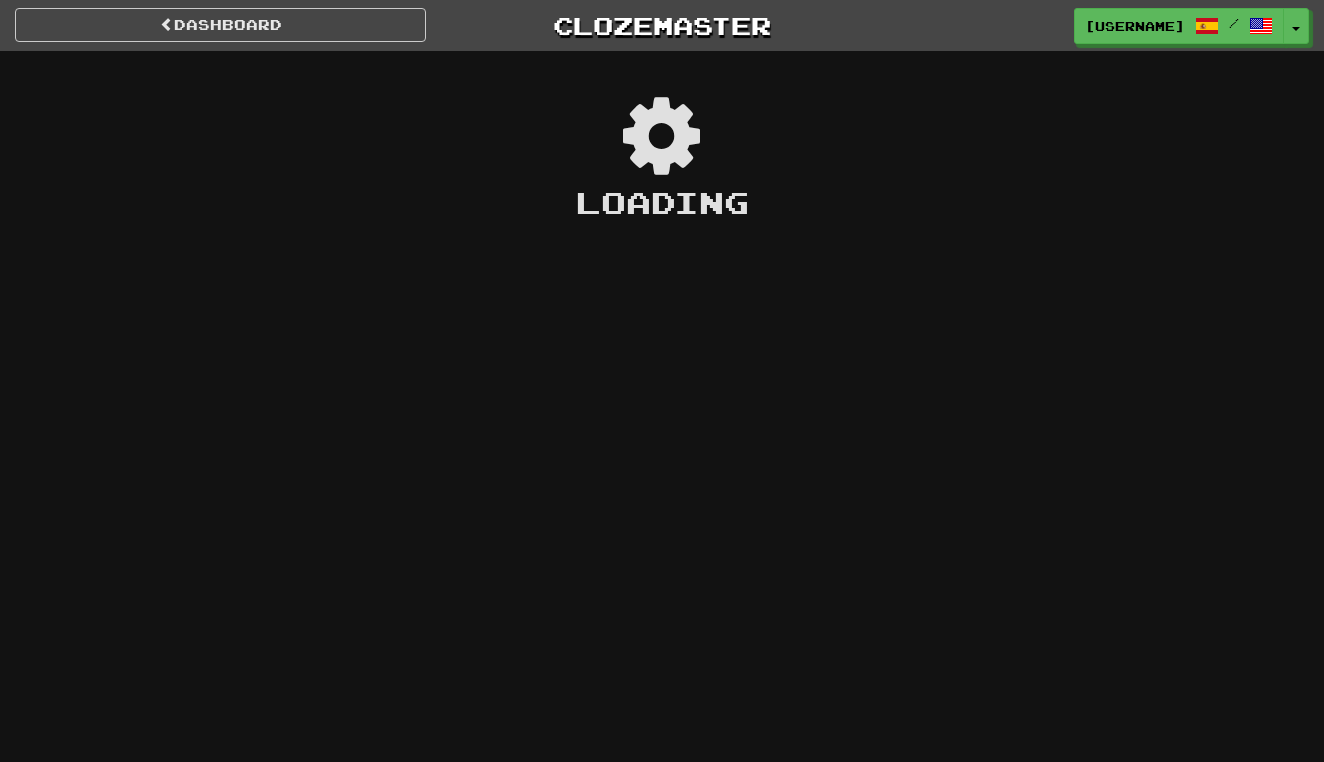 scroll, scrollTop: 0, scrollLeft: 0, axis: both 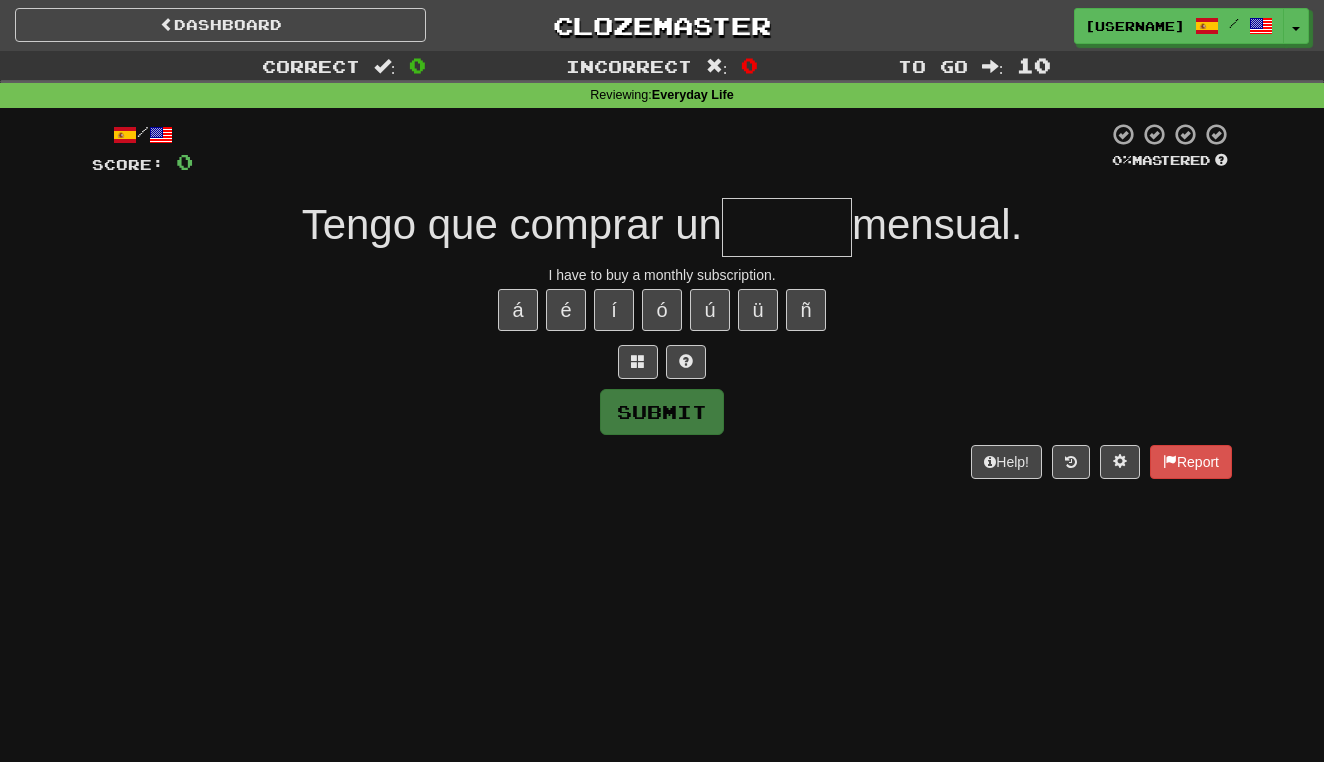 click at bounding box center (787, 227) 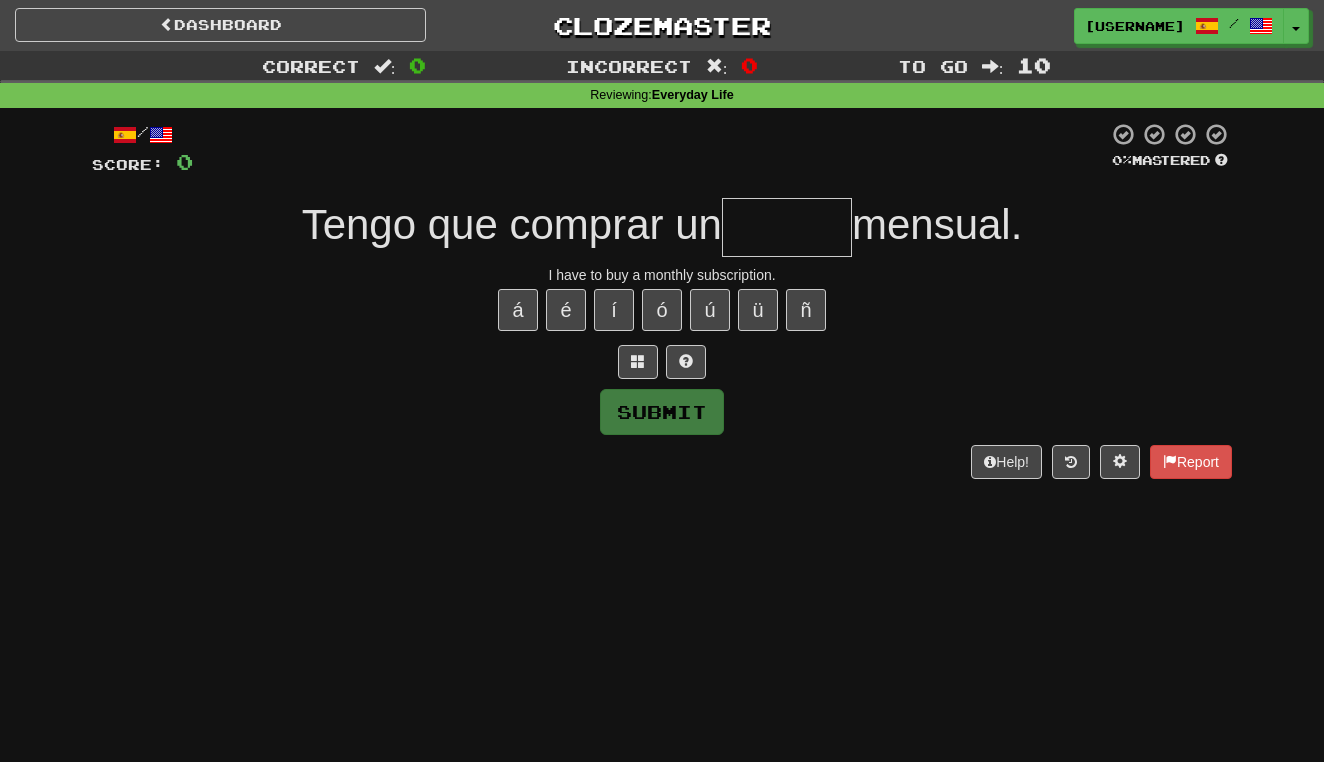 click on "á é í ó ú ü ñ" at bounding box center [662, 310] 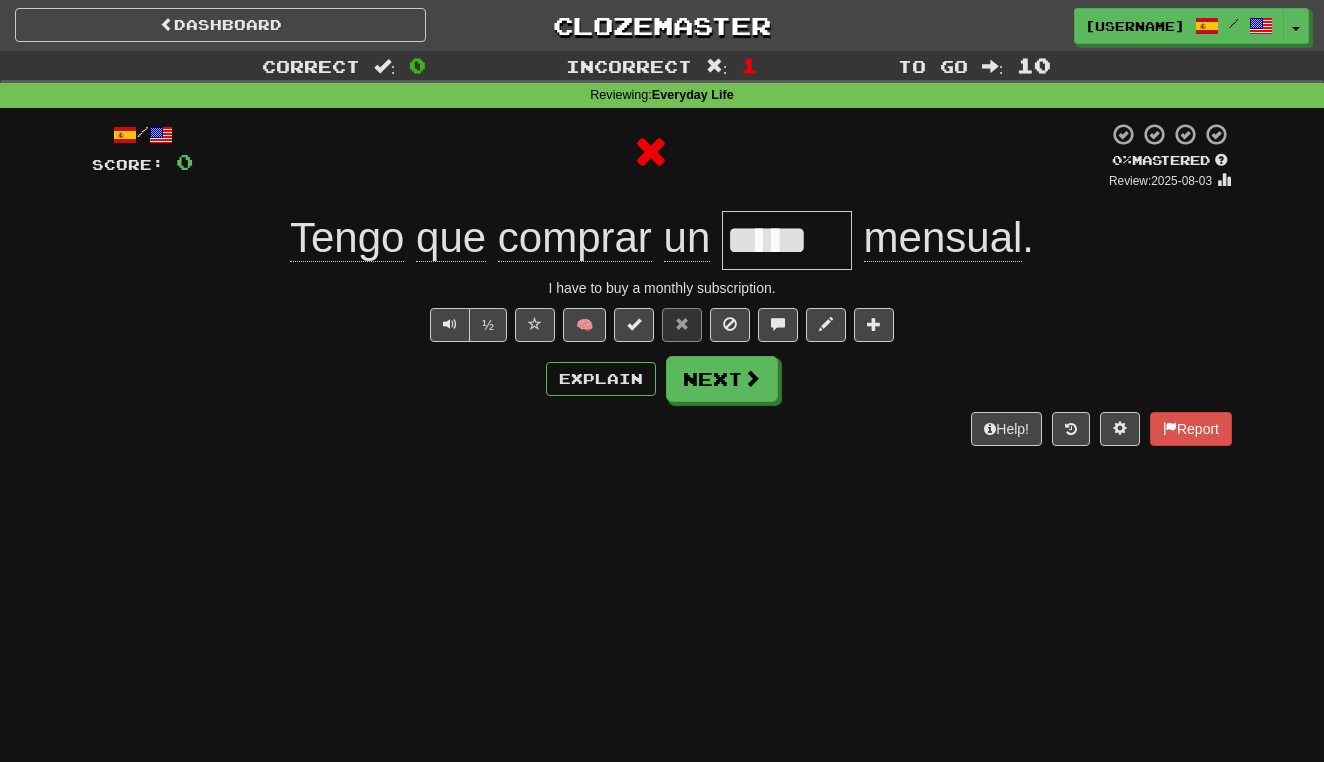type on "*" 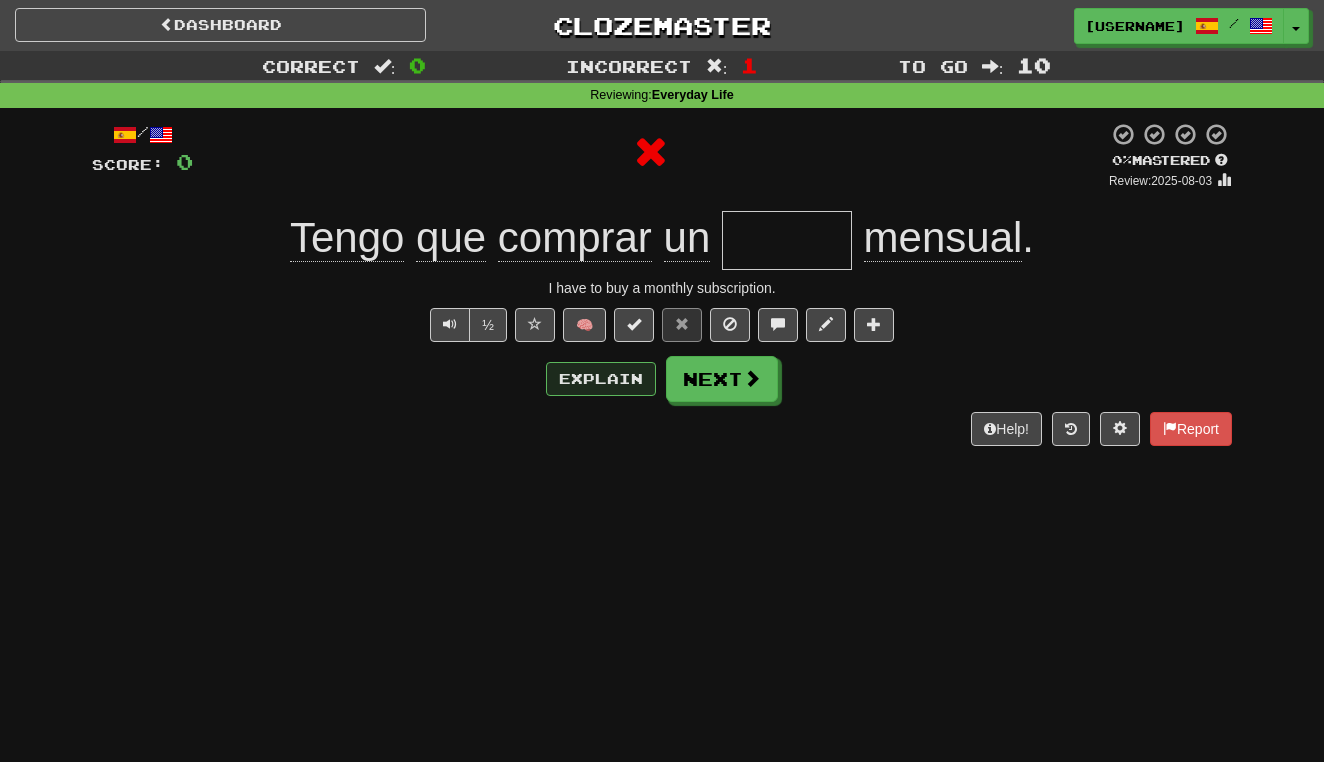 click on "Explain" at bounding box center (601, 379) 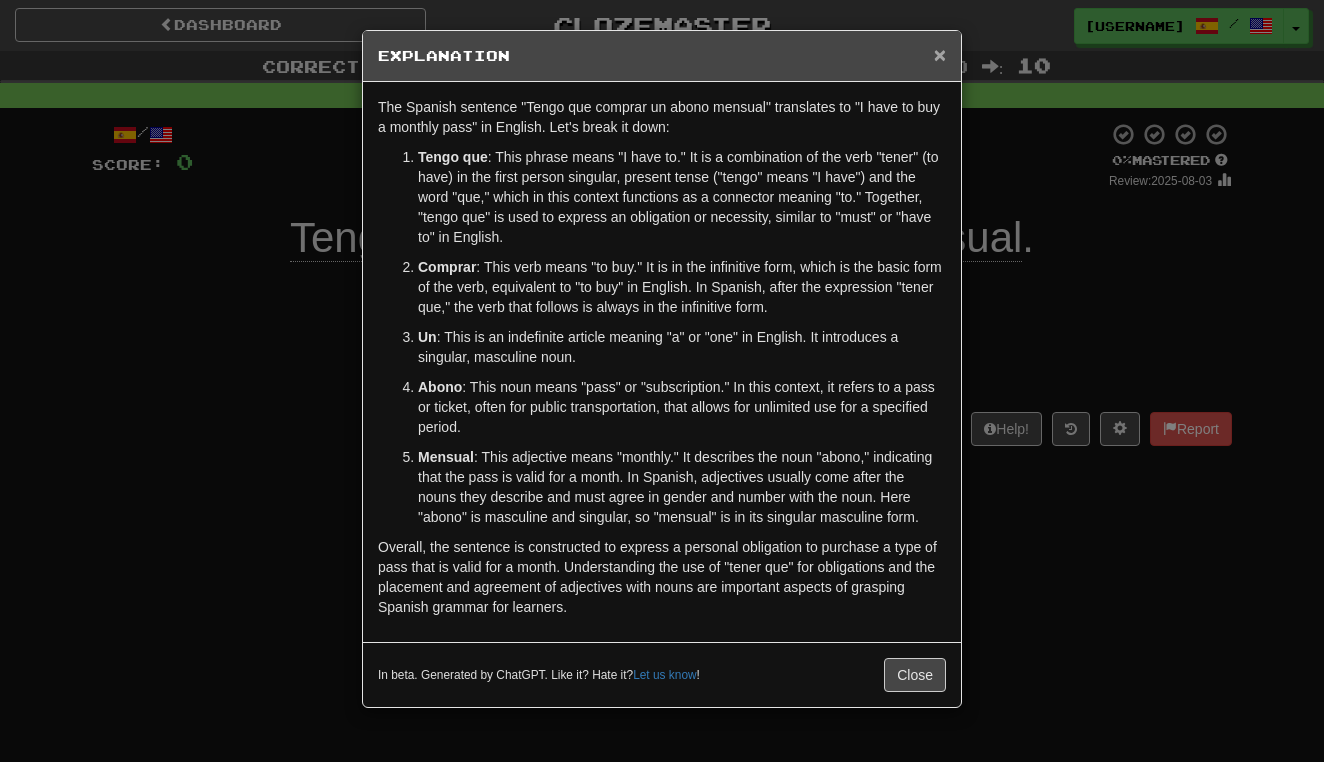 click on "×" at bounding box center [940, 54] 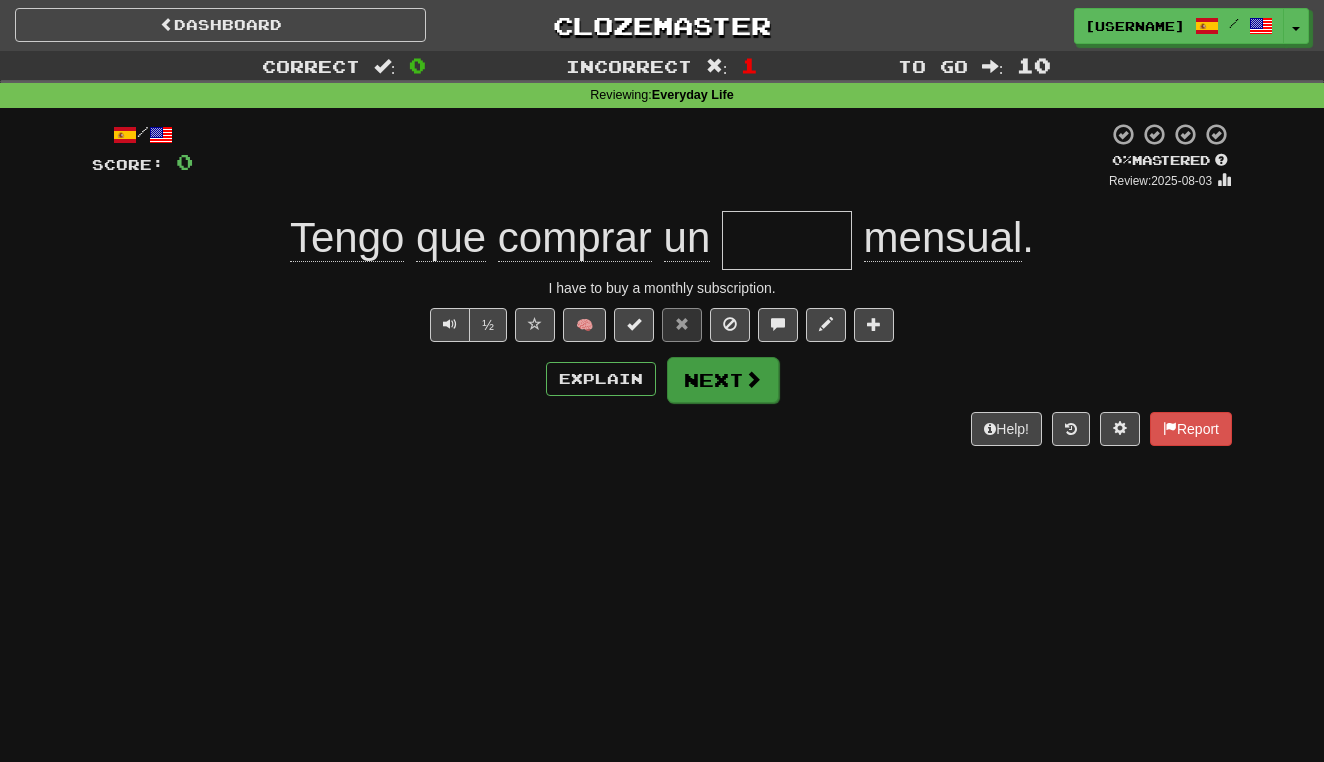 click on "Next" at bounding box center [723, 380] 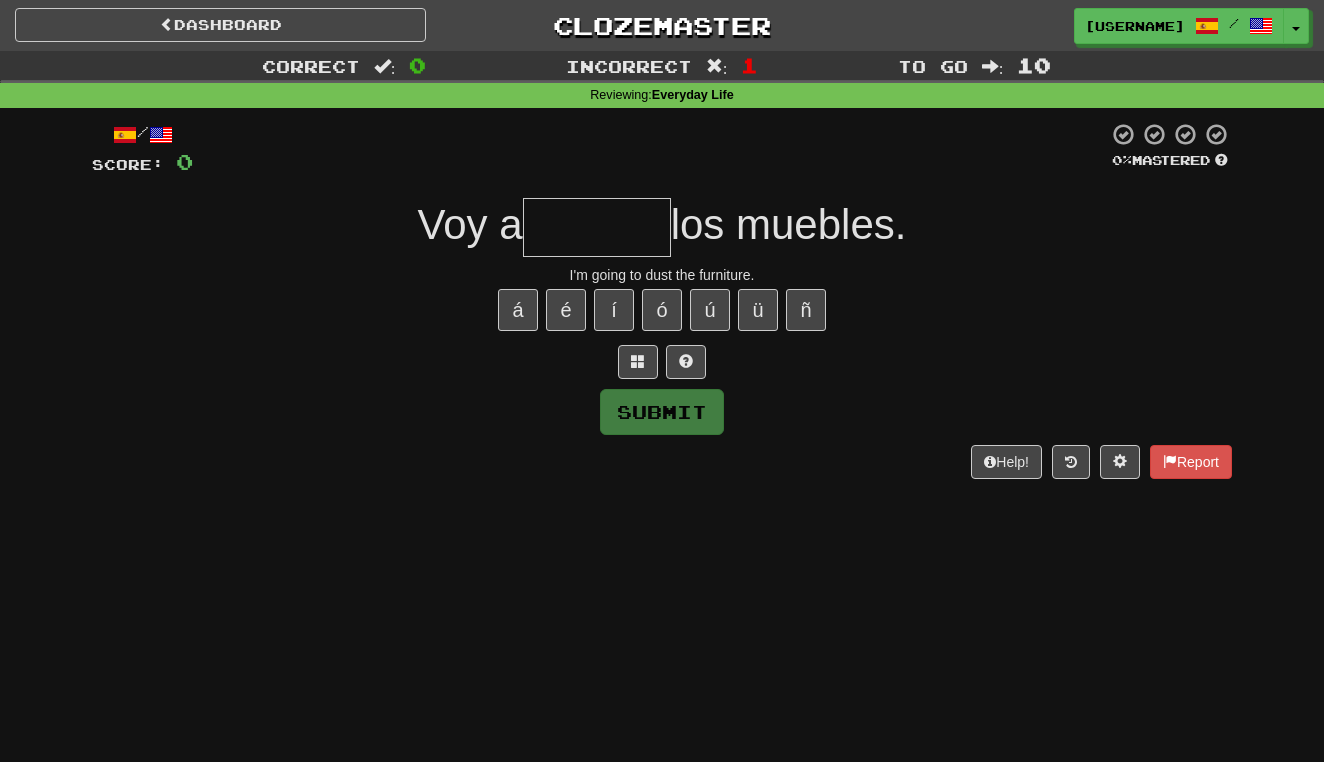 type on "*******" 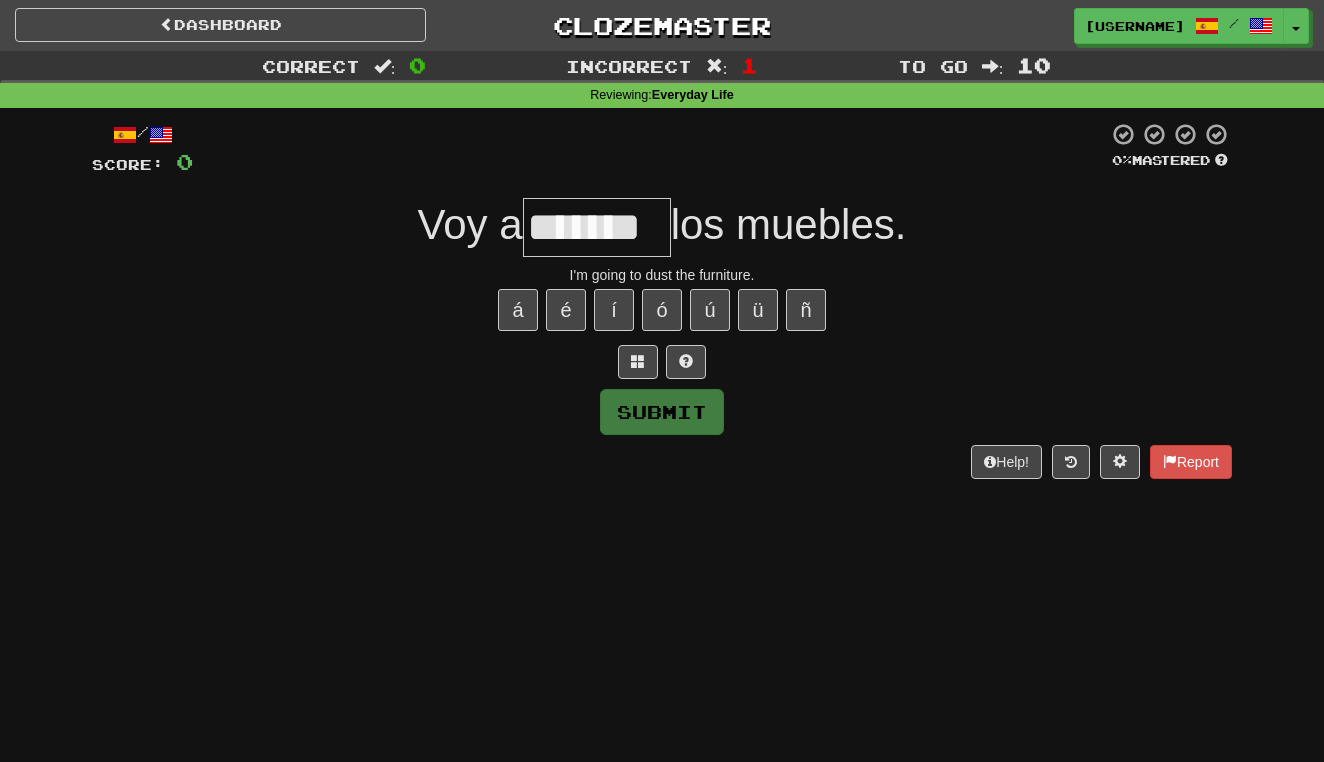 type 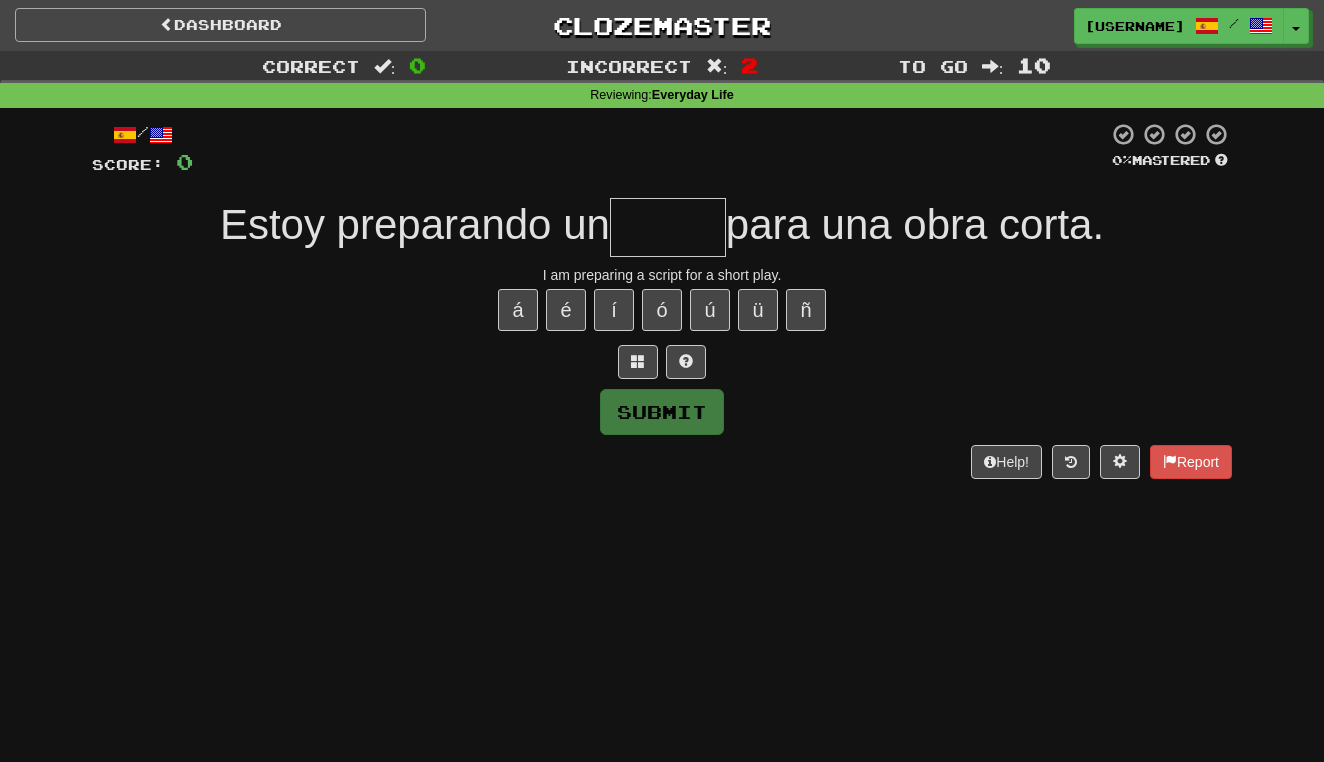 click on "Dashboard" at bounding box center [220, 25] 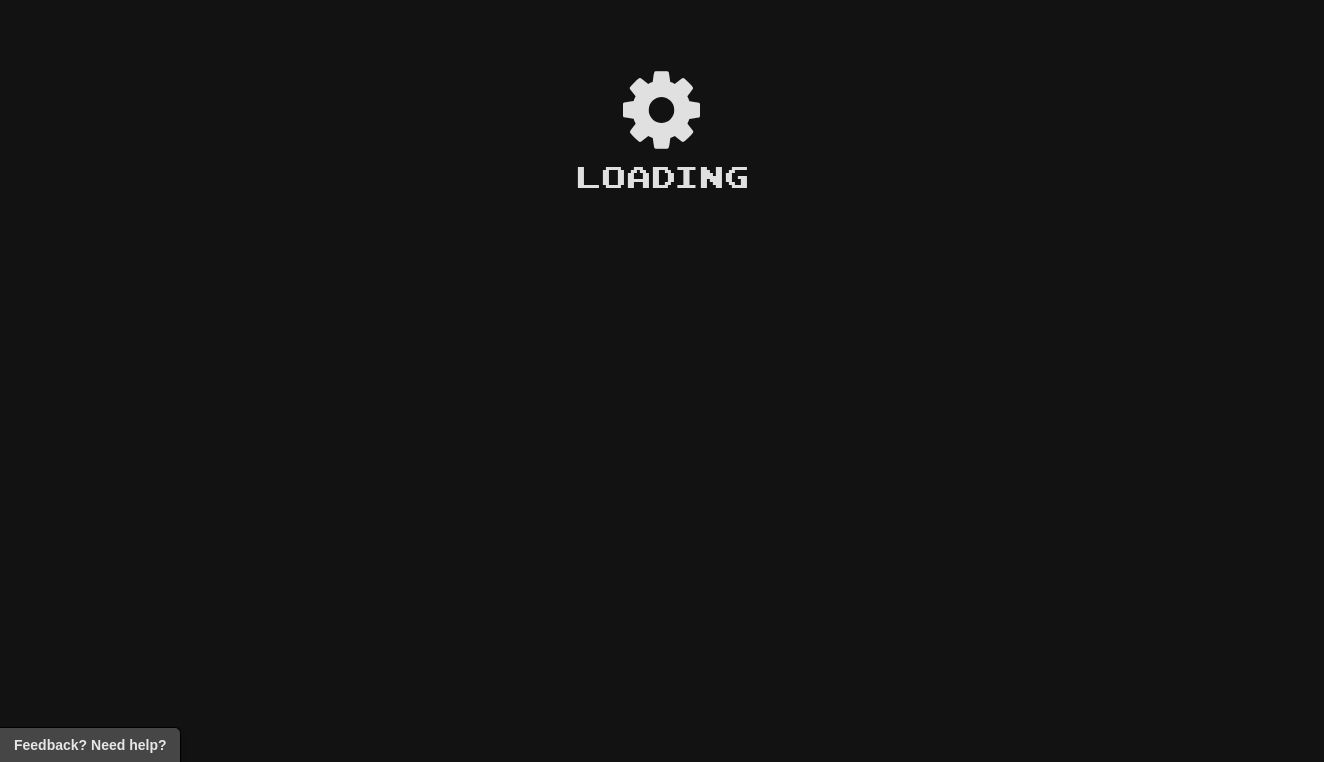 scroll, scrollTop: 0, scrollLeft: 0, axis: both 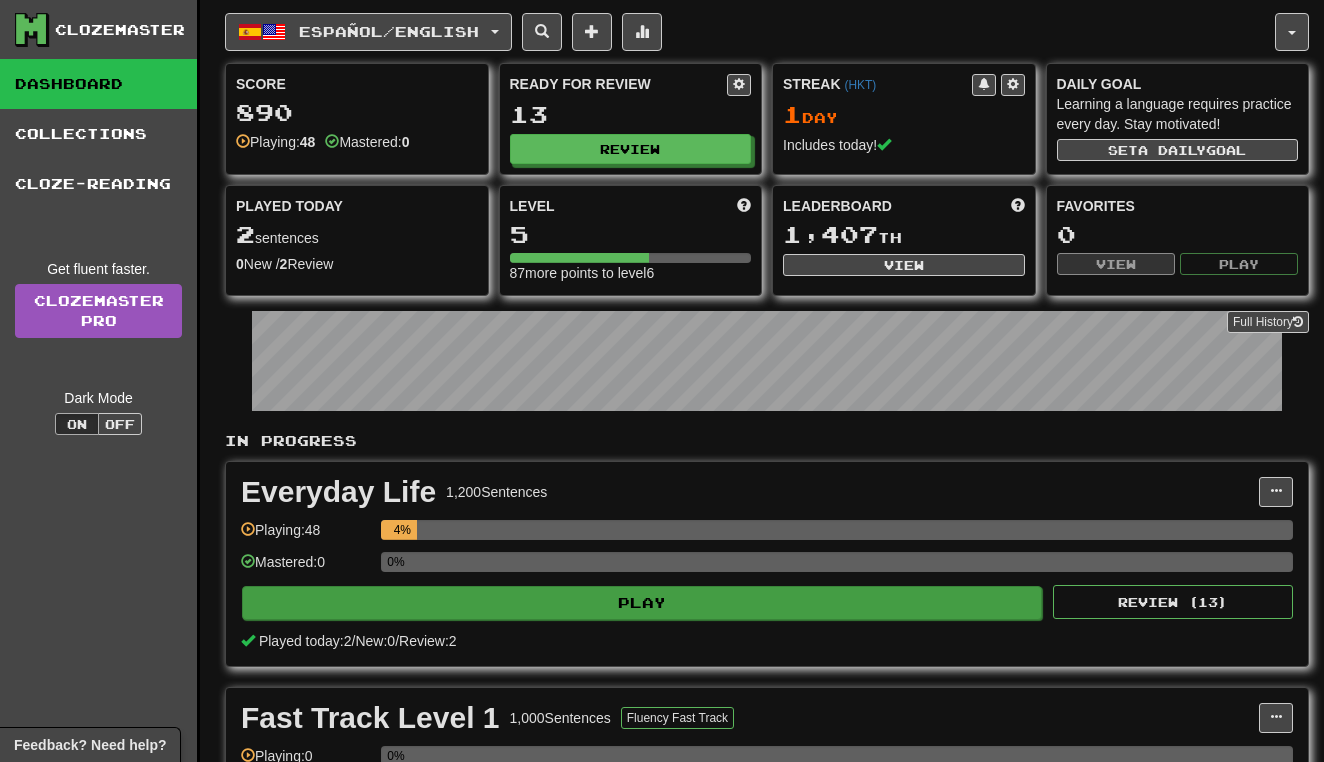 click on "Play" at bounding box center [642, 603] 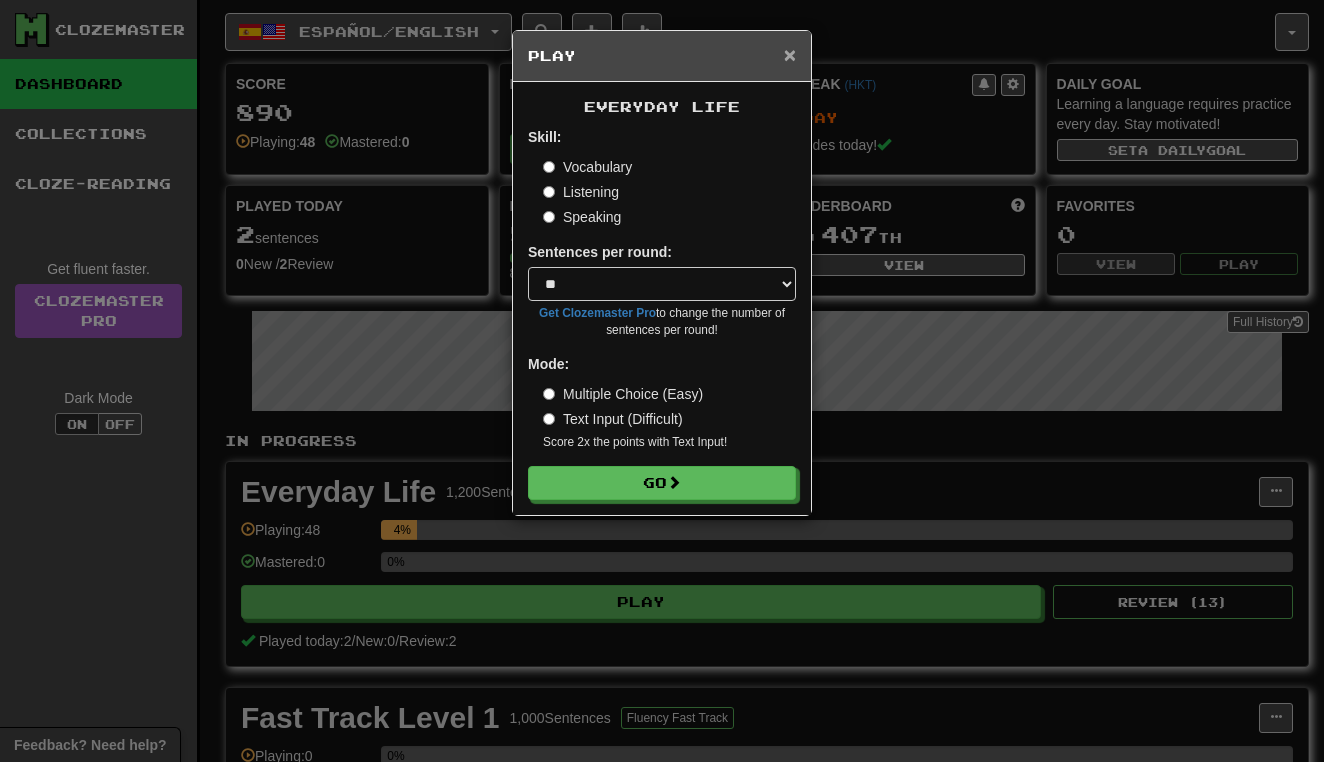 click on "×" at bounding box center [790, 54] 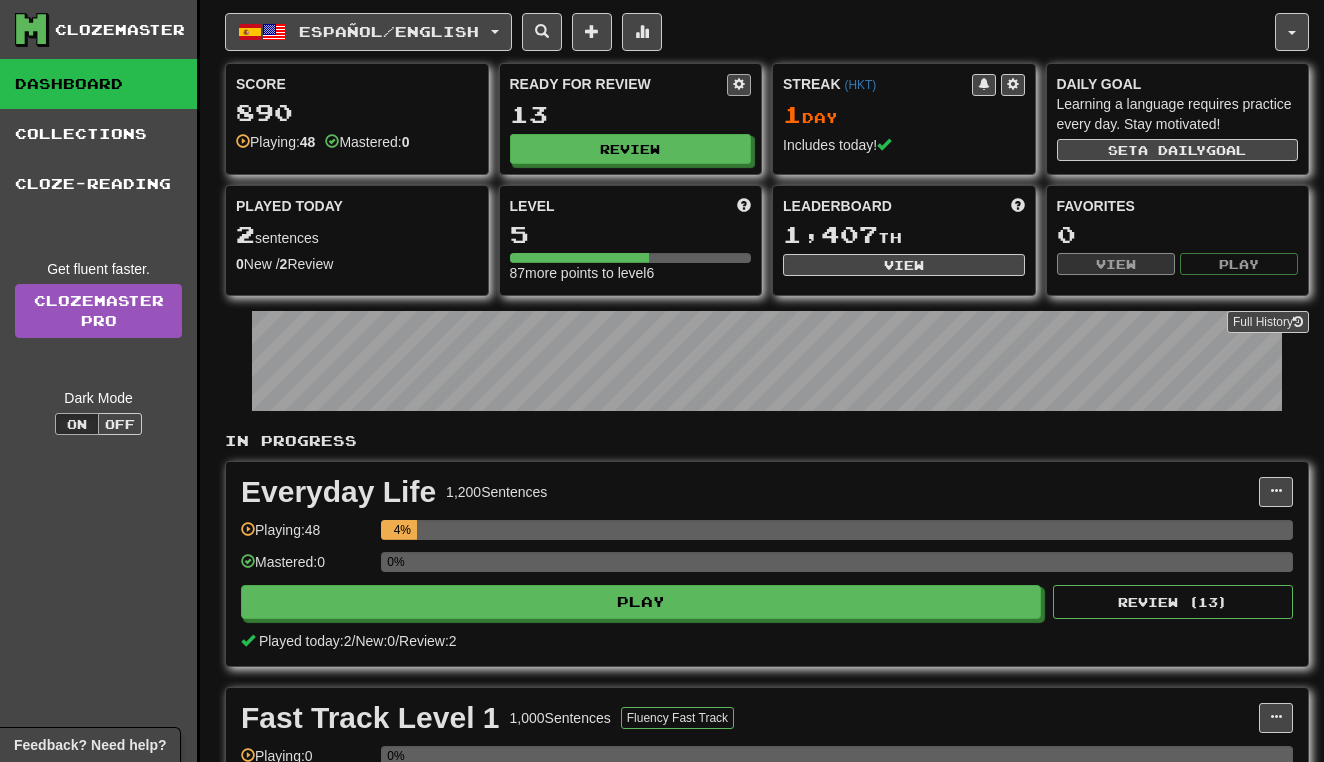 click at bounding box center (739, 84) 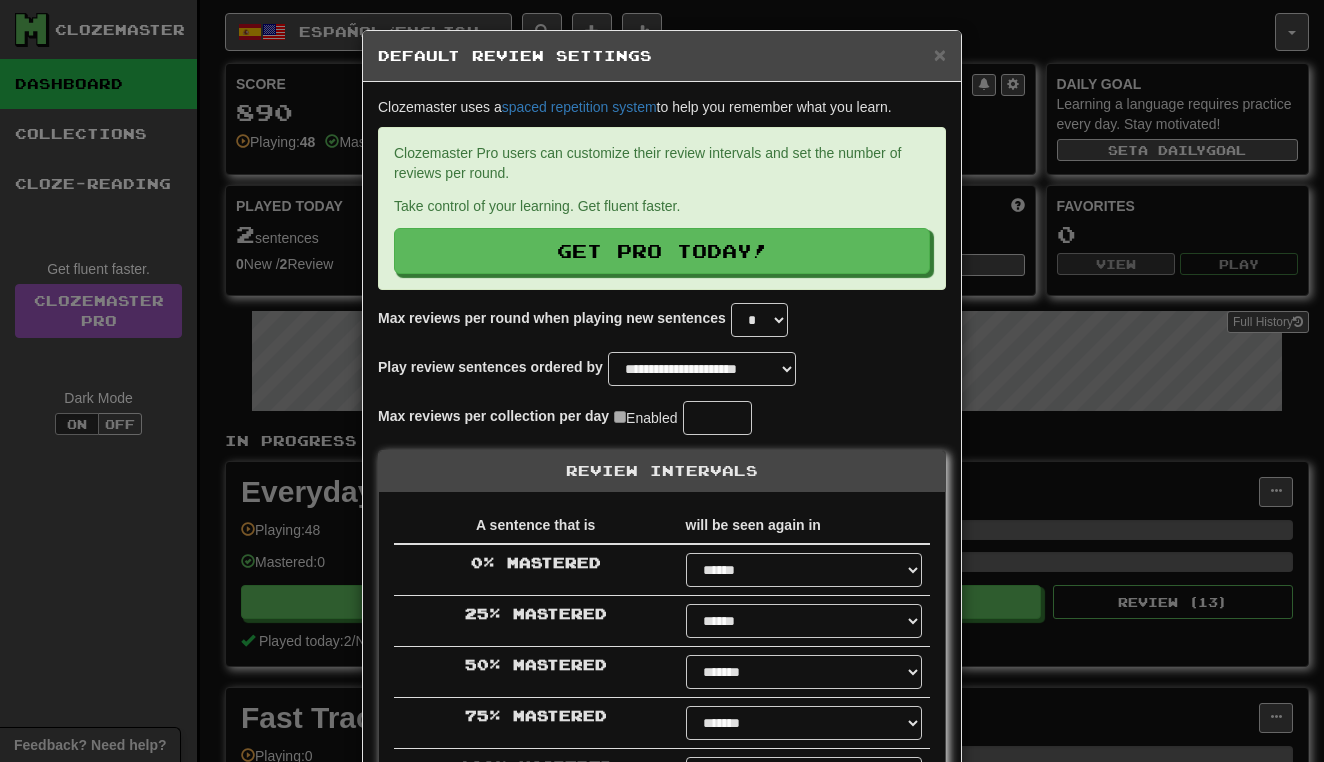 click on "× Default Review Settings" at bounding box center [662, 56] 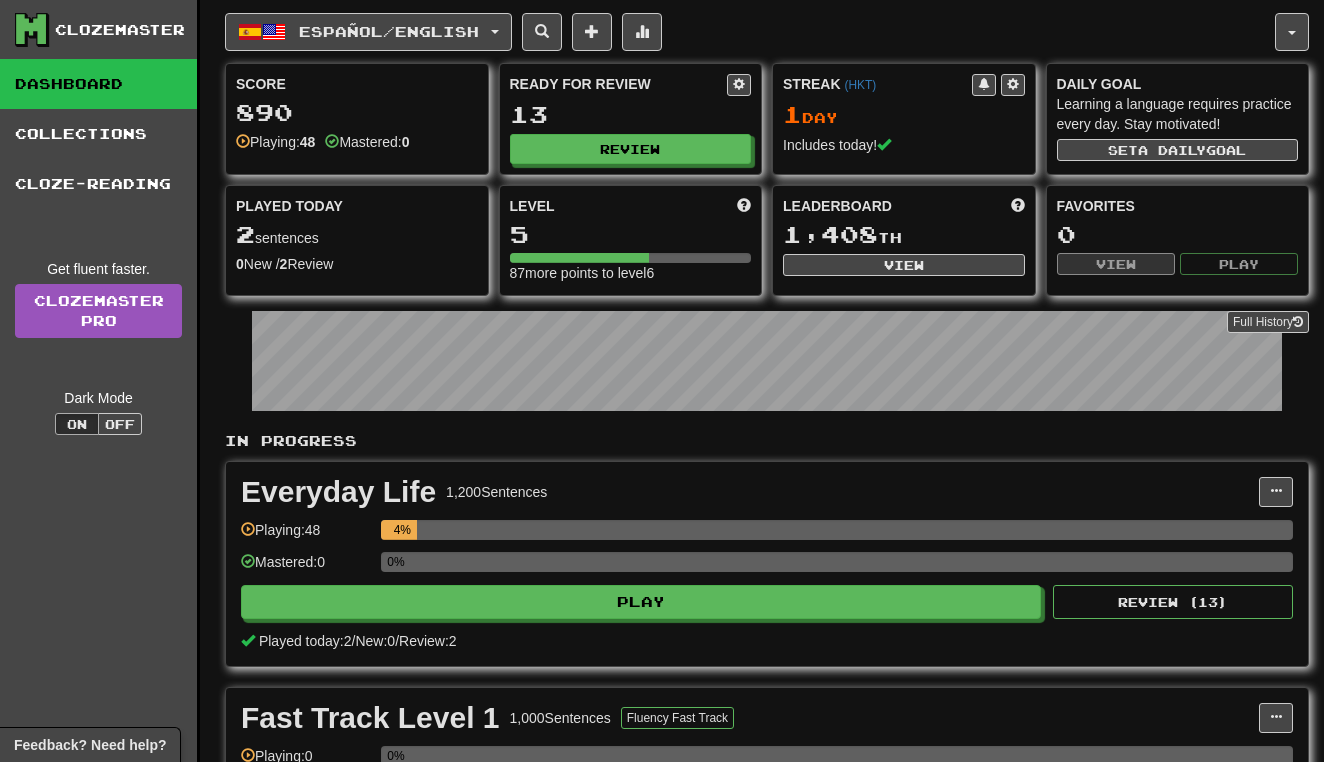 click on "Ready for Review 13   Review" at bounding box center (631, 119) 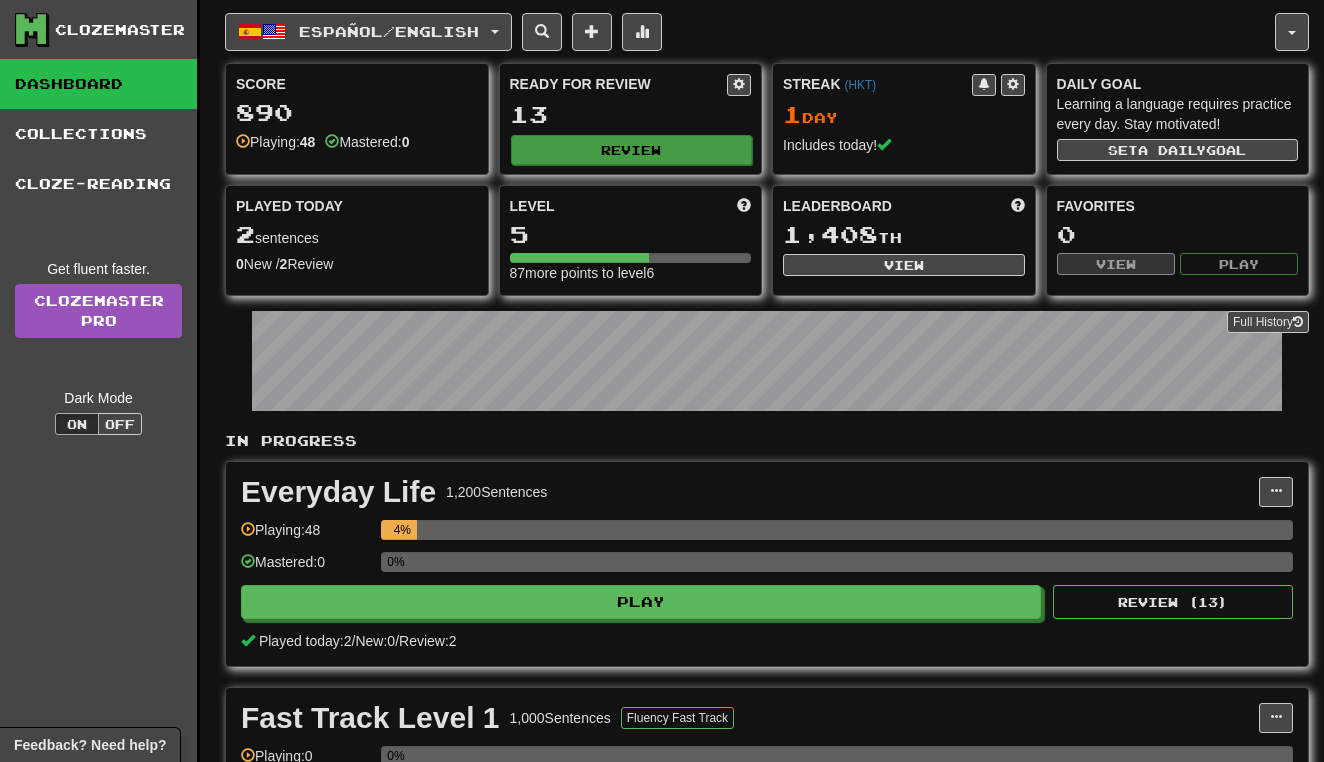 click on "Review" at bounding box center [632, 150] 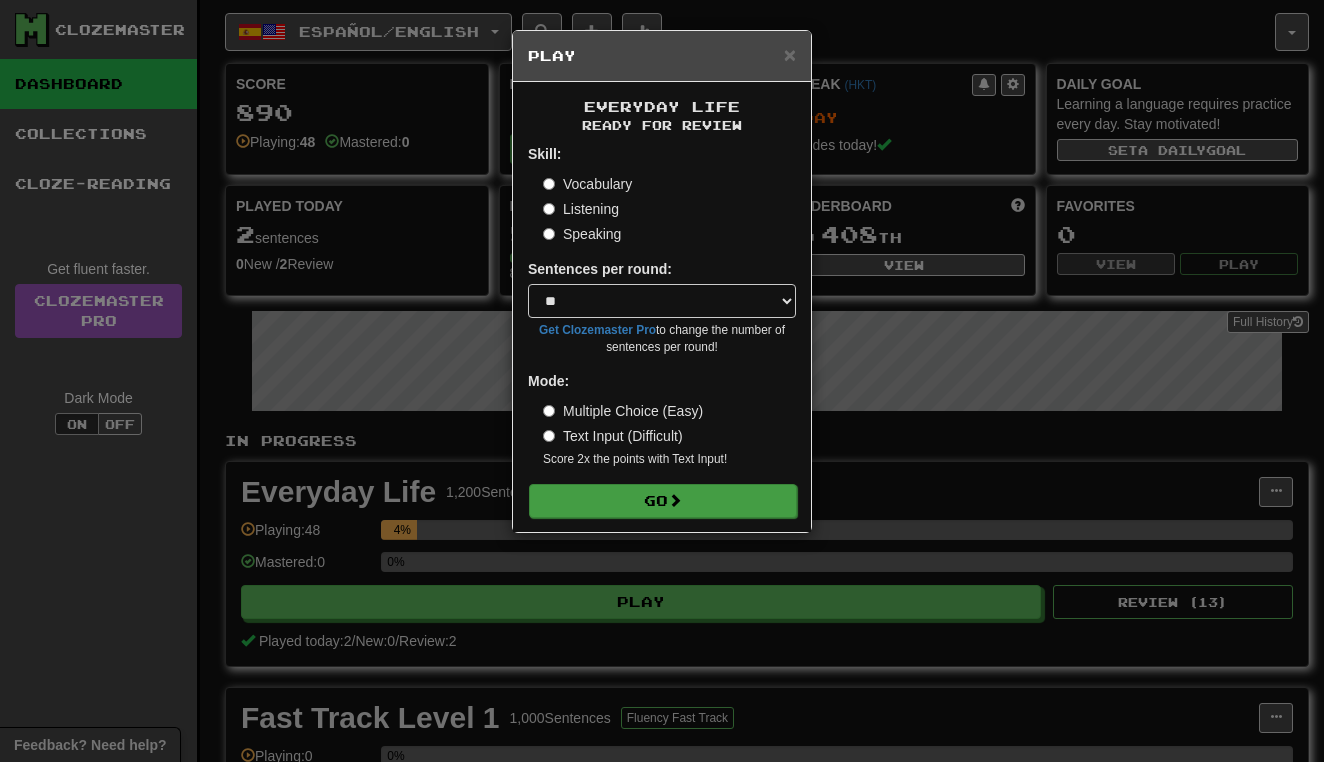 click at bounding box center (675, 500) 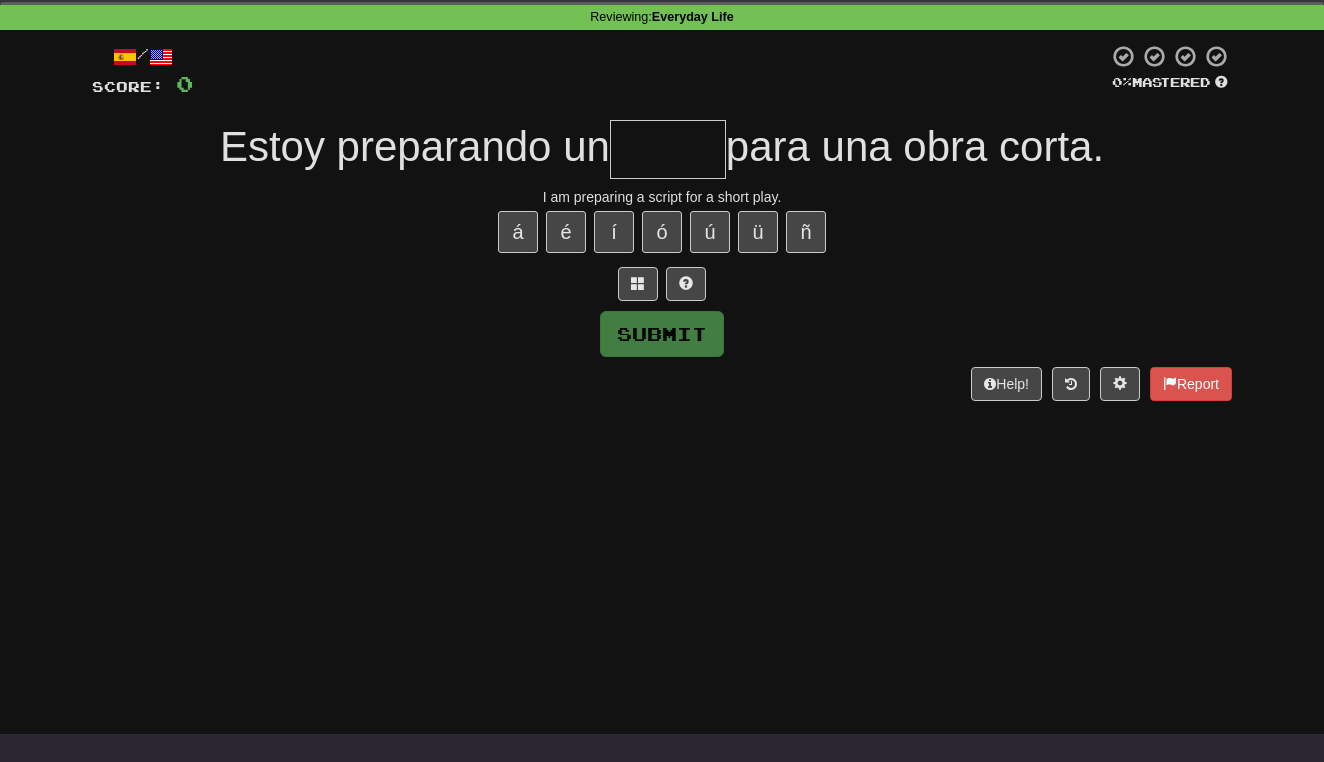 scroll, scrollTop: 81, scrollLeft: 0, axis: vertical 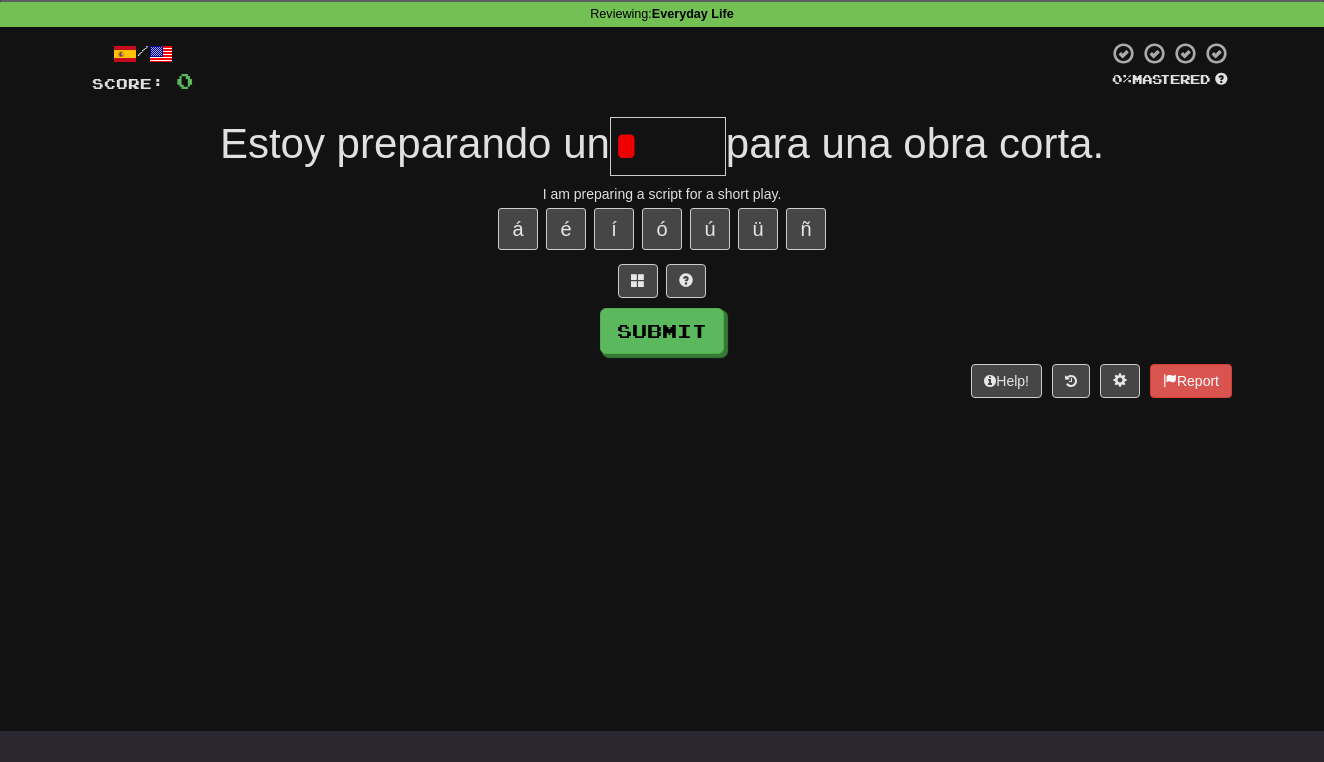 type on "*****" 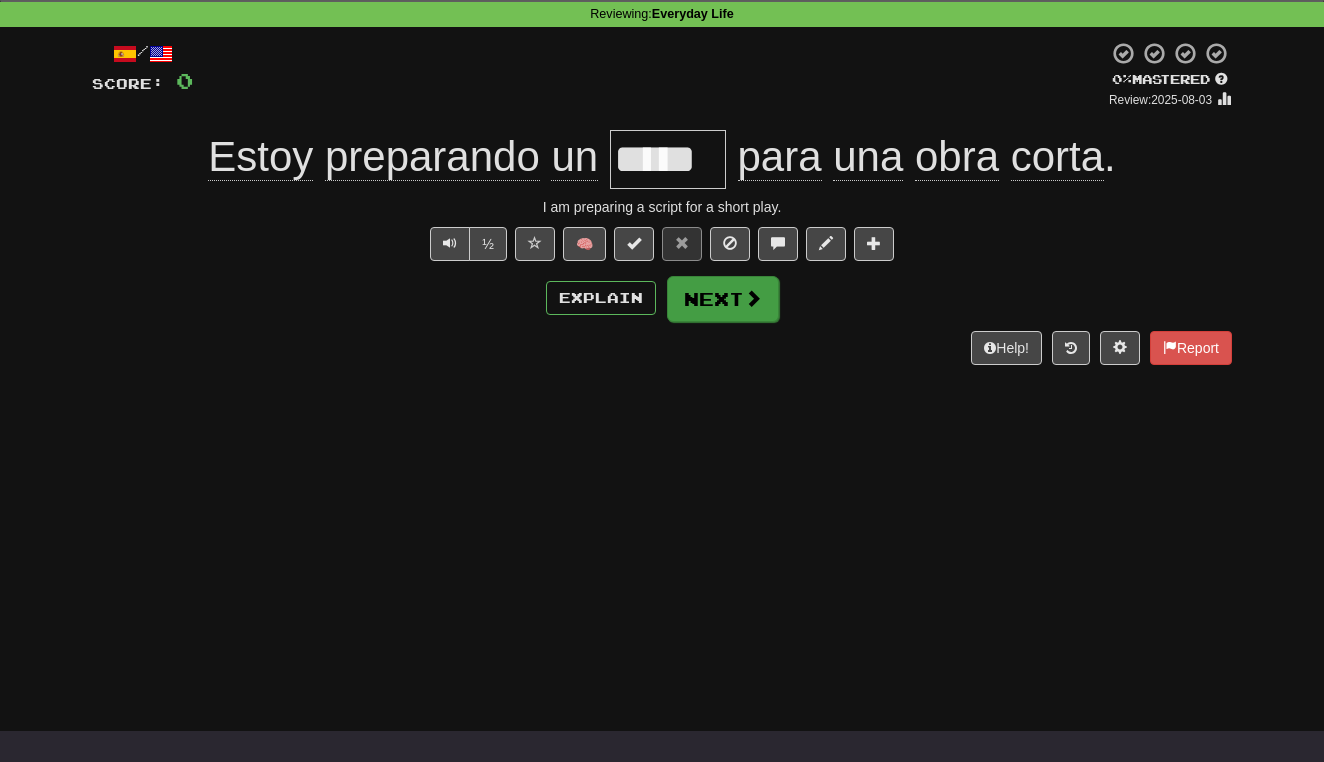 click at bounding box center (753, 298) 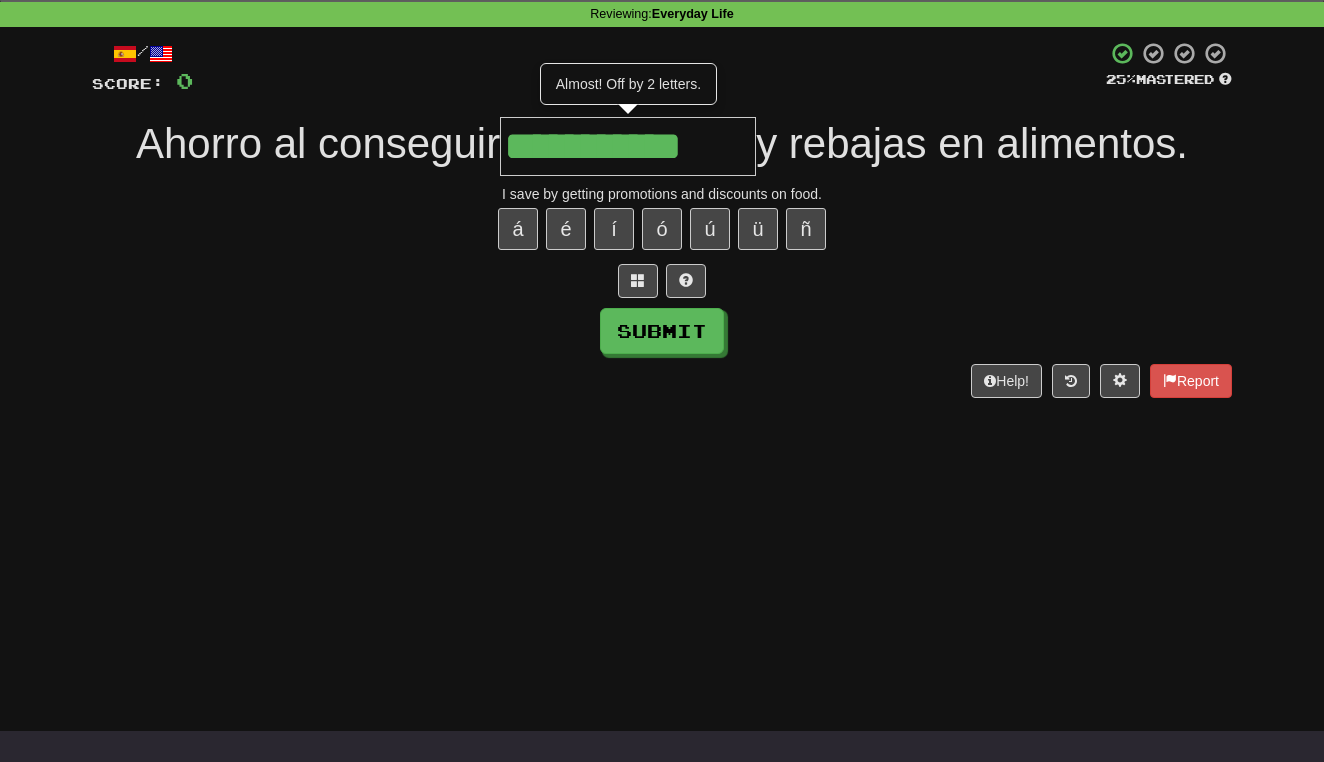 type on "**********" 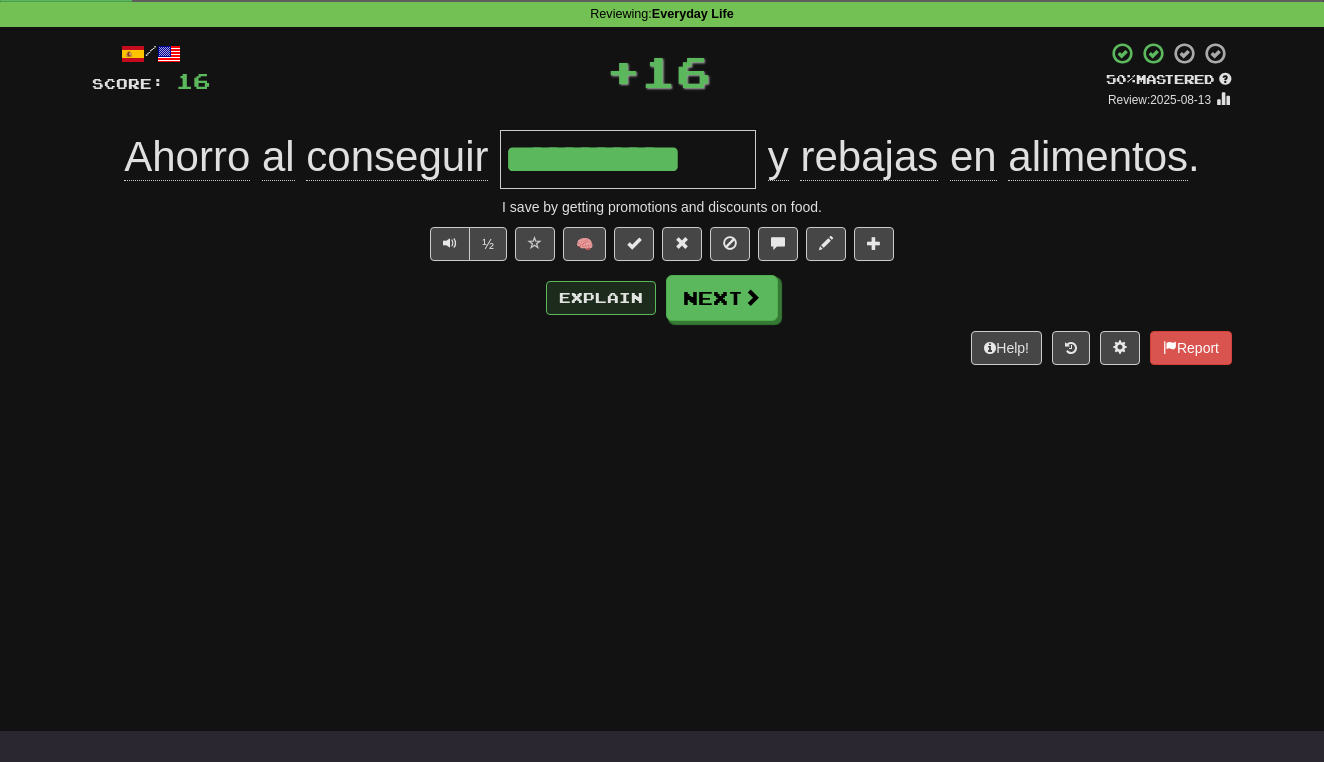 click on "Explain" at bounding box center (601, 298) 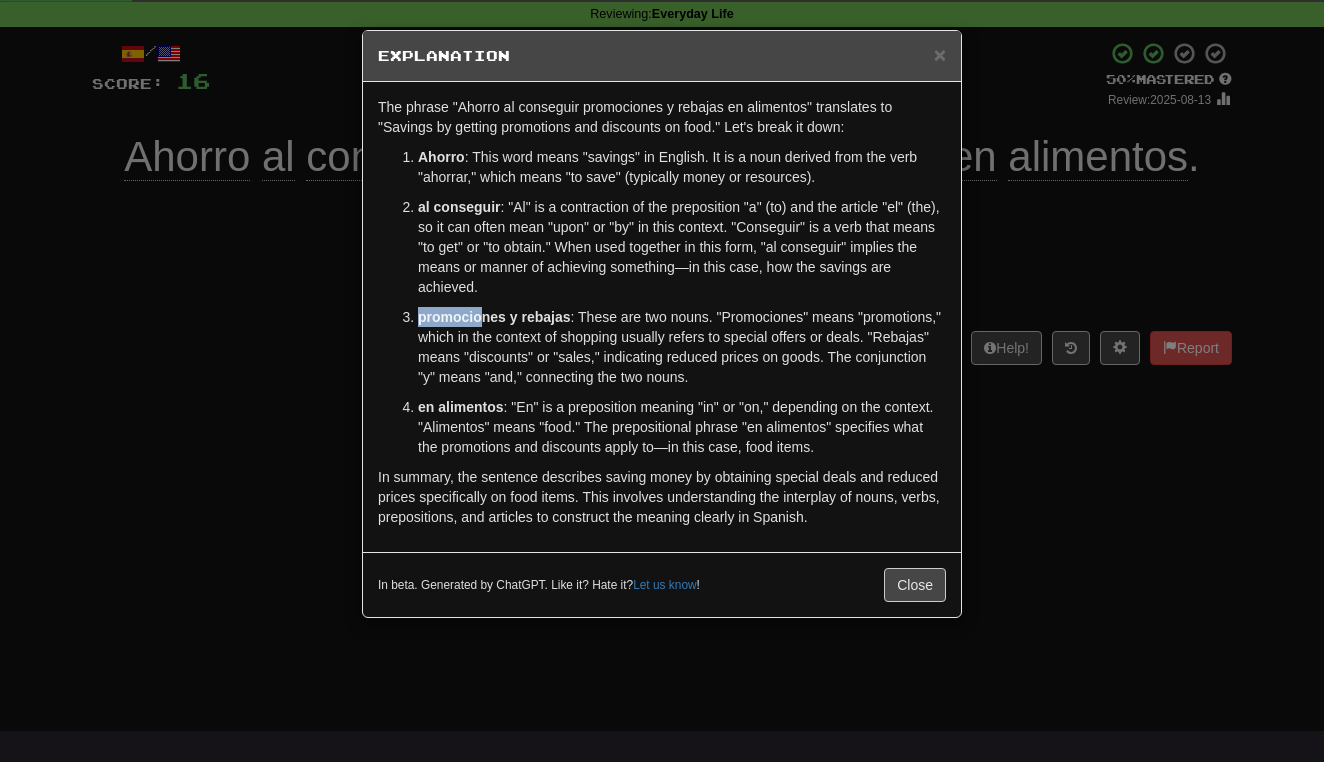drag, startPoint x: 418, startPoint y: 320, endPoint x: 483, endPoint y: 323, distance: 65.06919 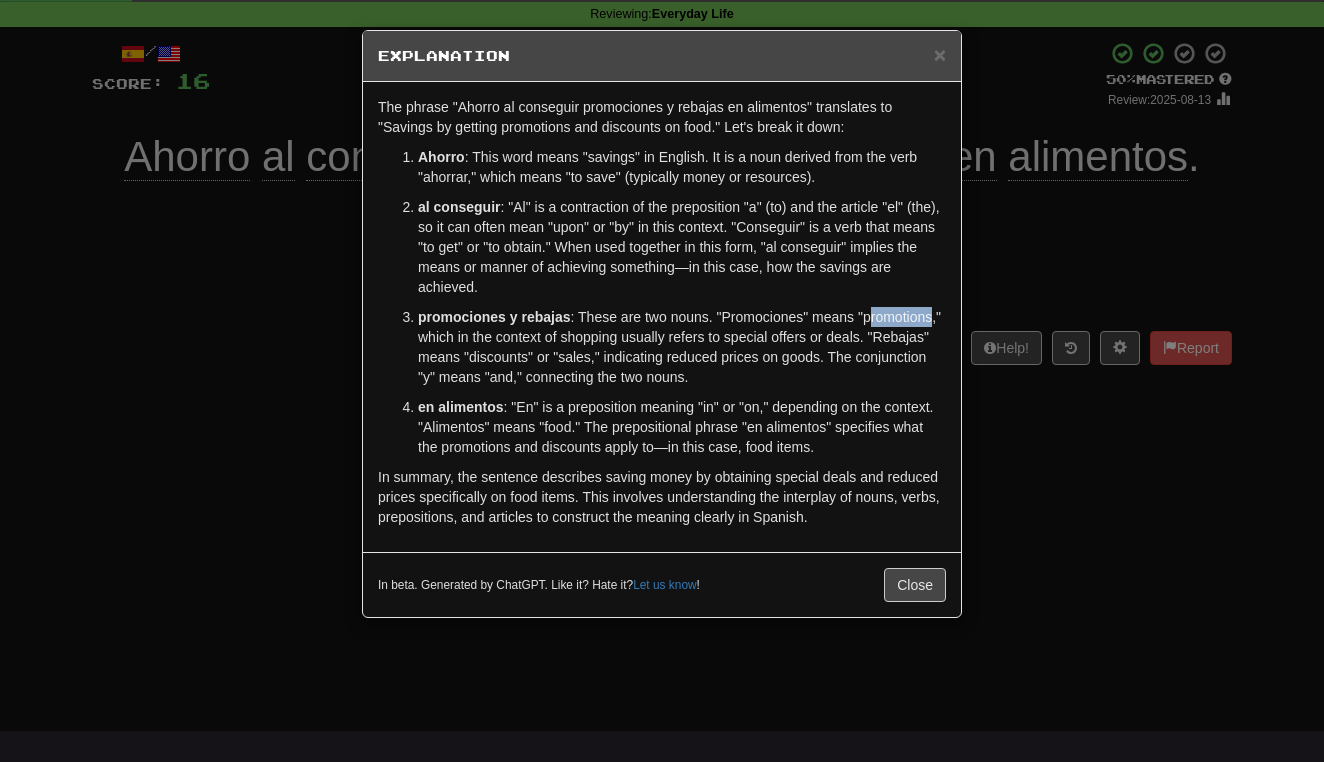 drag, startPoint x: 431, startPoint y: 342, endPoint x: 495, endPoint y: 341, distance: 64.00781 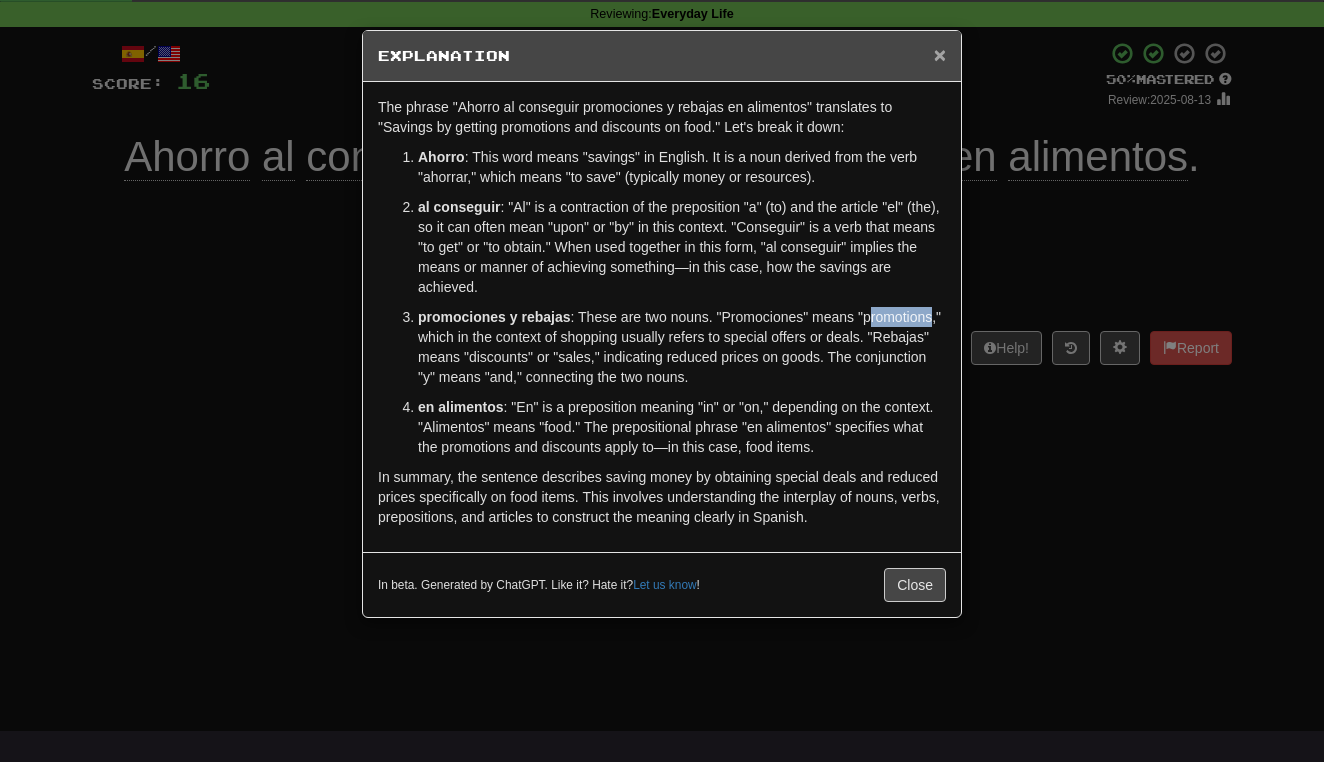 click on "×" at bounding box center [940, 54] 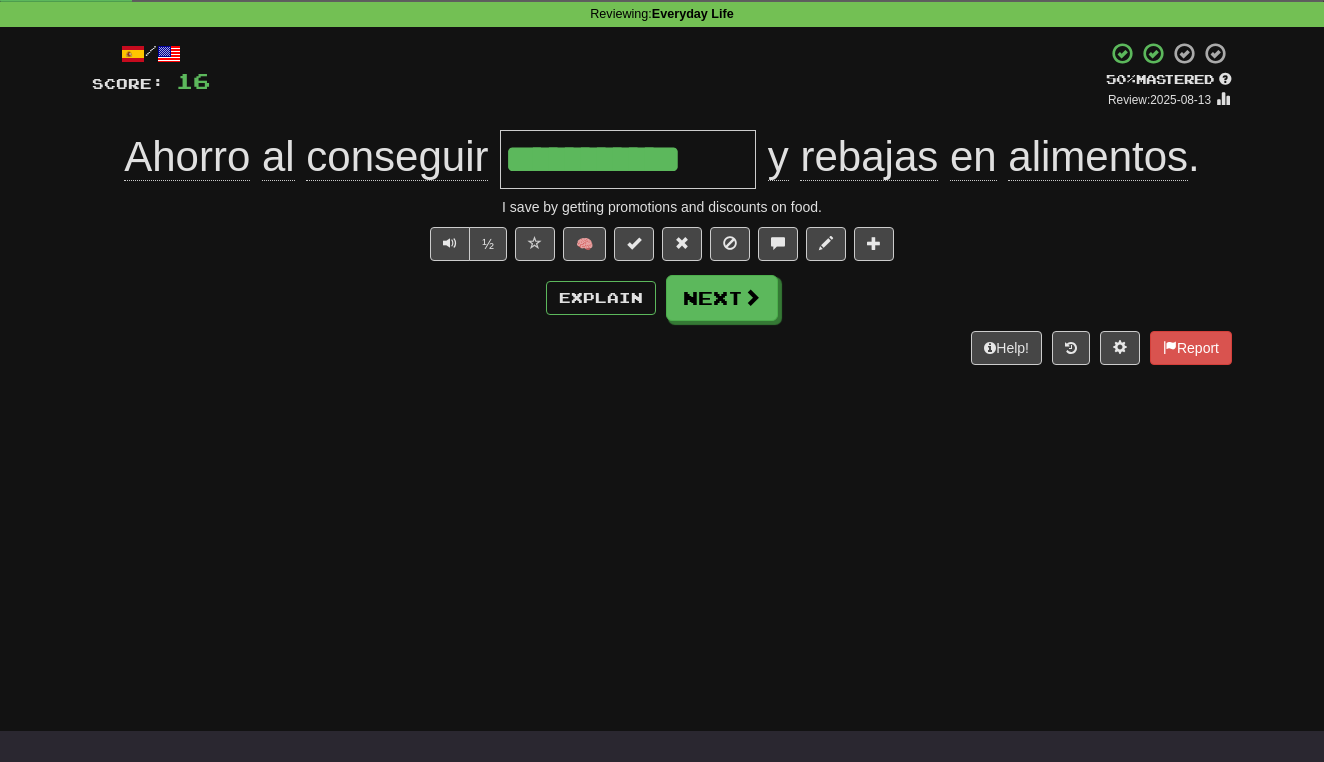 click on "/ Score: 16 + 16 50 % Mastered Review: 2025-08-13 Ahorro al conseguir [PROMOTIONS] y rebajas en alimentos. I save by getting promotions and discounts on food. ½ 🧠 Explain Next Help! Report" at bounding box center [662, 203] 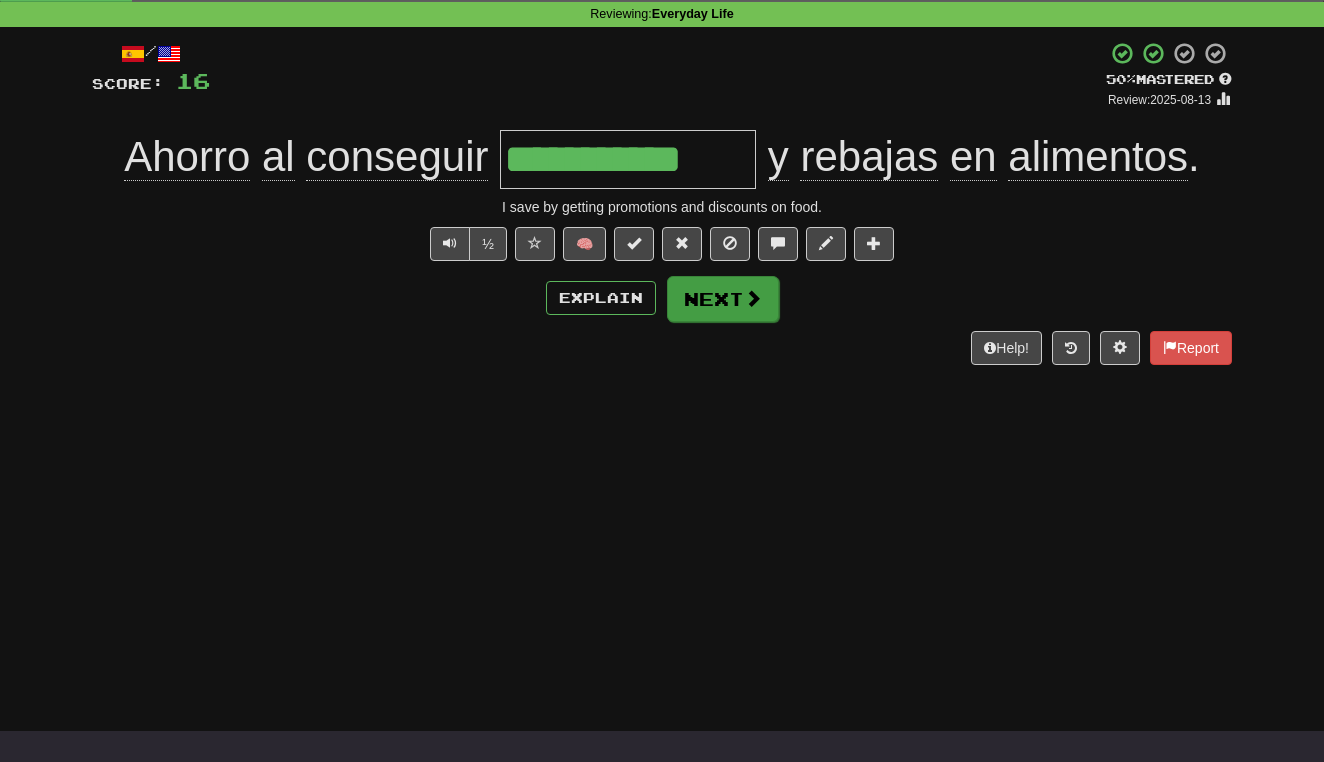 click on "Next" at bounding box center [723, 299] 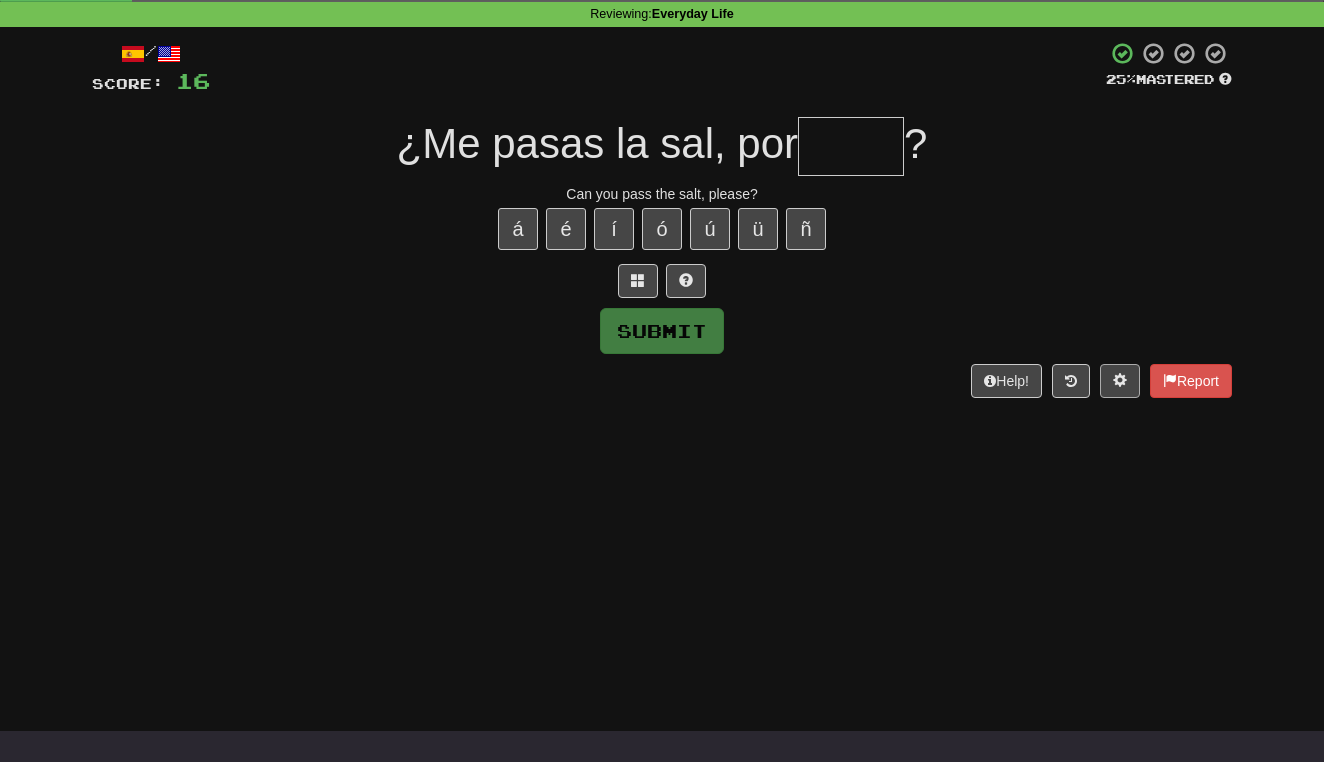 click at bounding box center [1120, 380] 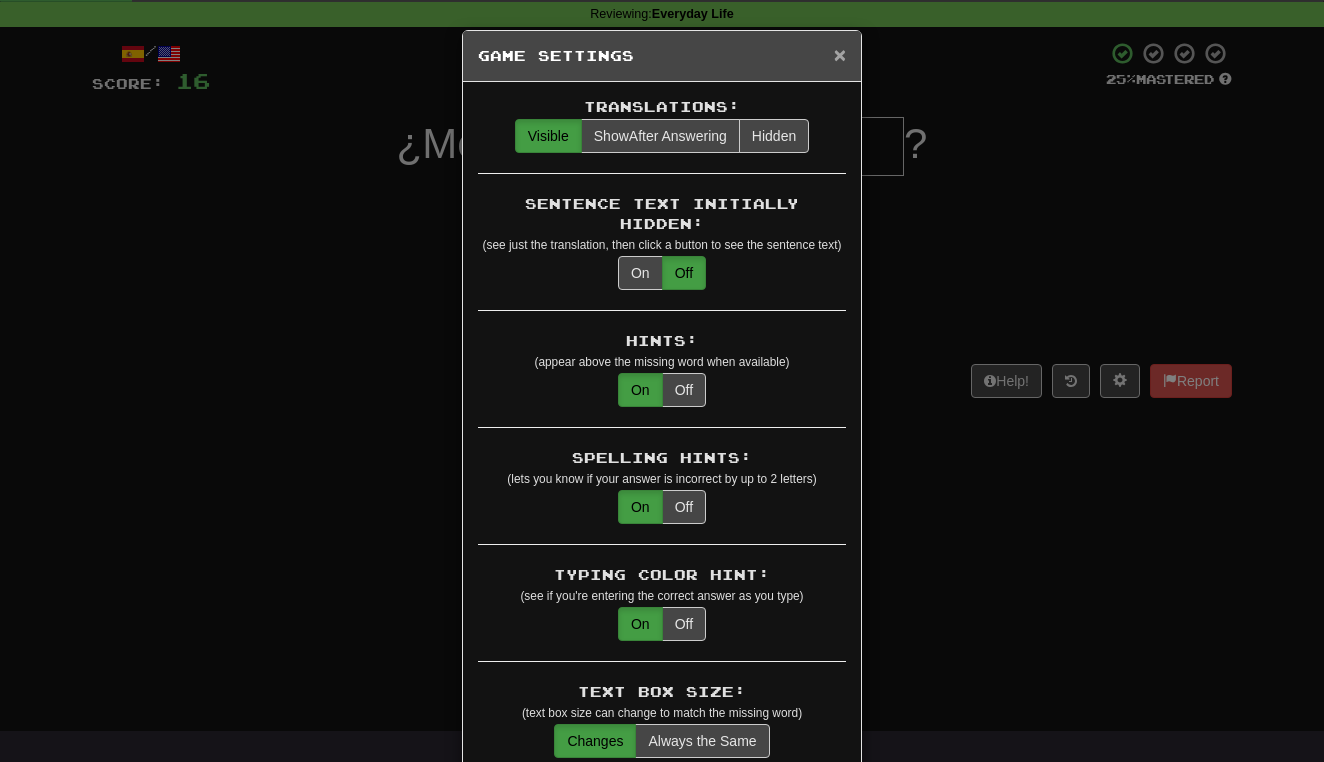 click on "×" at bounding box center (840, 54) 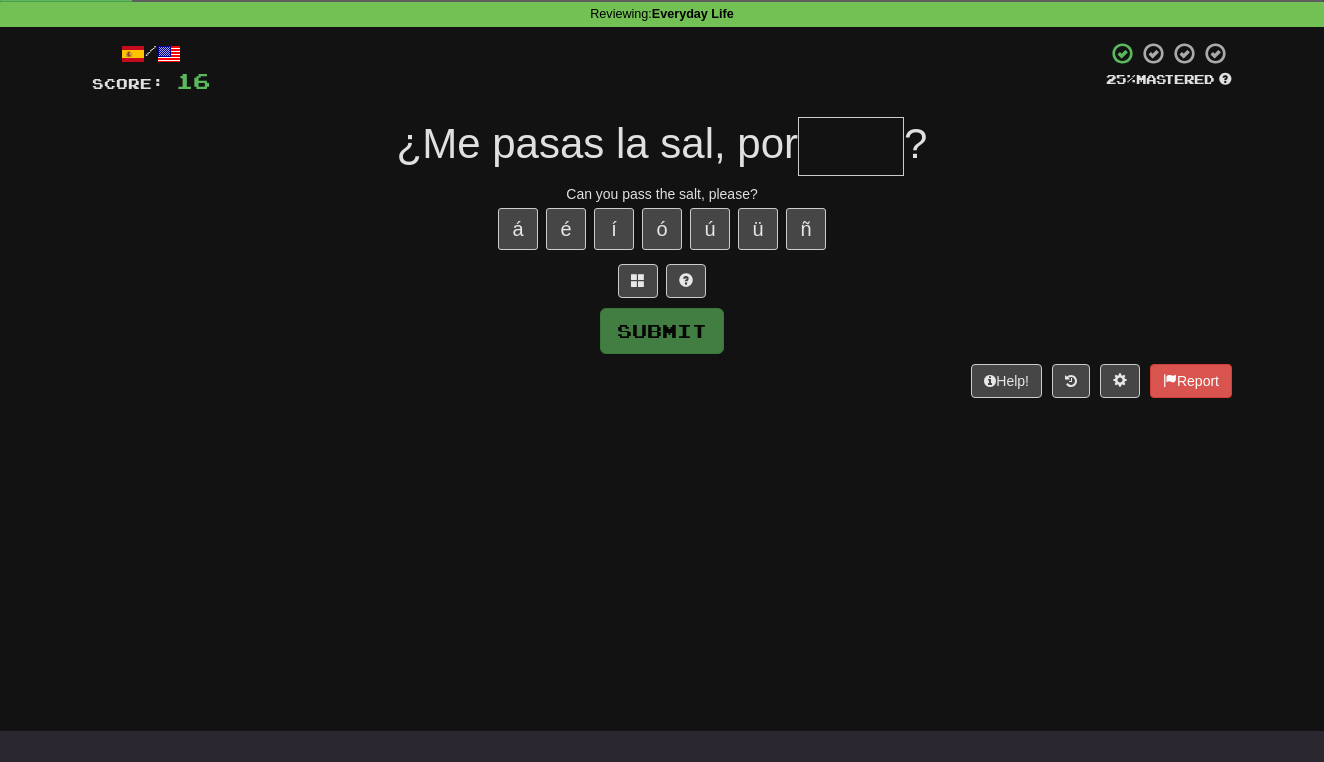 click at bounding box center (851, 146) 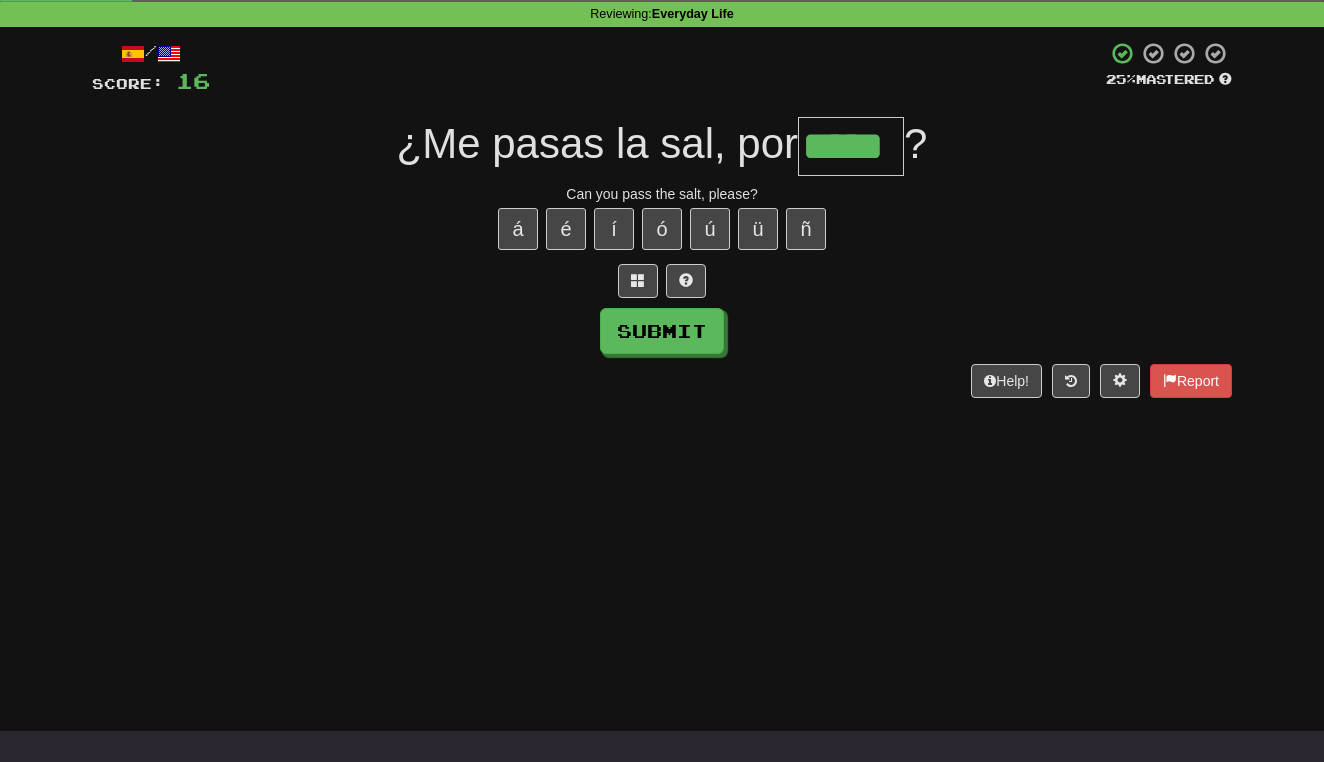 type on "*****" 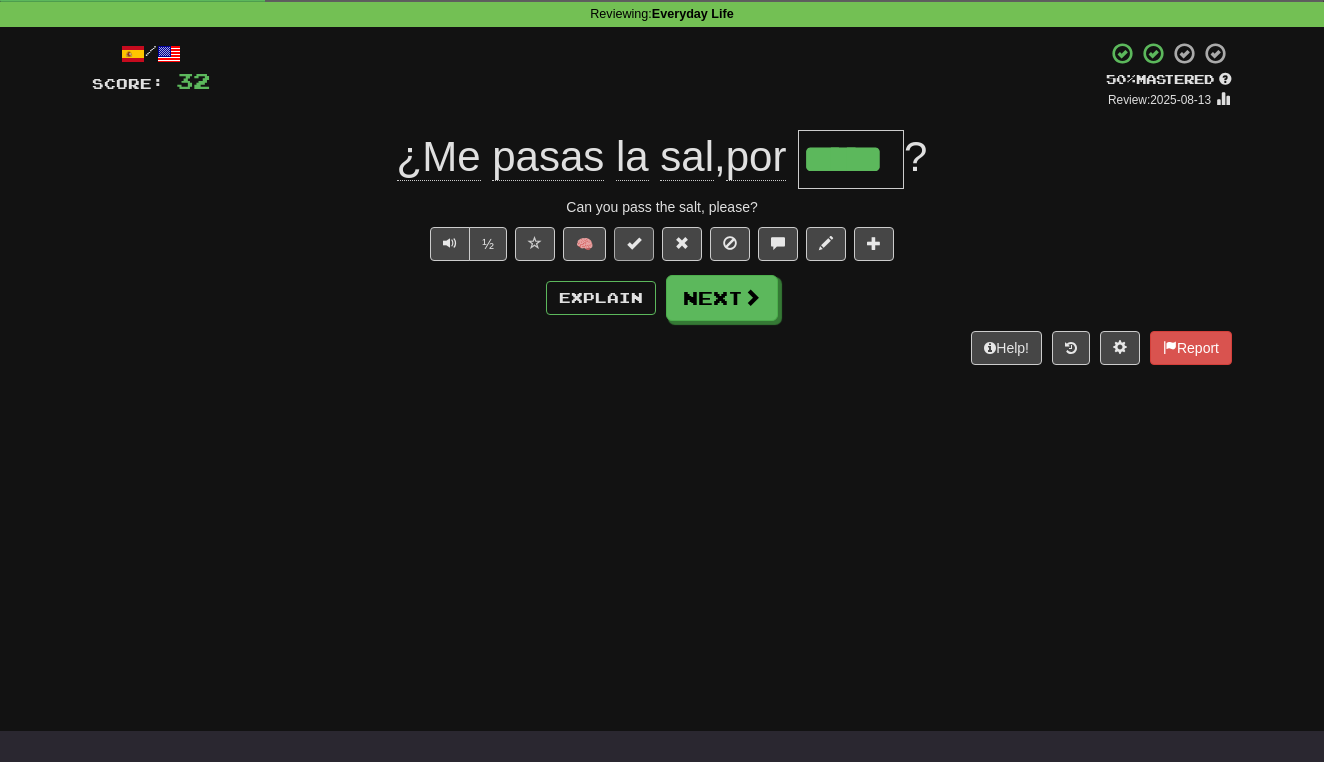 click at bounding box center (634, 243) 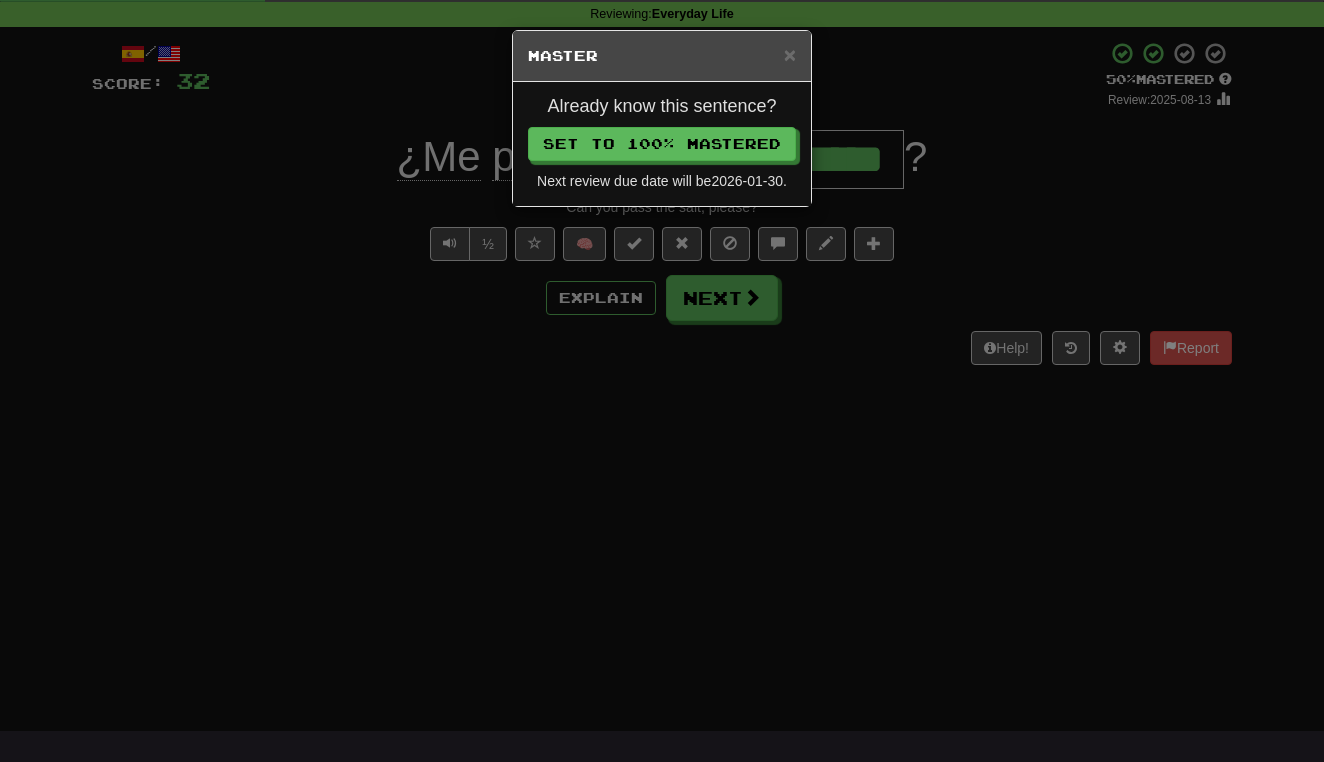 click on "× Master" at bounding box center (662, 56) 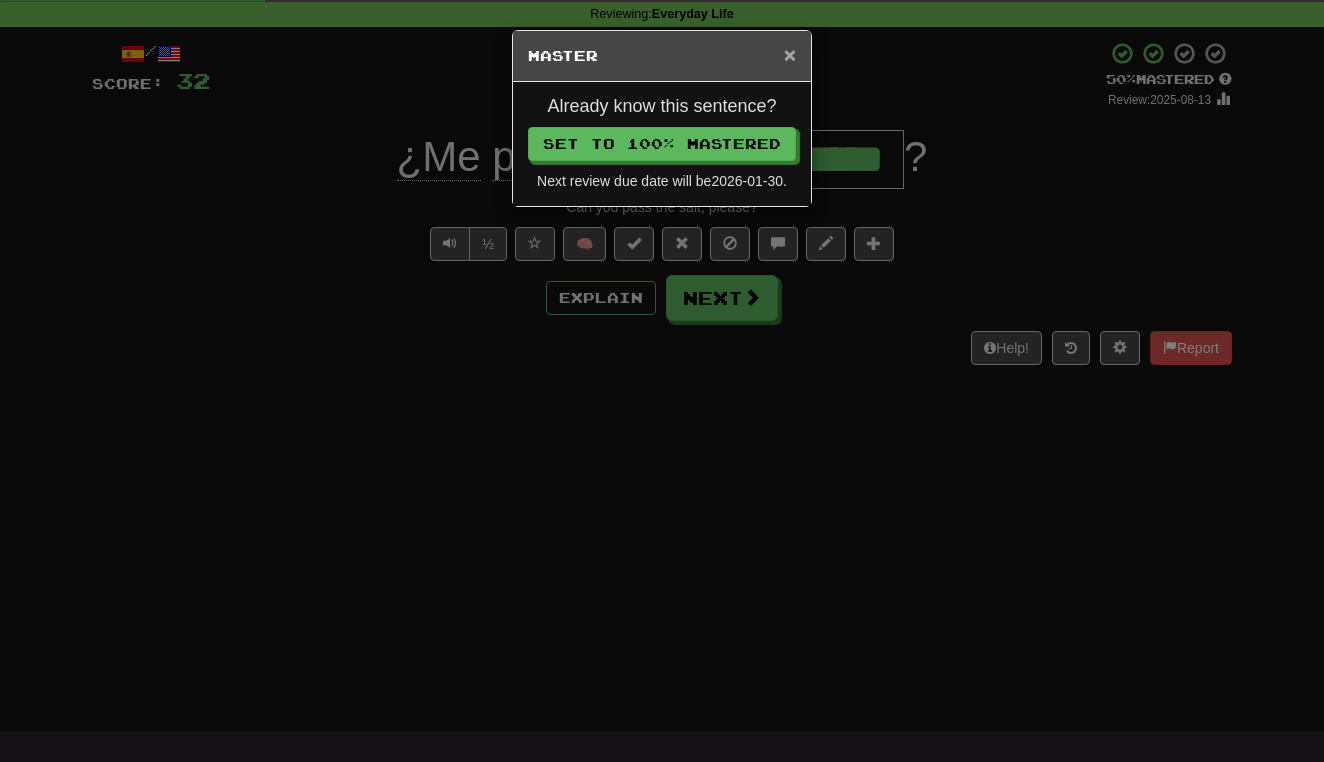 click on "×" at bounding box center (790, 54) 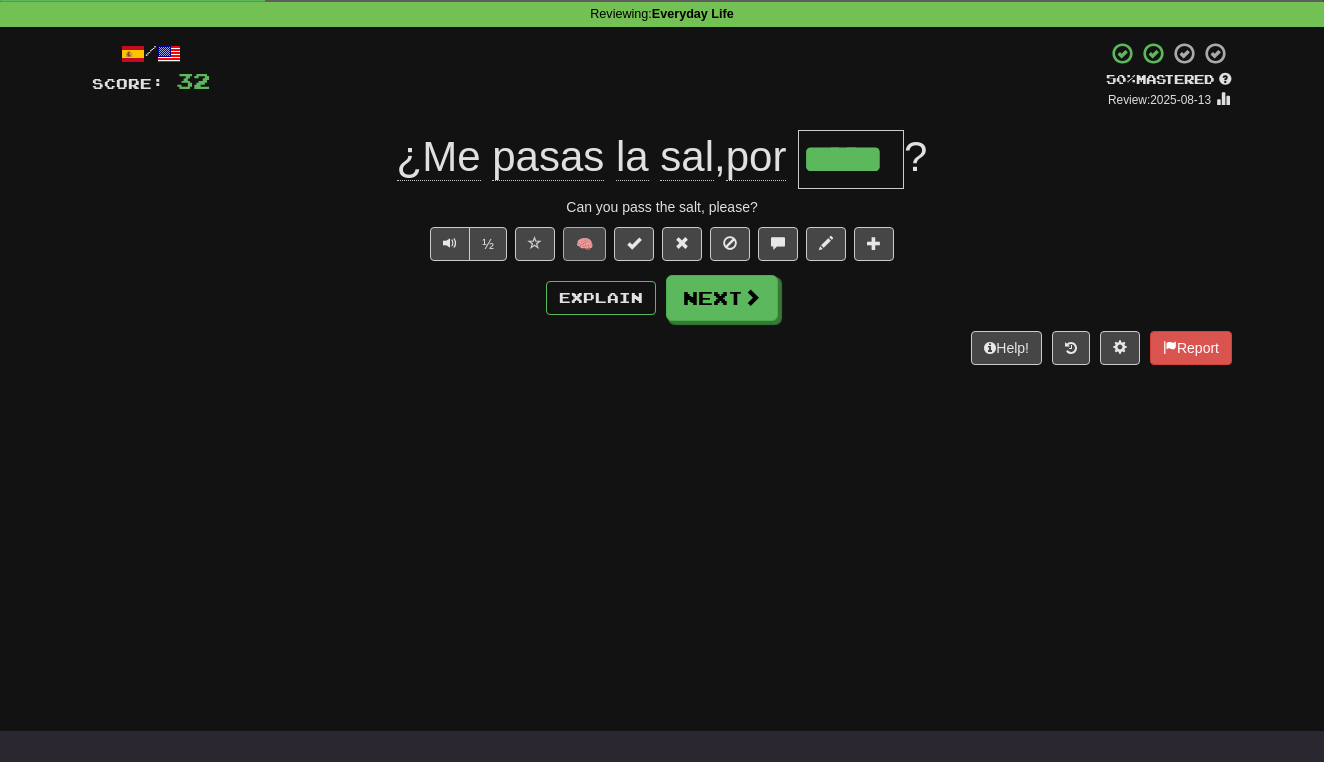 click on "🧠" at bounding box center (584, 244) 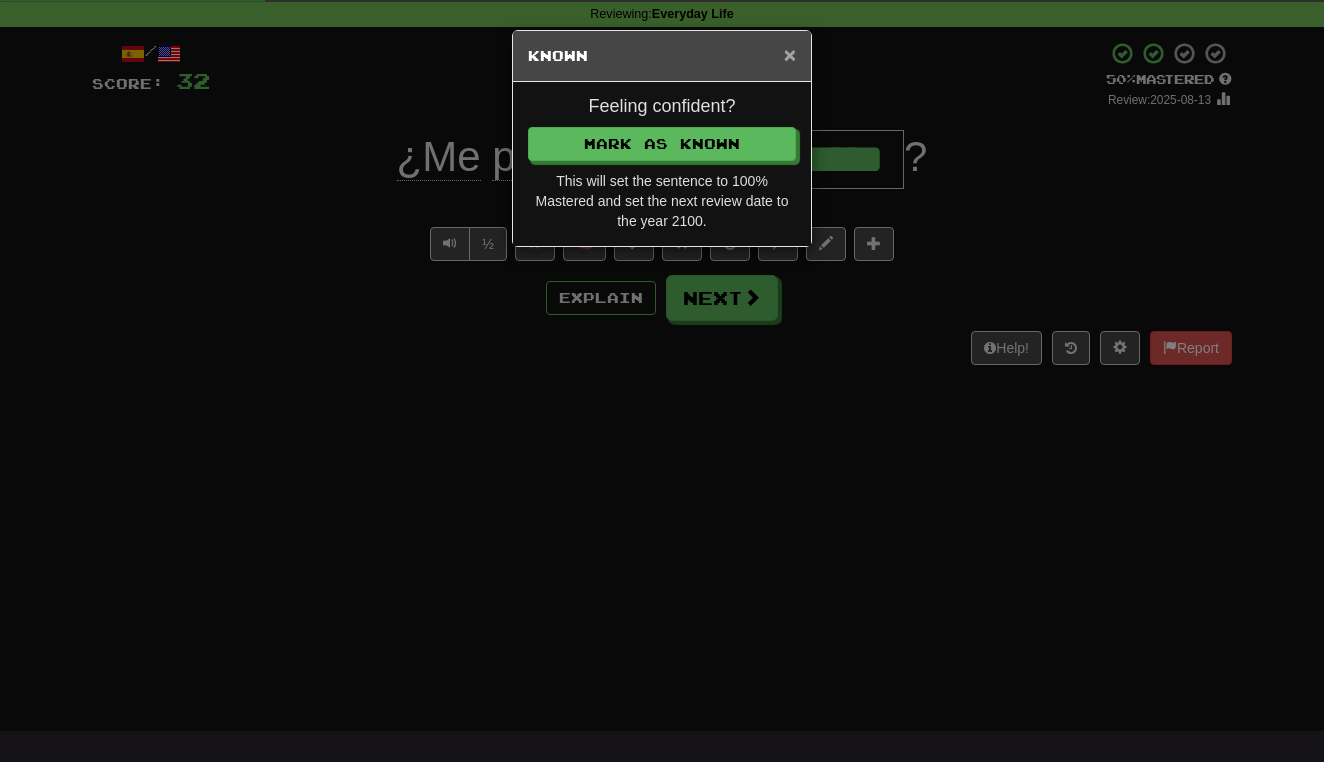 click on "×" at bounding box center (790, 54) 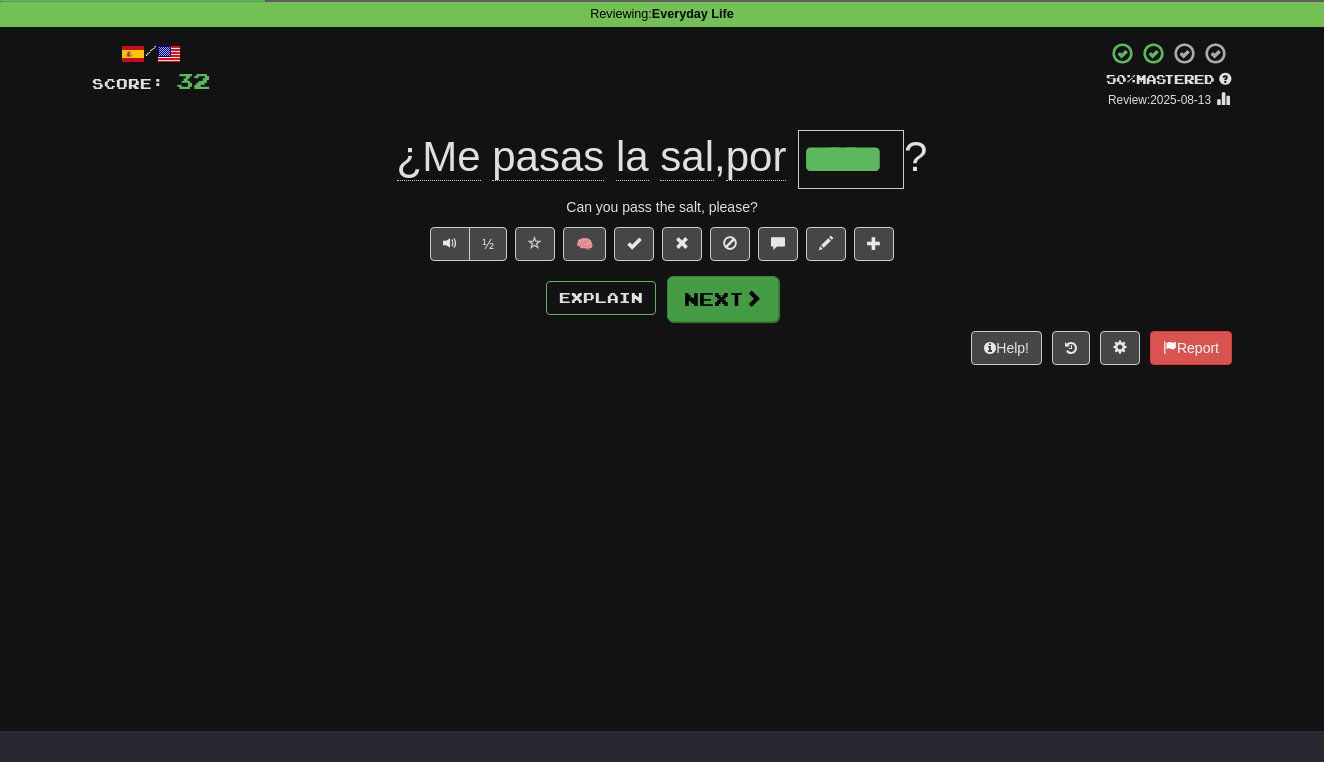 click on "Next" at bounding box center [723, 299] 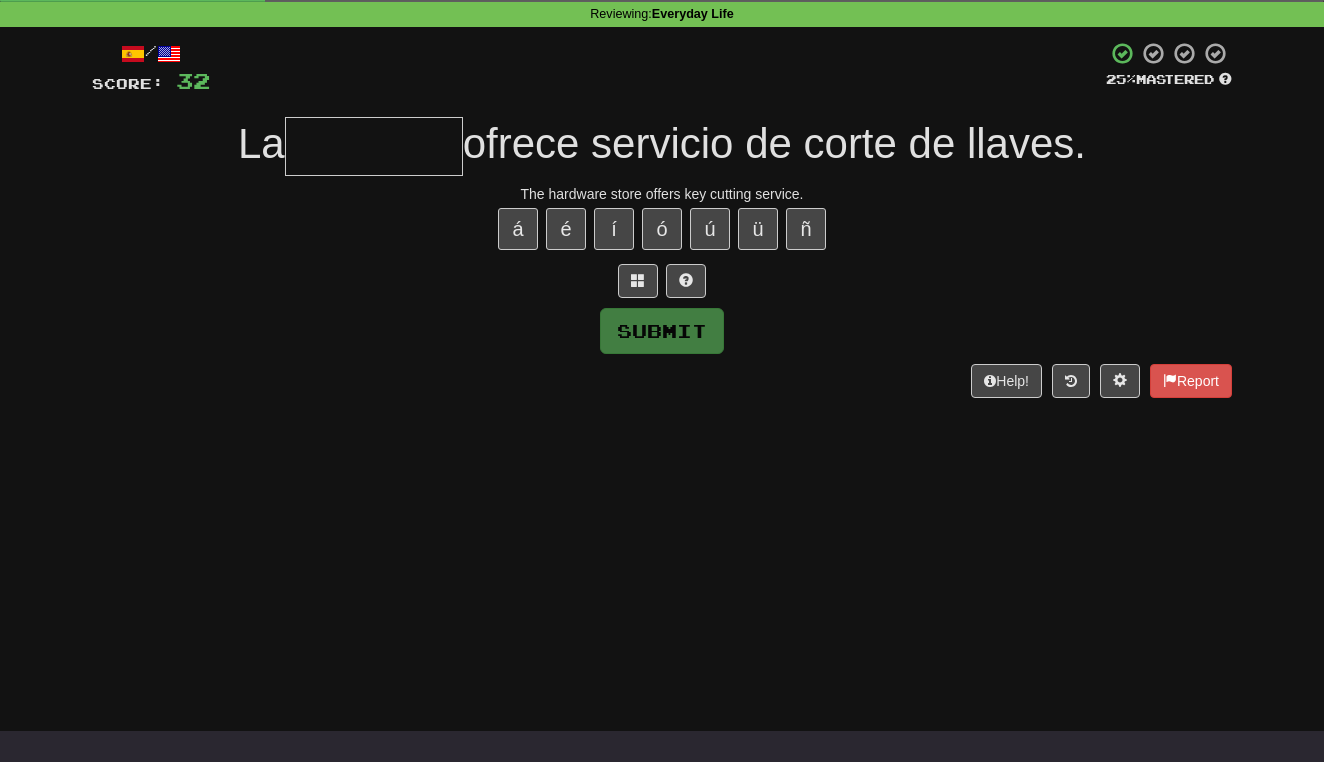 type on "*" 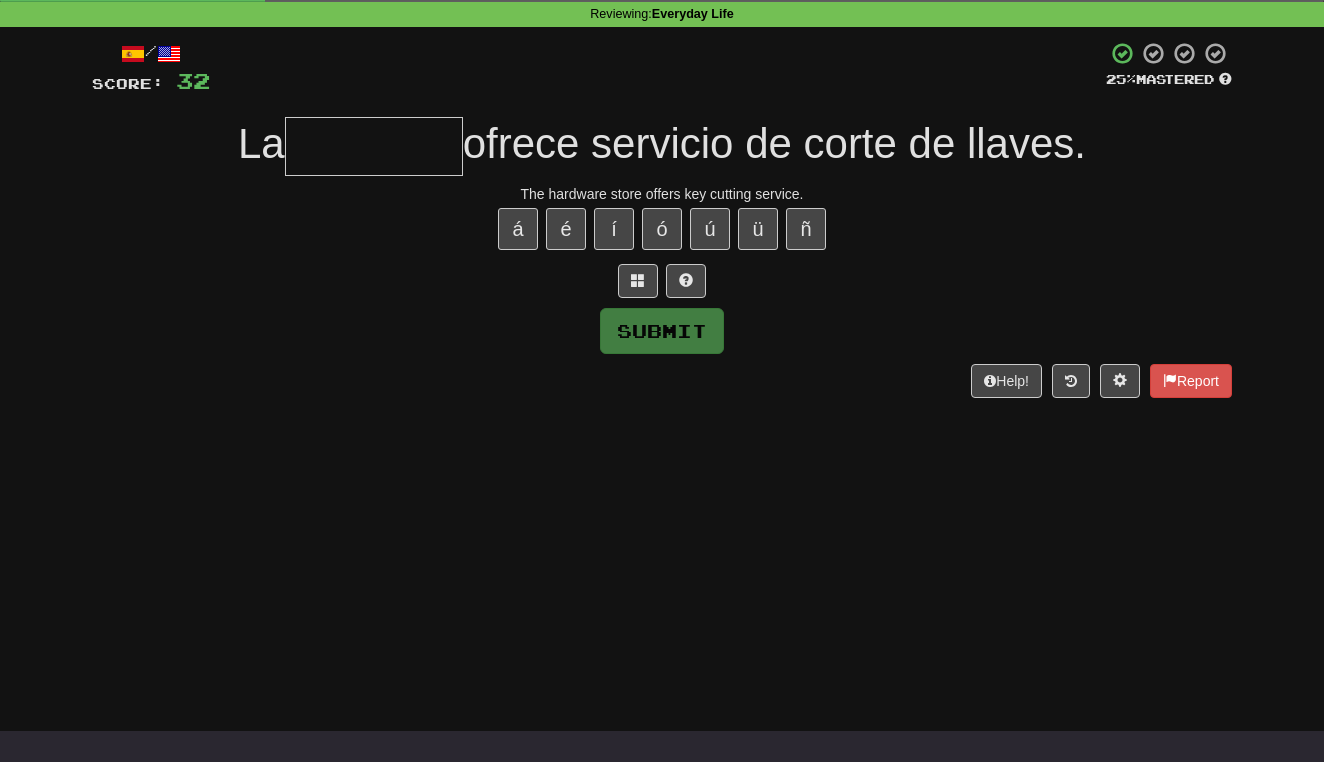 type on "*" 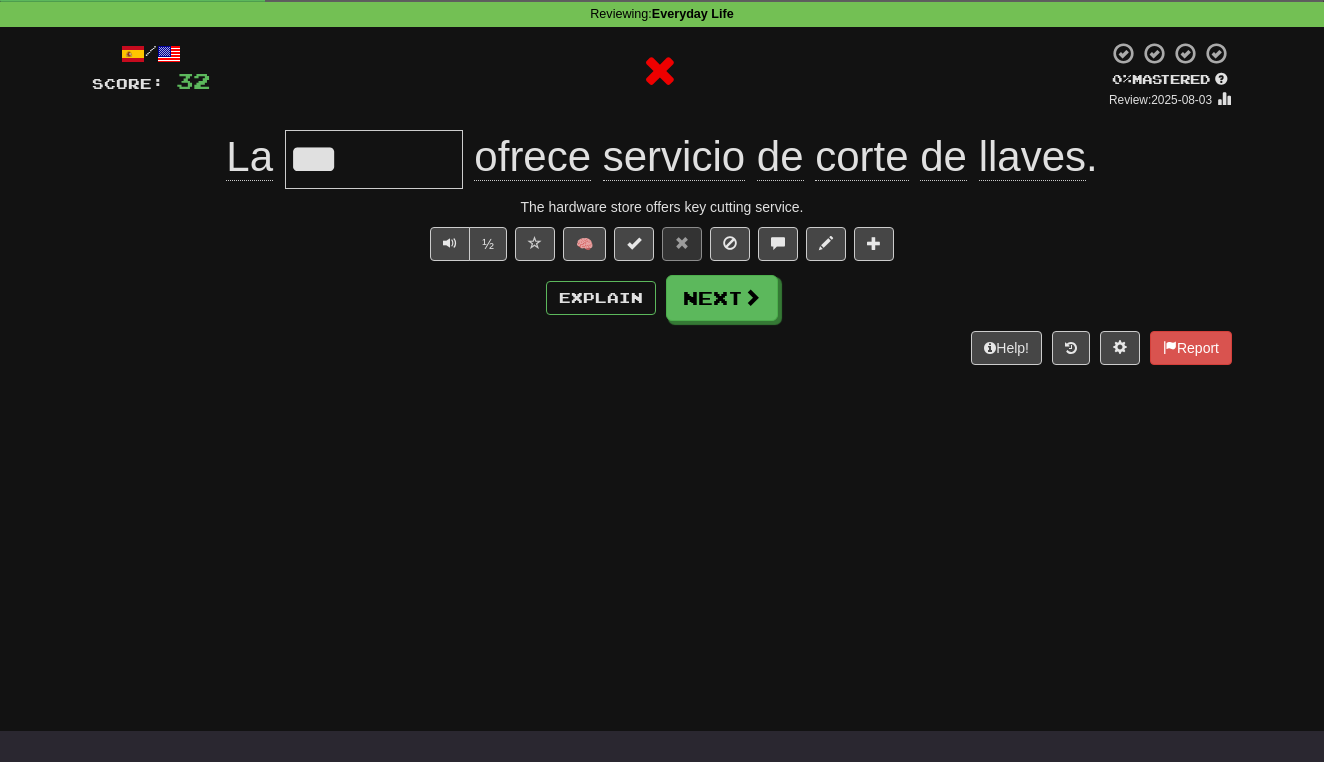 type on "**********" 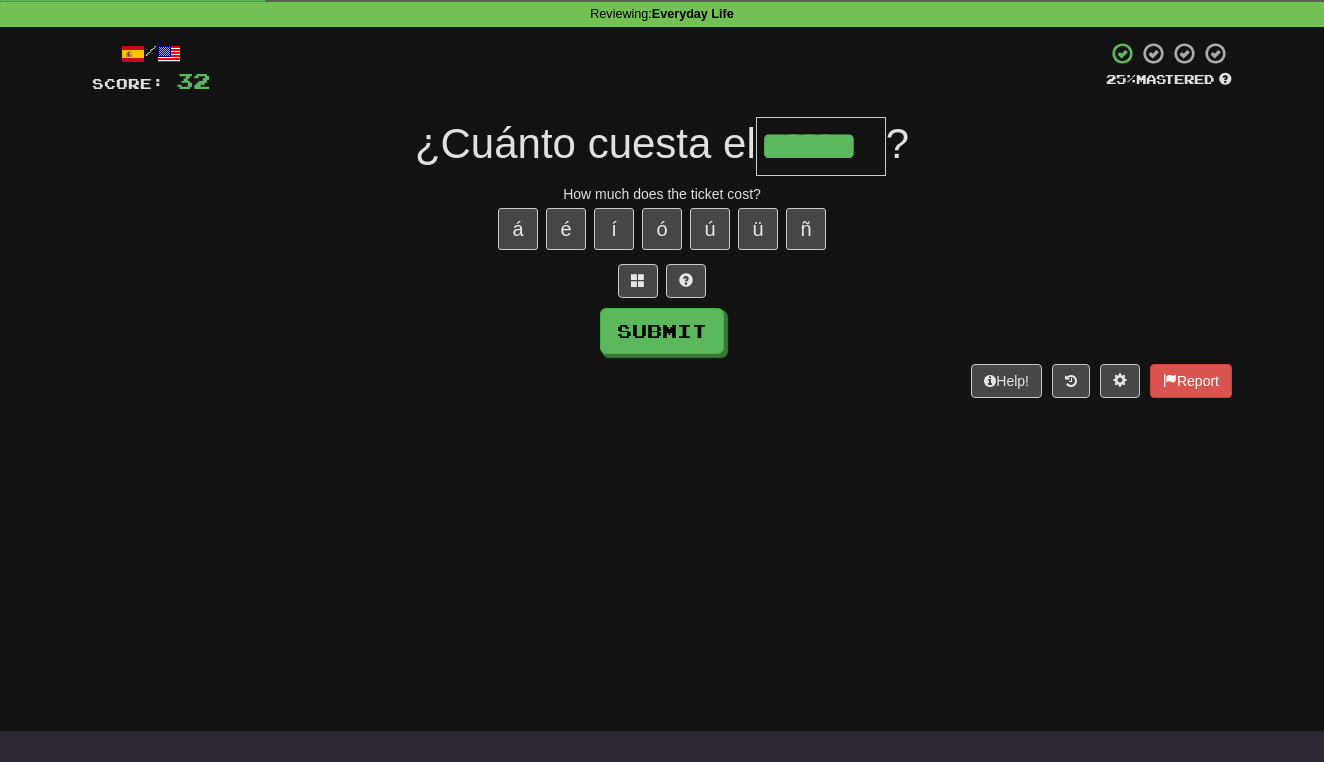 type on "******" 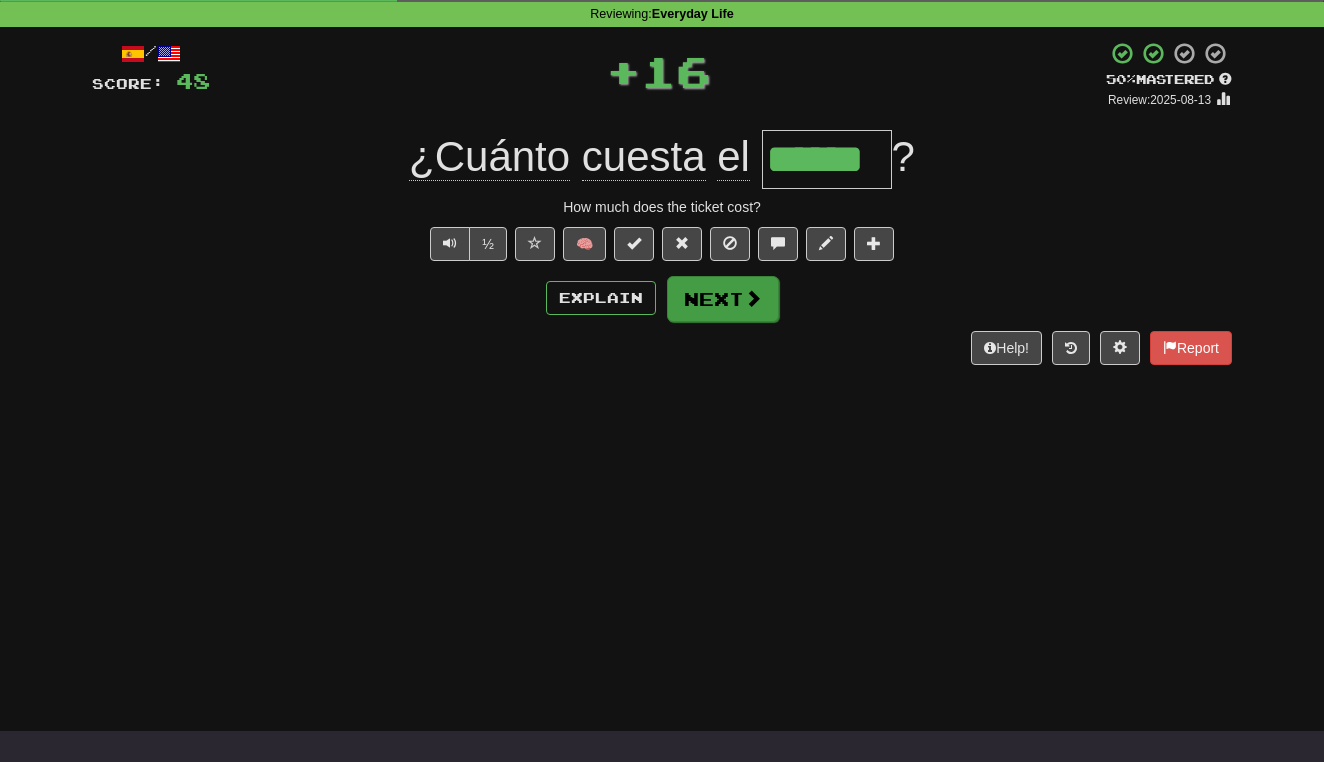 click on "Next" at bounding box center [723, 299] 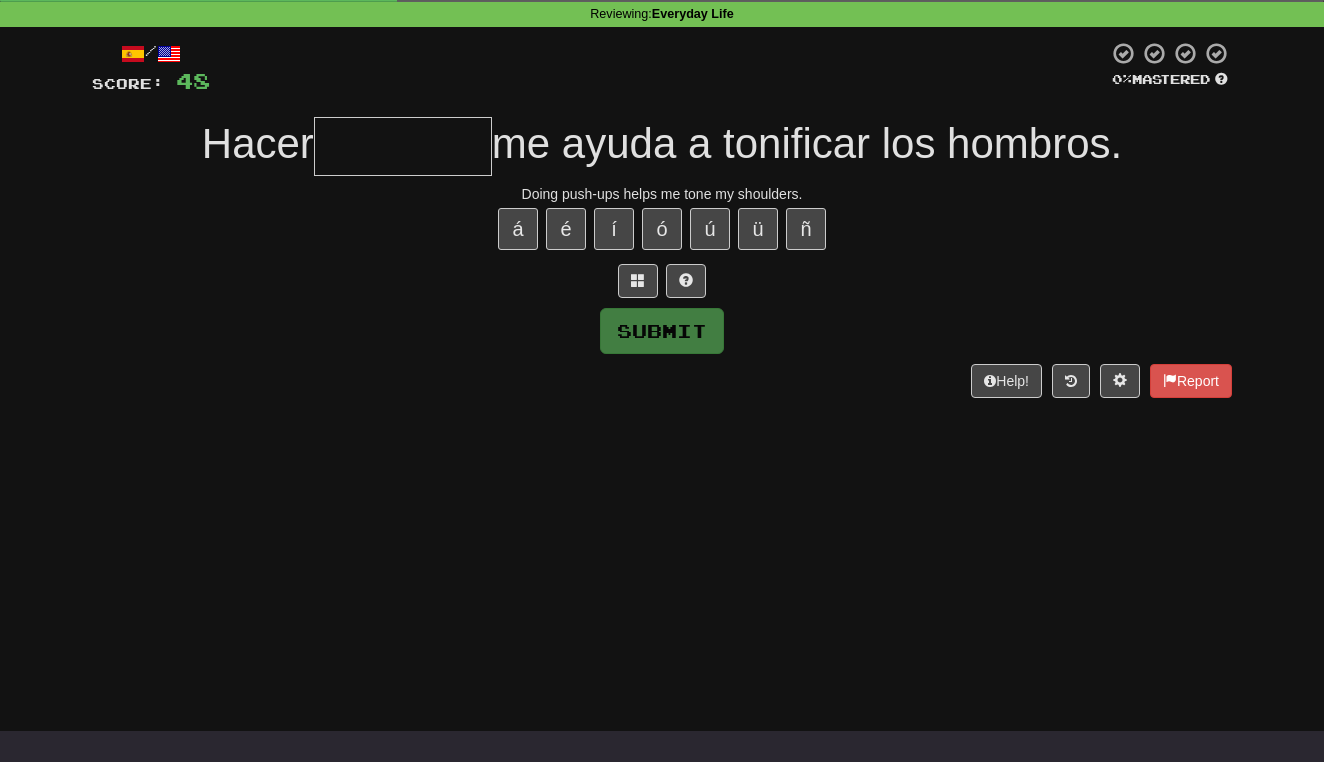 type on "*********" 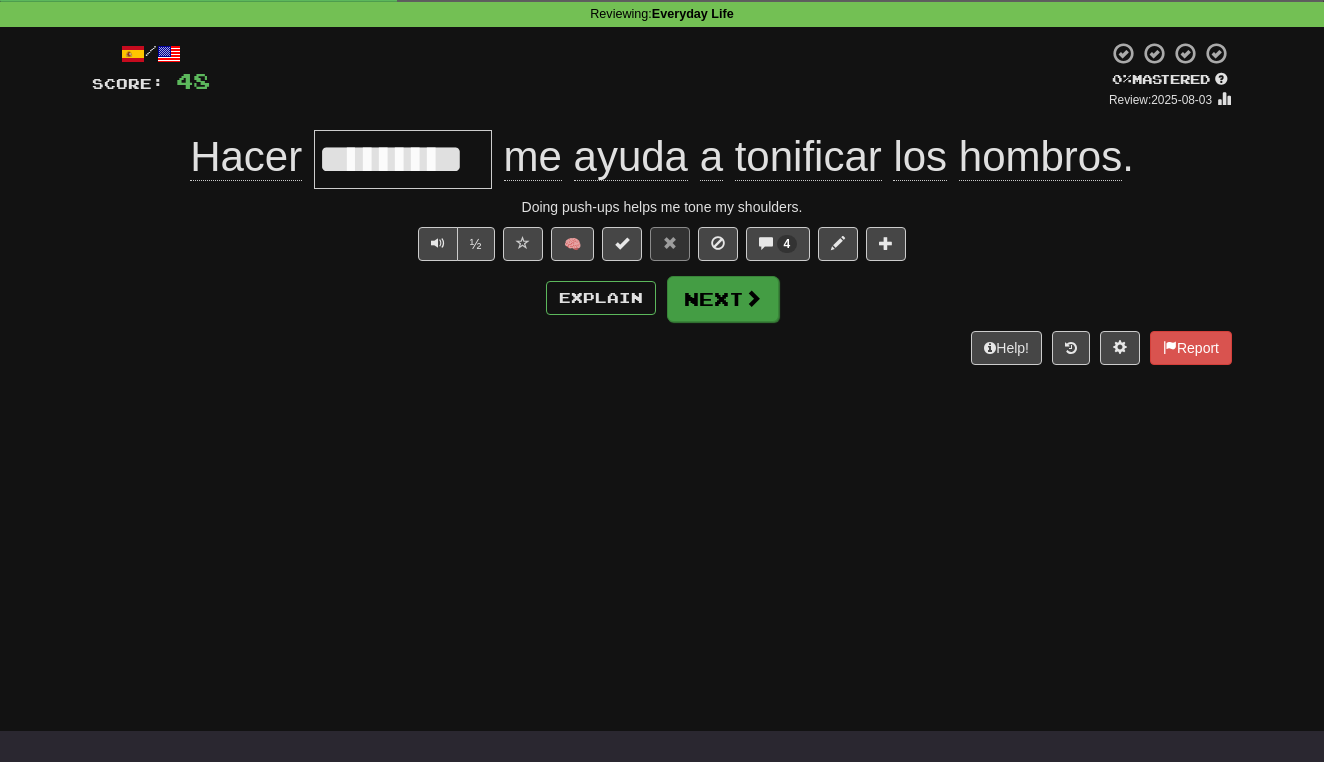 click on "Next" at bounding box center (723, 299) 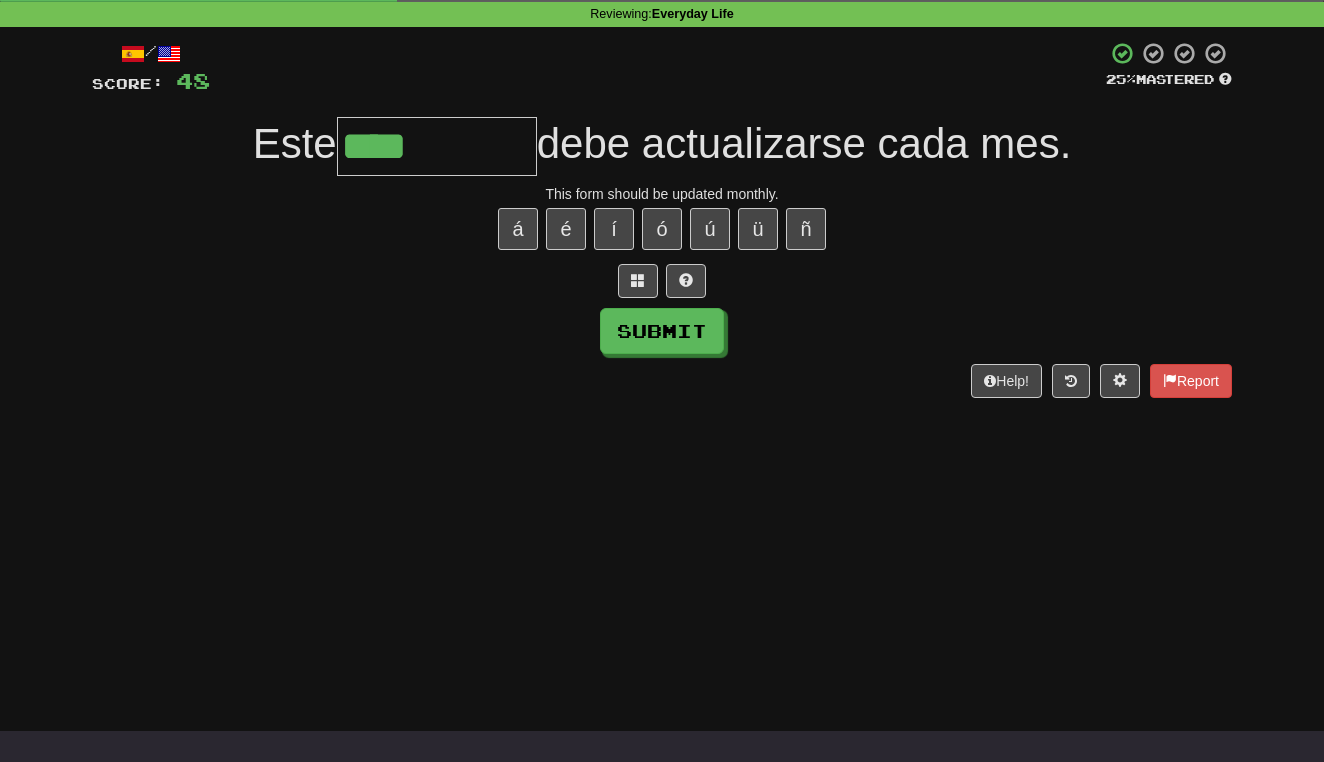 type on "**********" 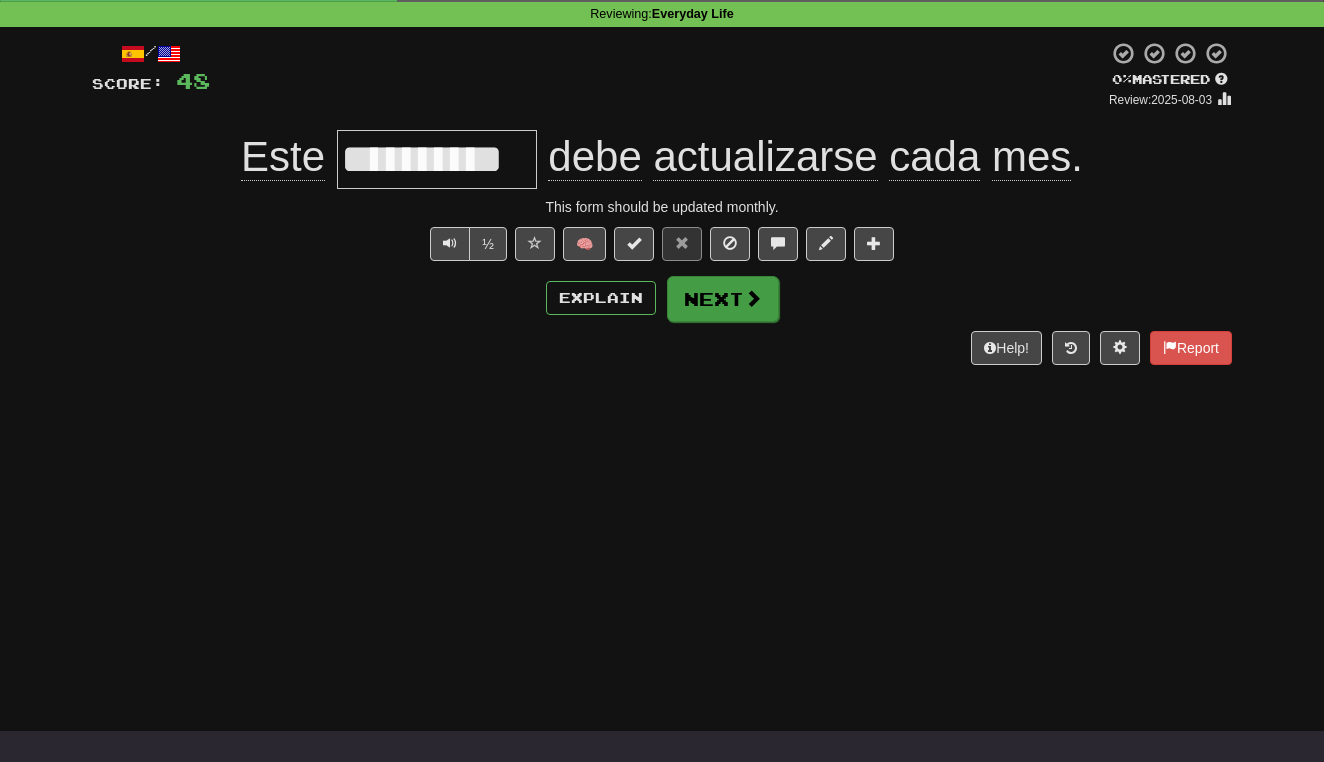 click on "Next" at bounding box center [723, 299] 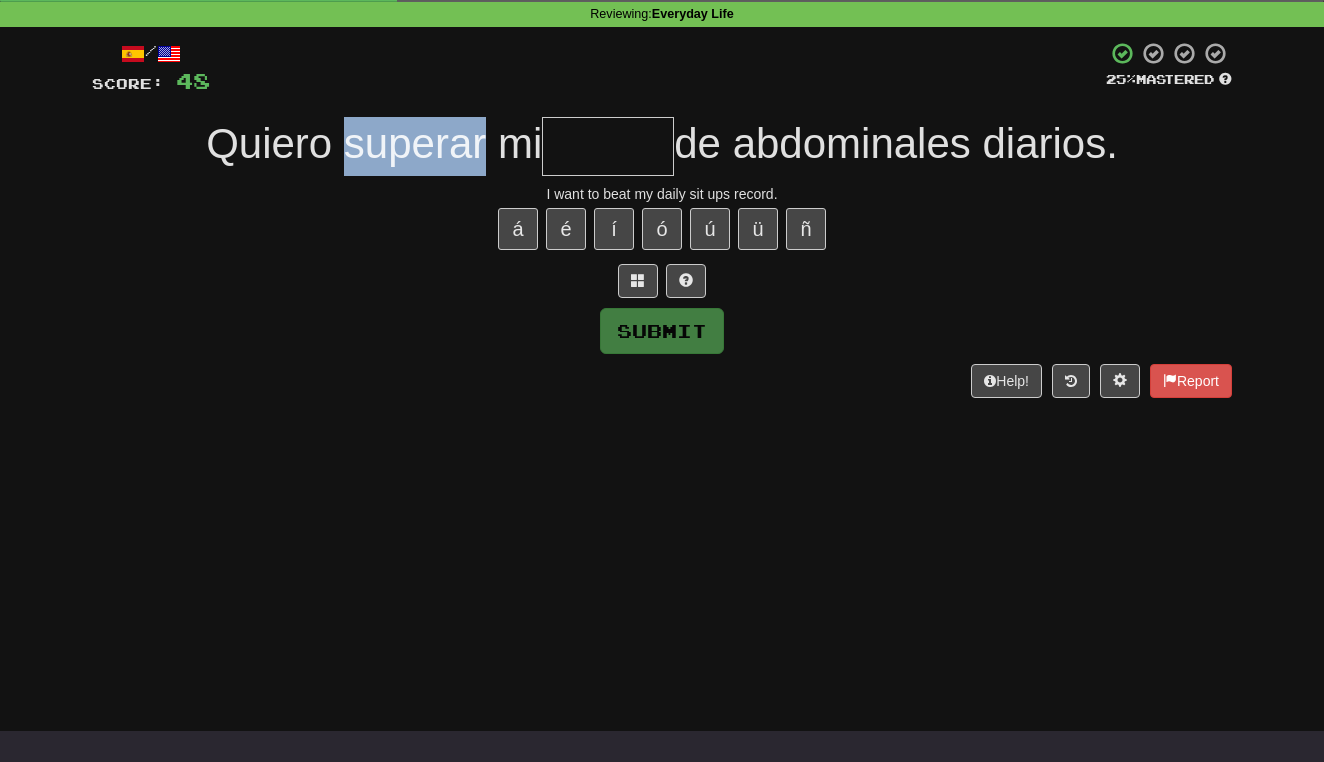 drag, startPoint x: 326, startPoint y: 141, endPoint x: 472, endPoint y: 137, distance: 146.05478 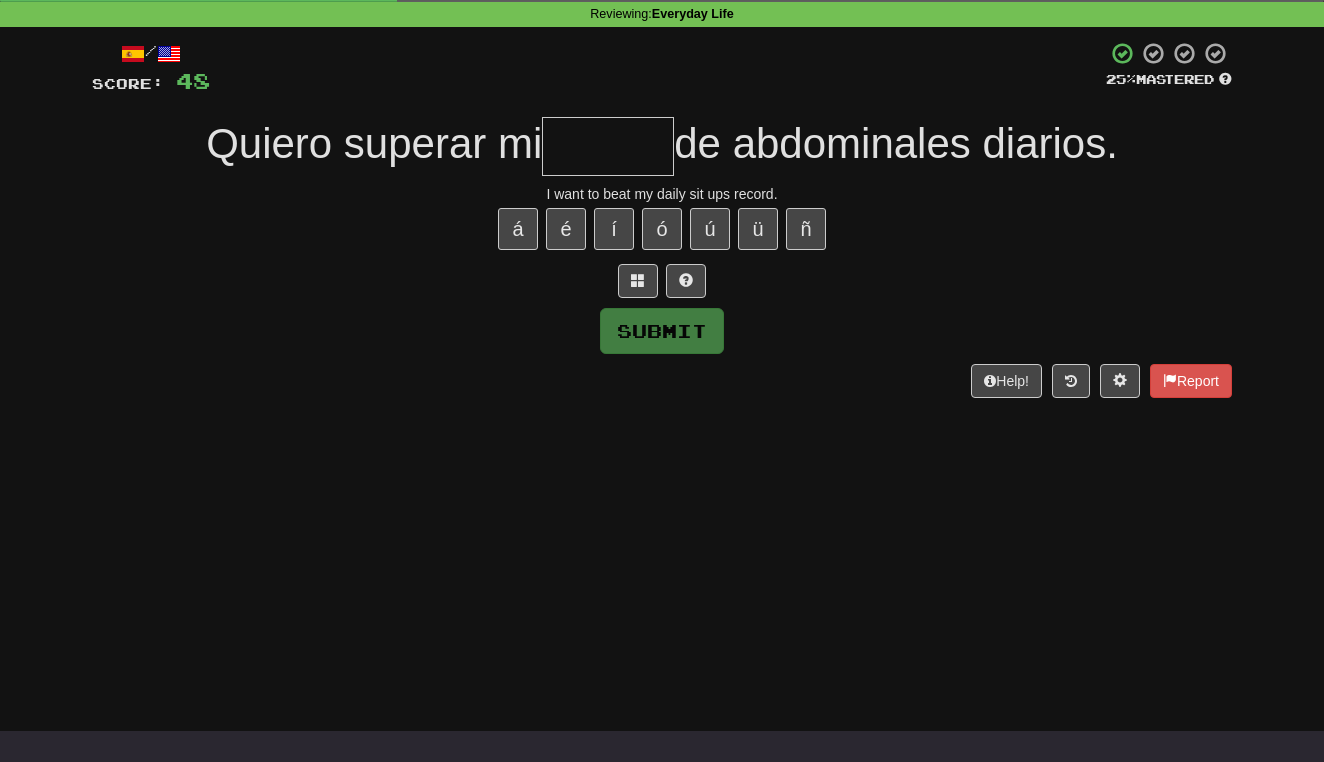click at bounding box center [608, 146] 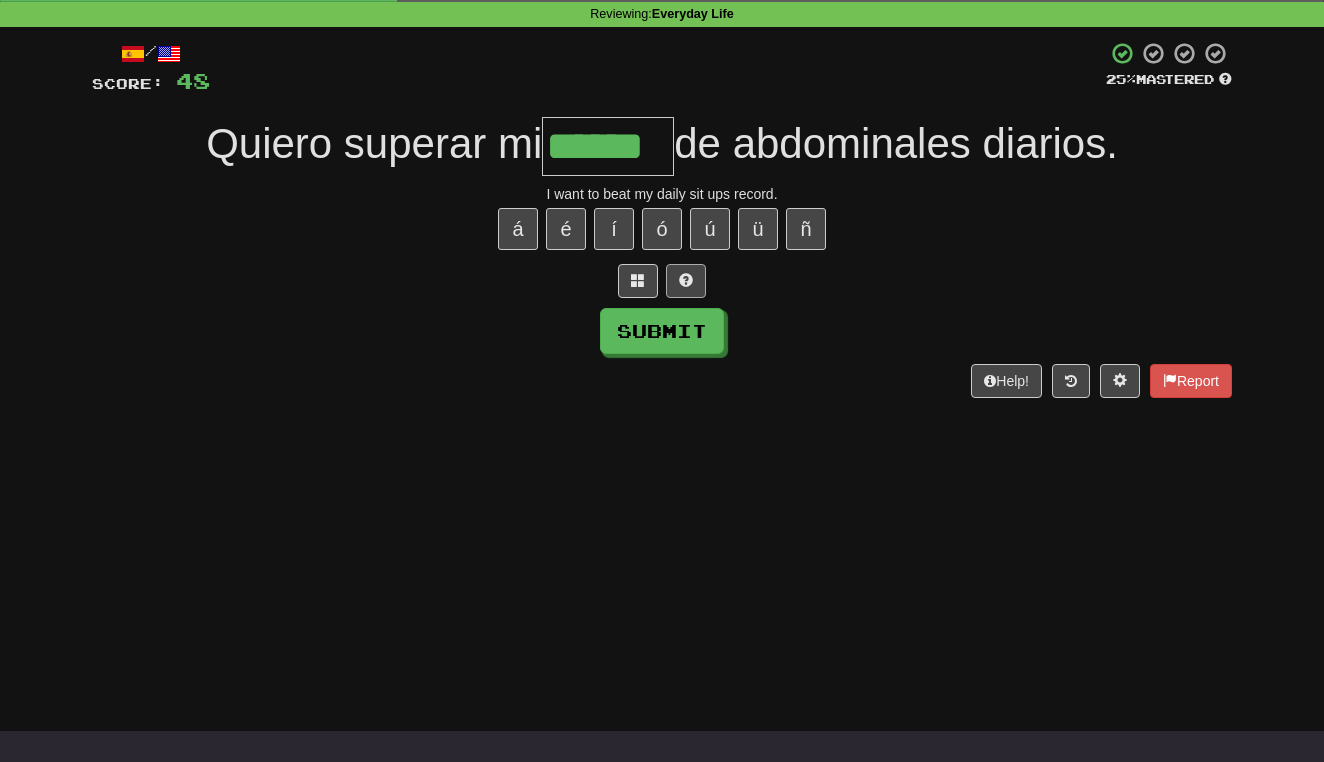 type on "******" 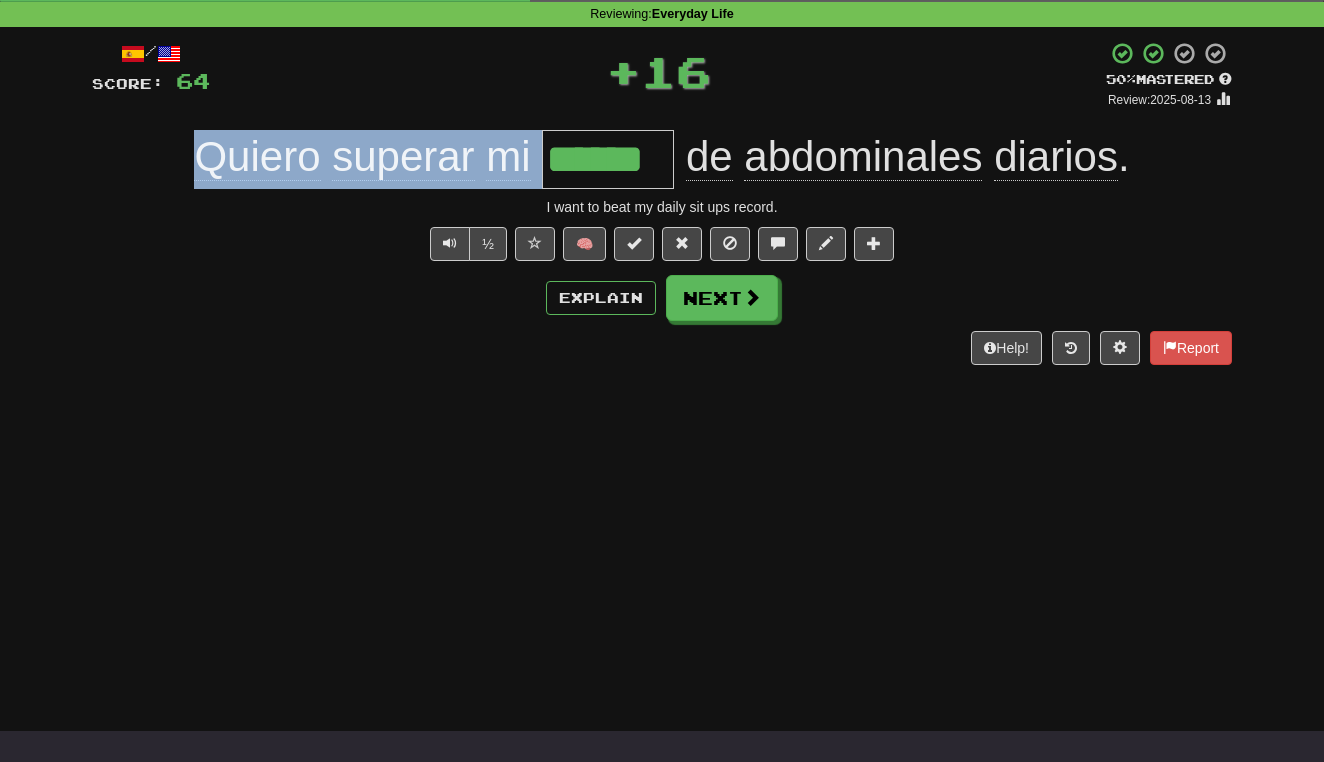 drag, startPoint x: 538, startPoint y: 177, endPoint x: 637, endPoint y: 166, distance: 99.60924 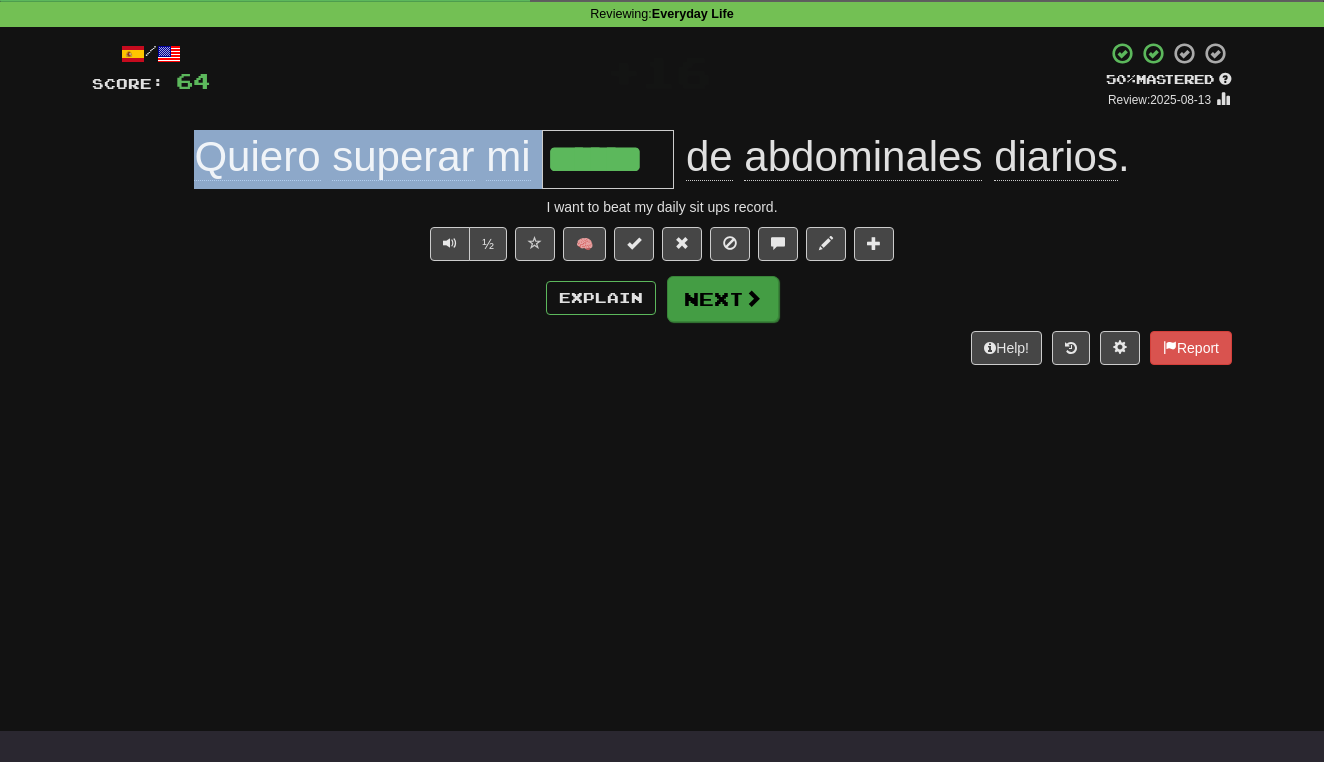 click on "Next" at bounding box center (723, 299) 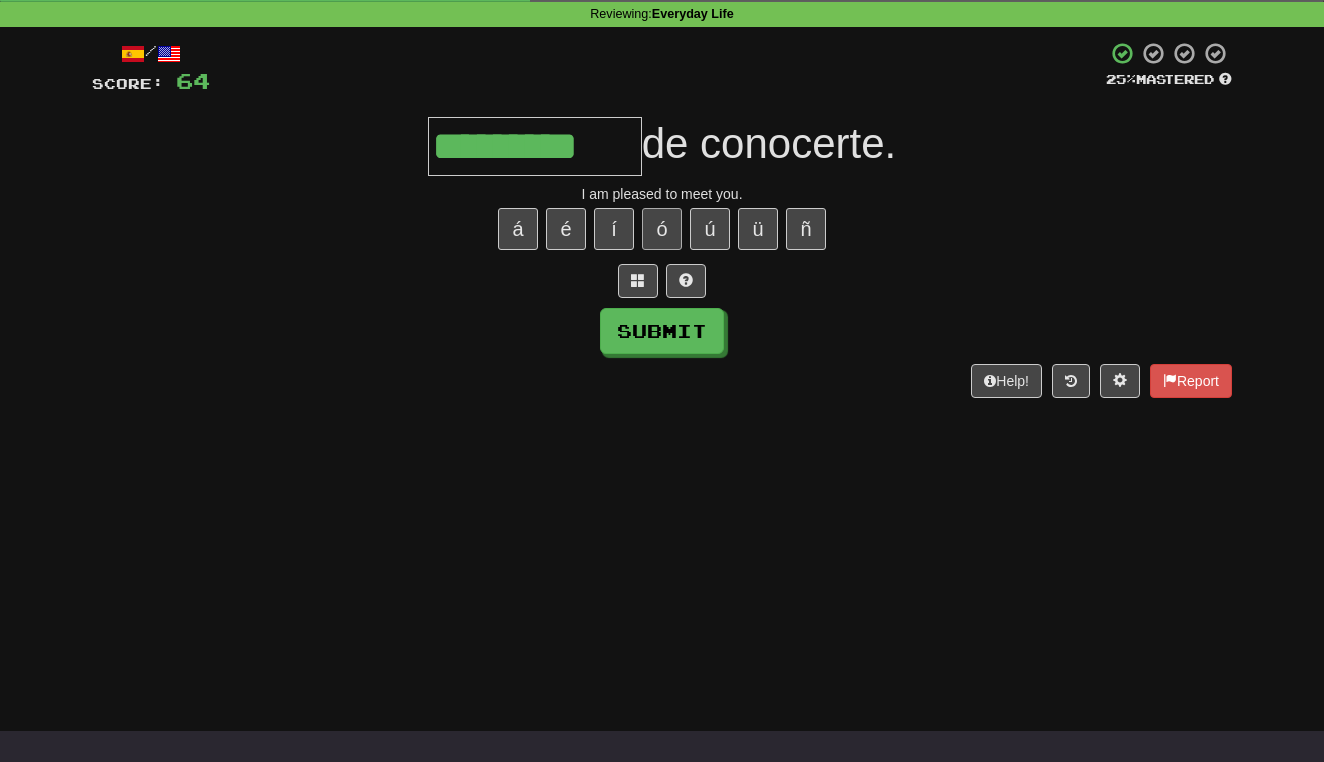 type on "*********" 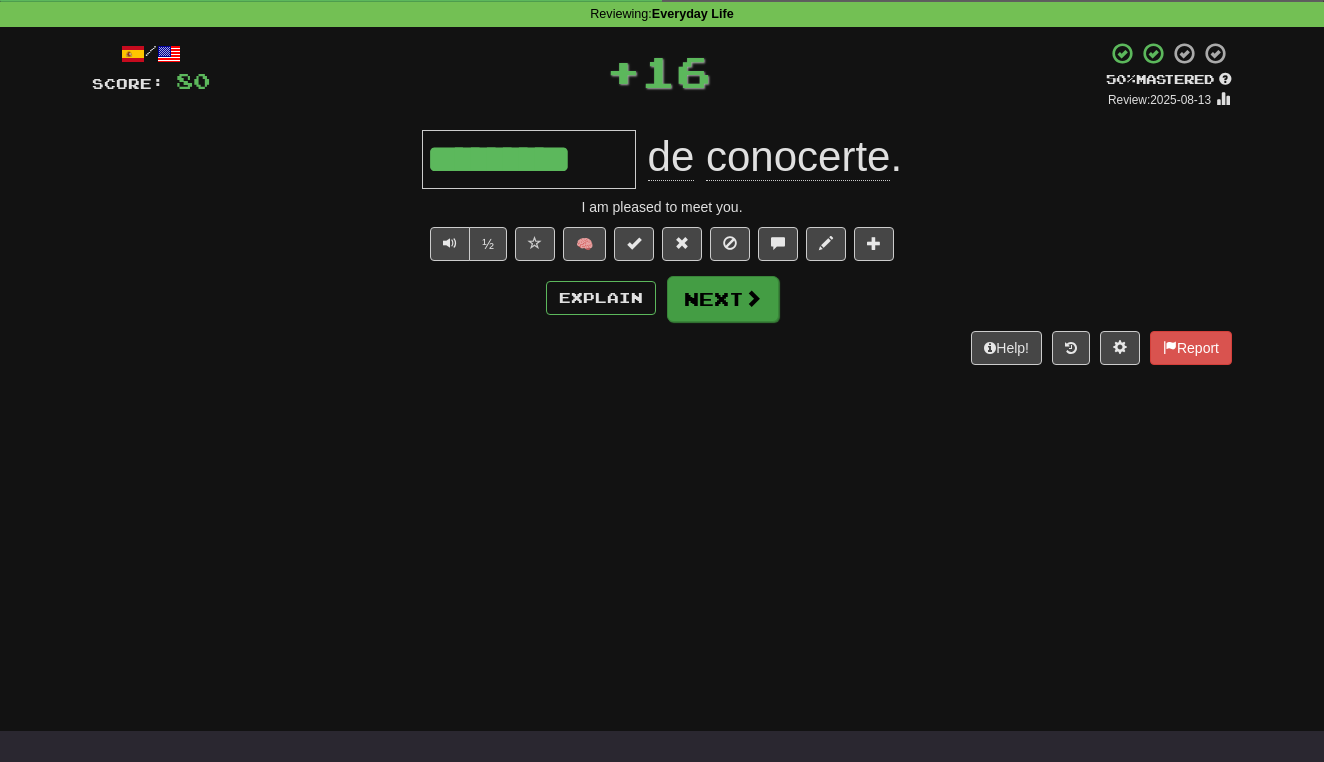 click on "Next" at bounding box center (723, 299) 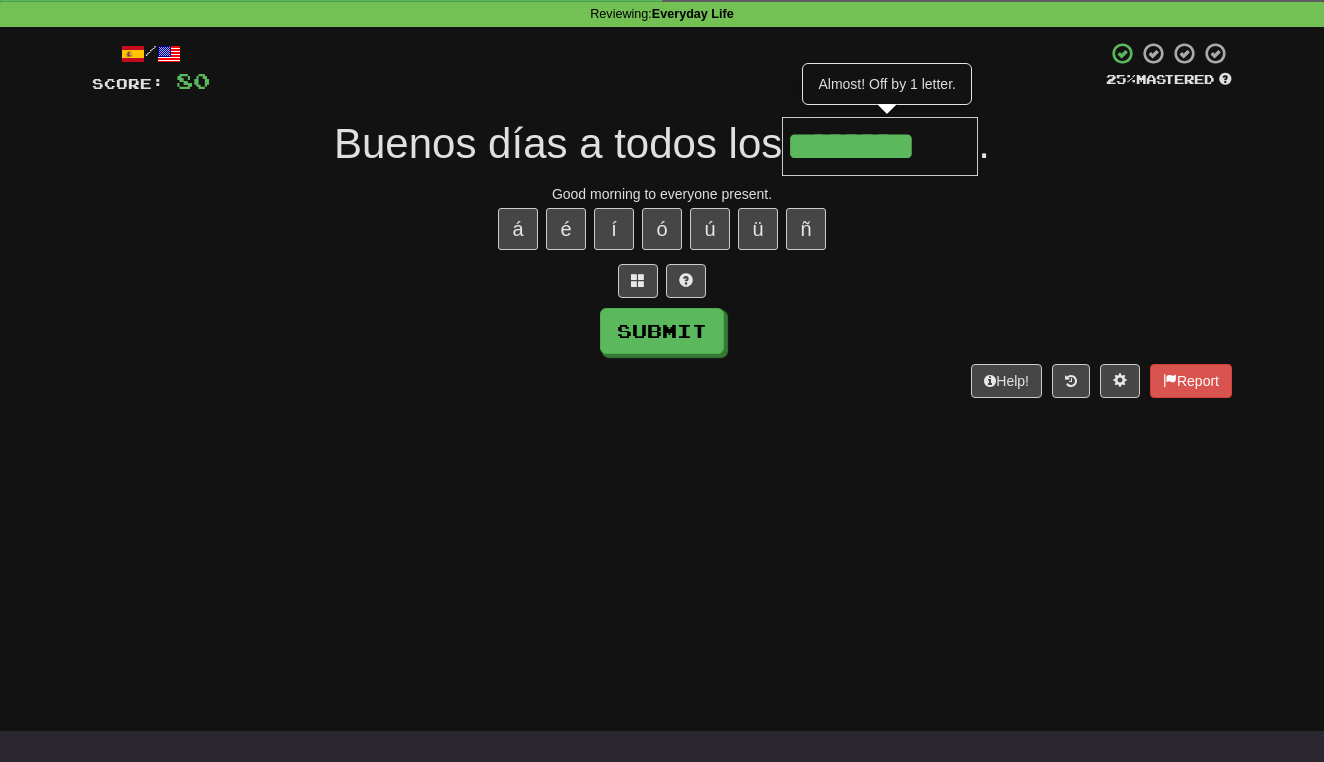 type on "*********" 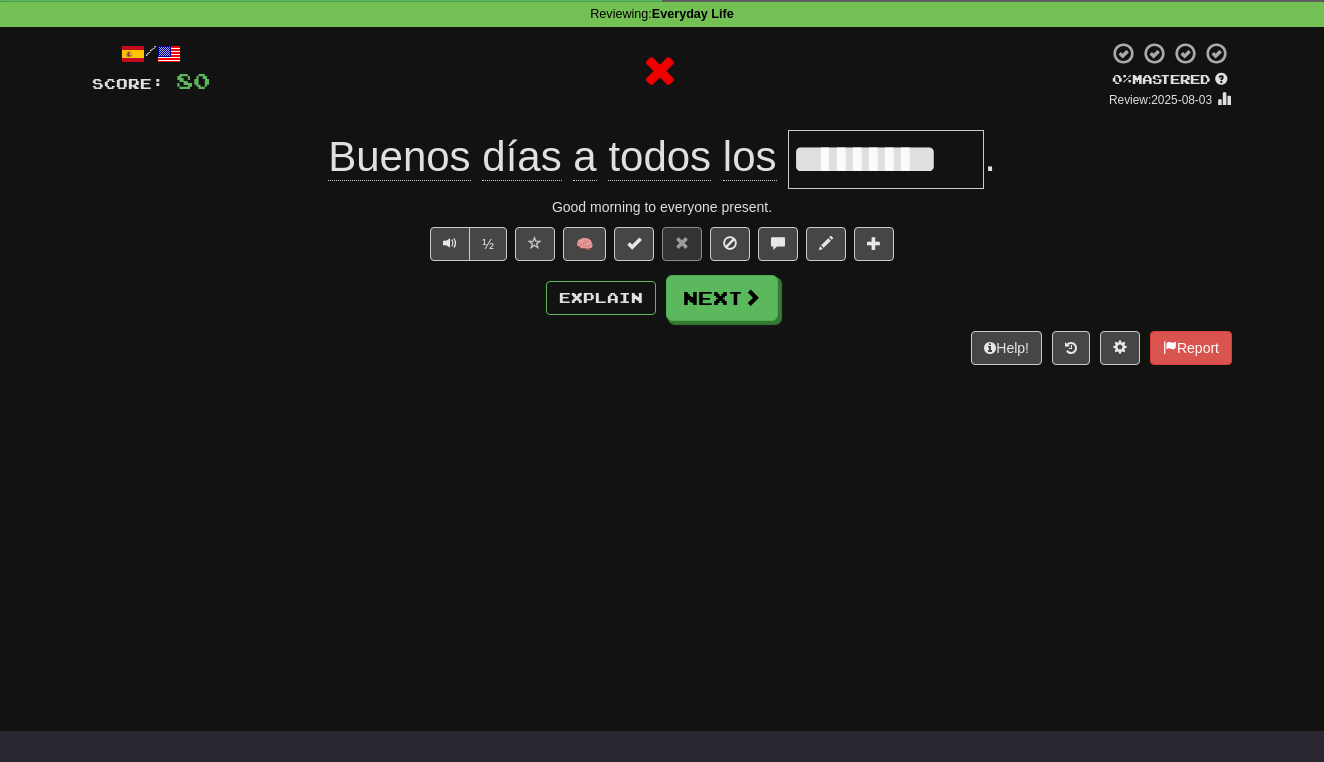 click on "/ Score: 80 0 % Mastered Review: 2025-08-03 Buenos días a todos los [PERSON]. Good morning to everyone present. ½ 🧠 Explain Next Help! Report" at bounding box center (662, 203) 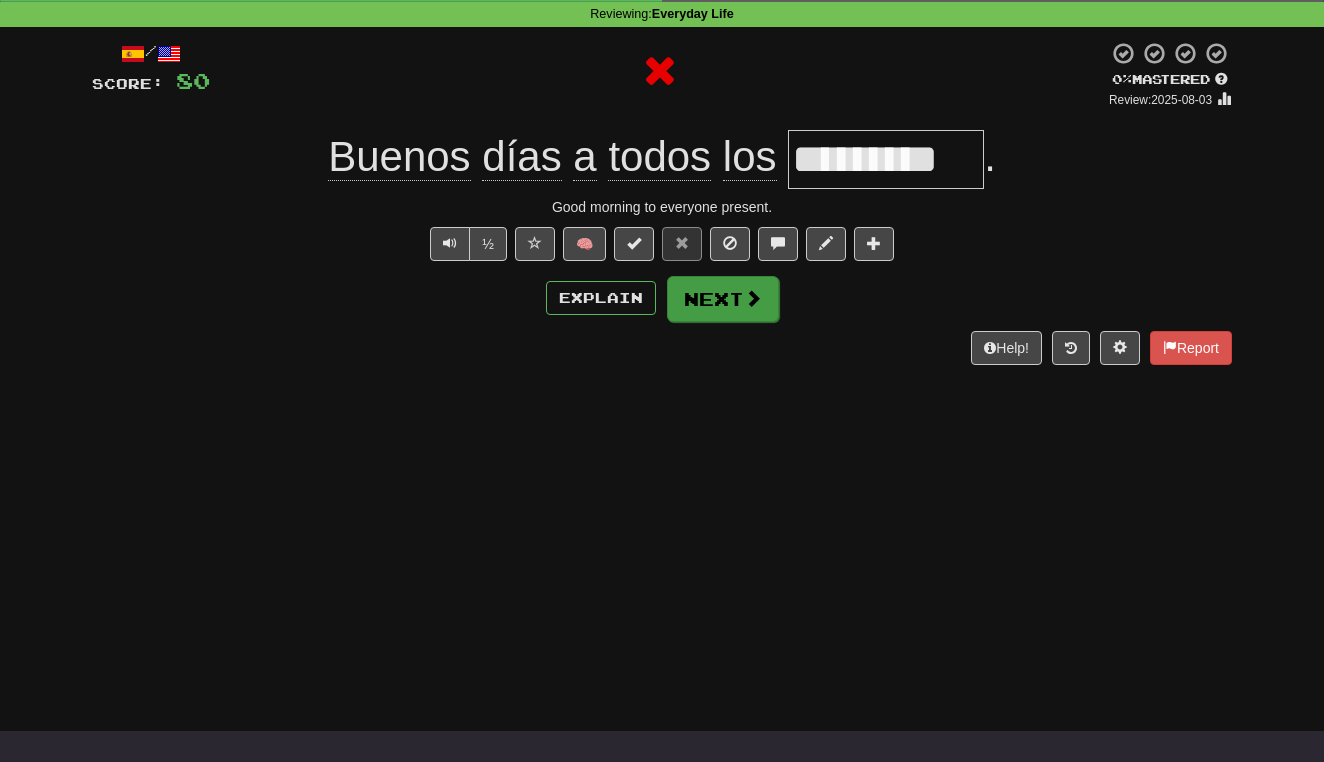 click on "Next" at bounding box center (723, 299) 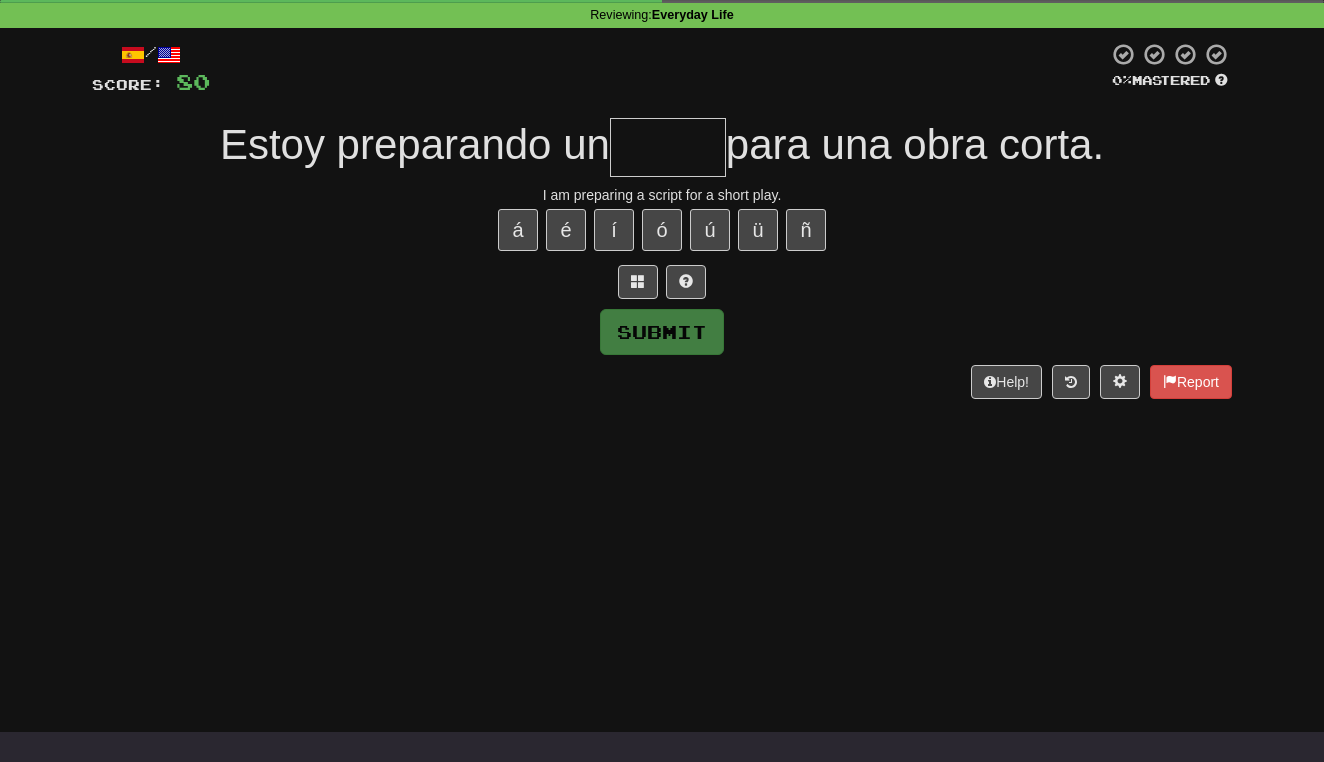 scroll, scrollTop: 92, scrollLeft: 0, axis: vertical 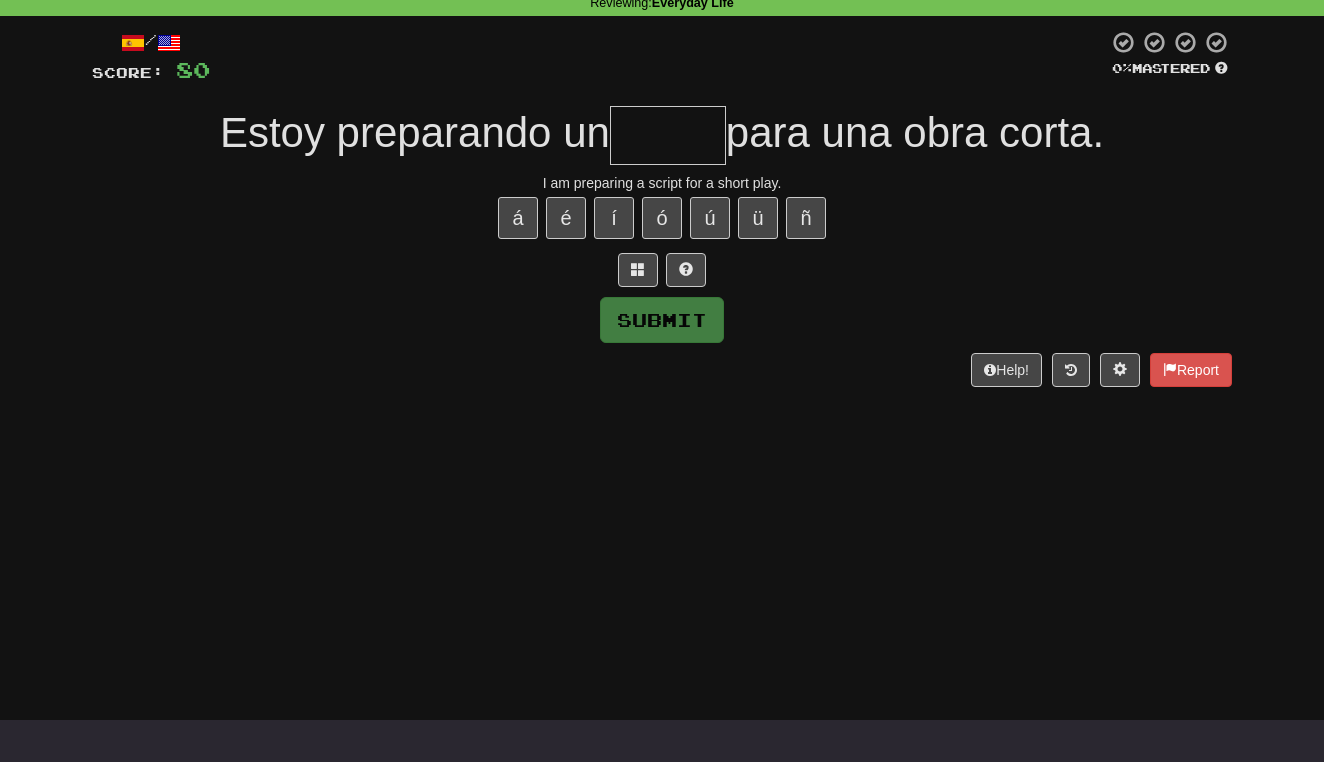 type on "*" 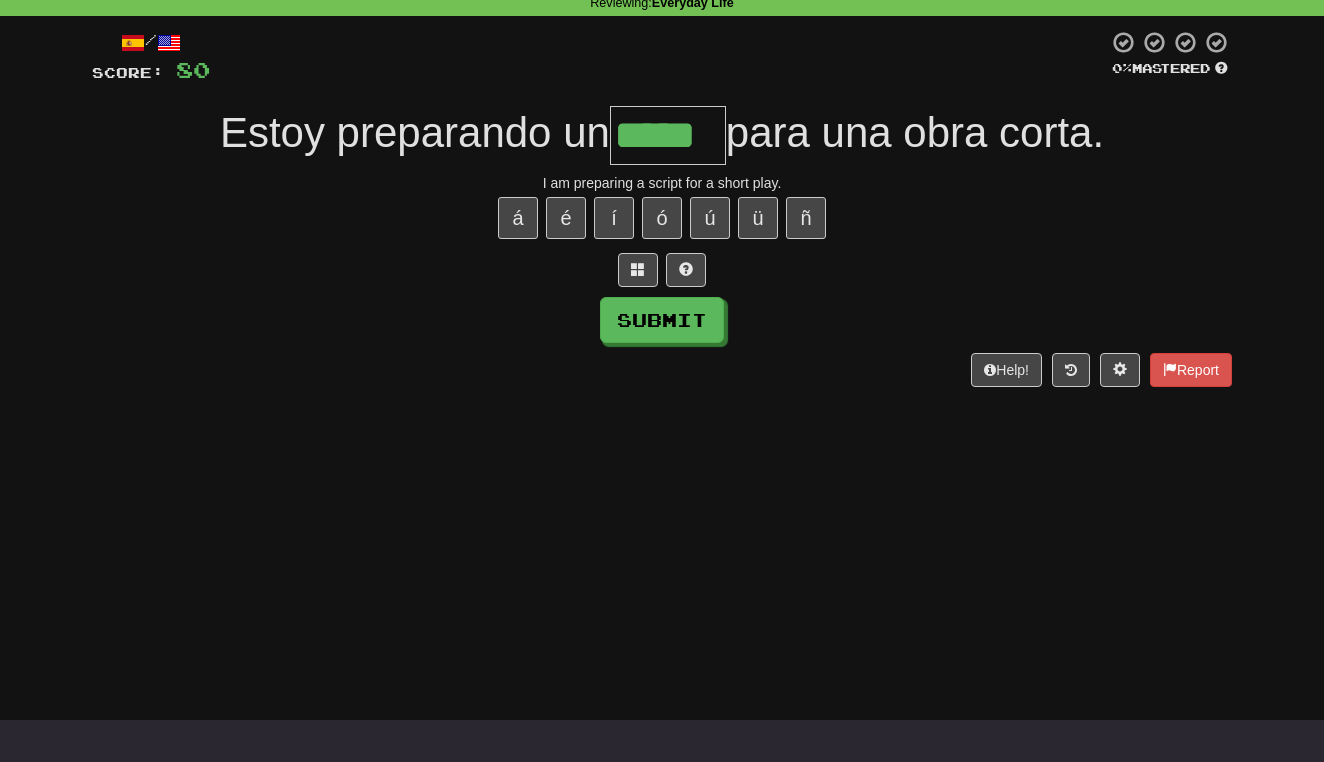 type on "*****" 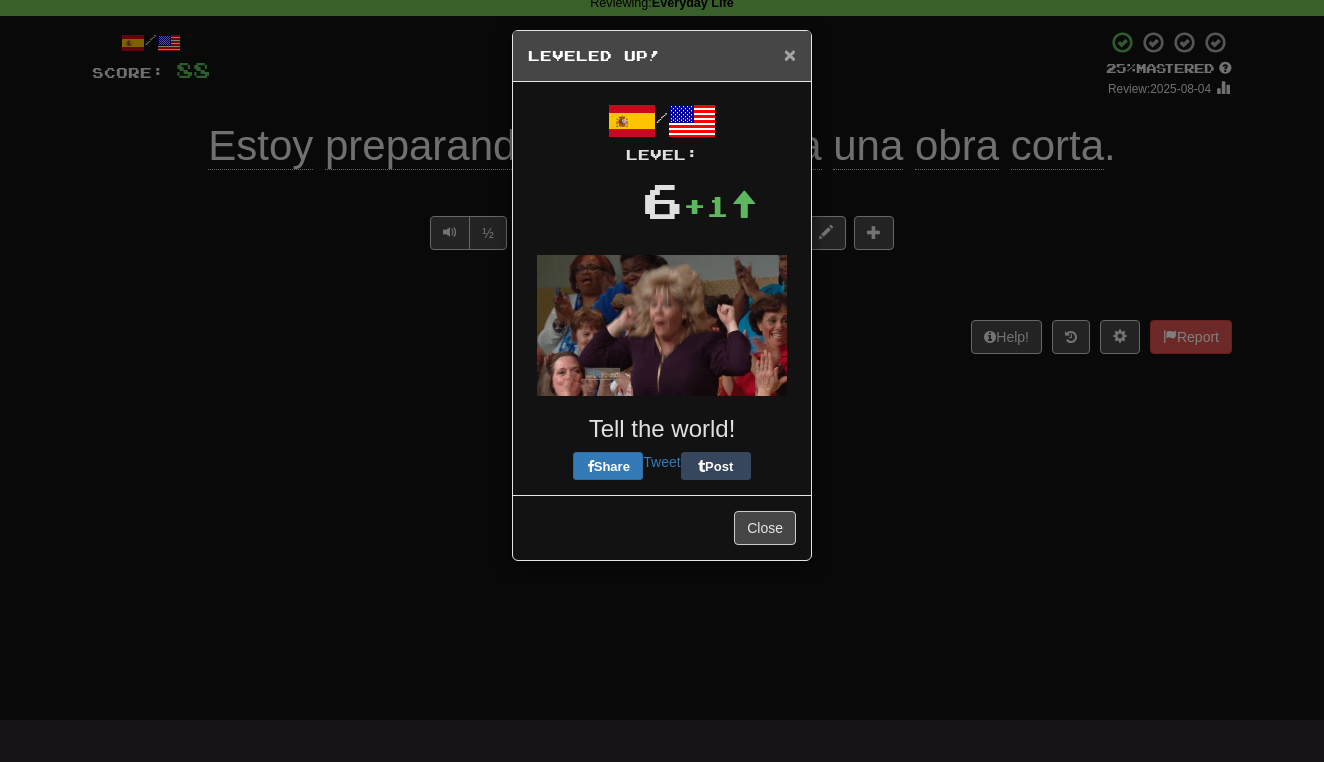 click on "×" at bounding box center [790, 54] 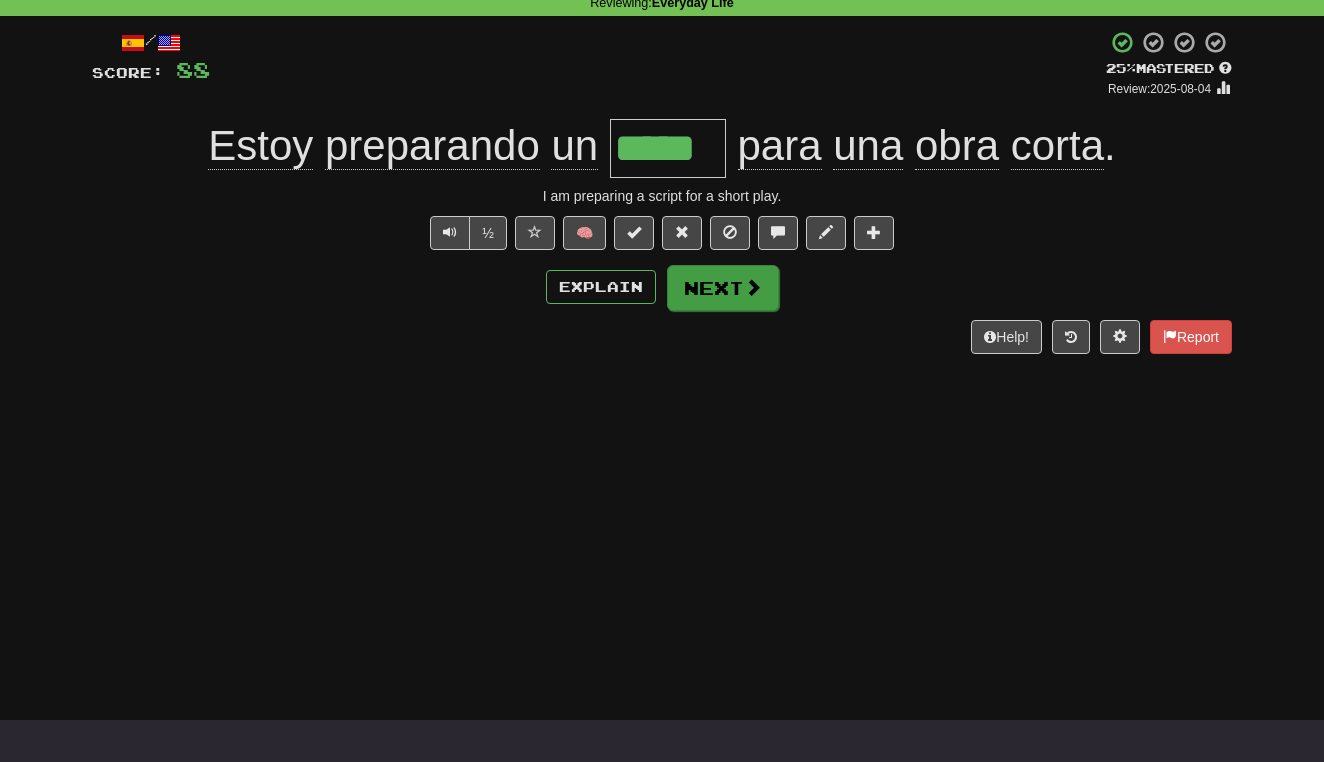 click on "Next" at bounding box center [723, 288] 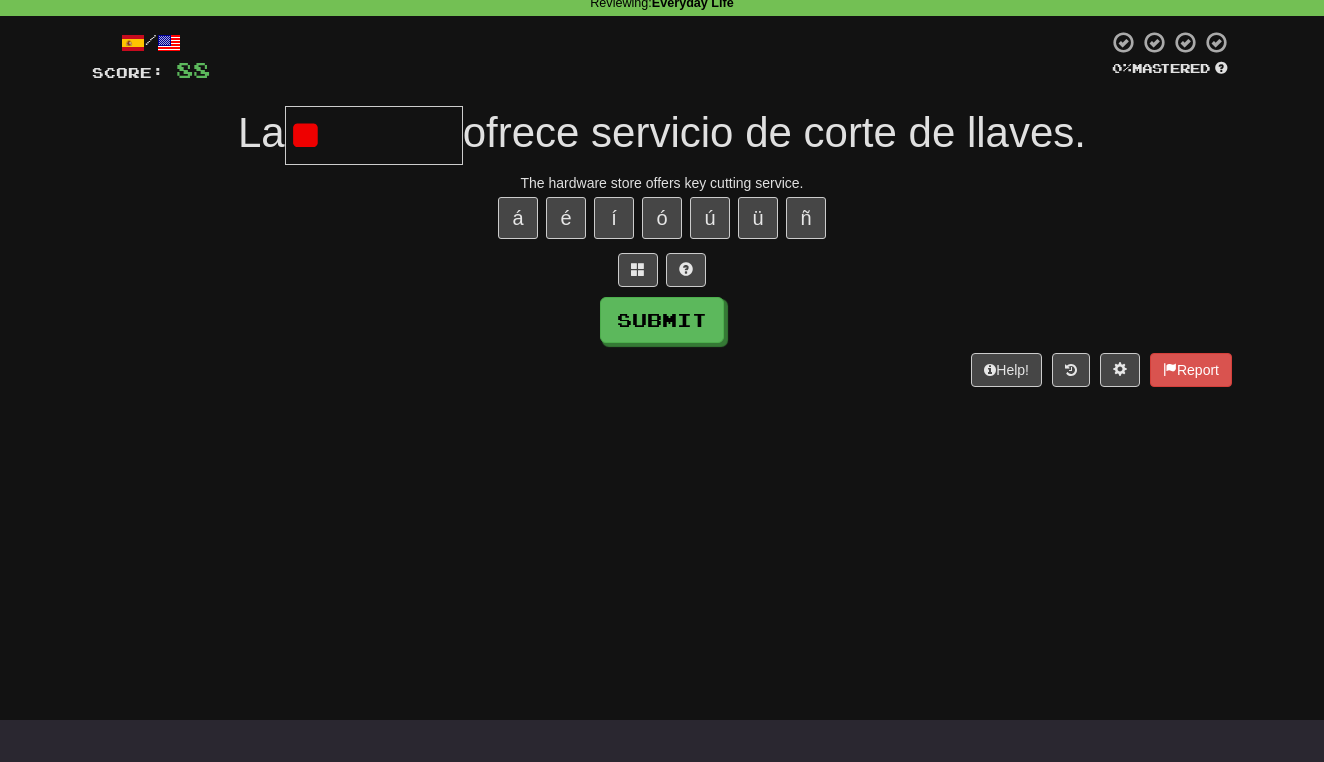 type on "*" 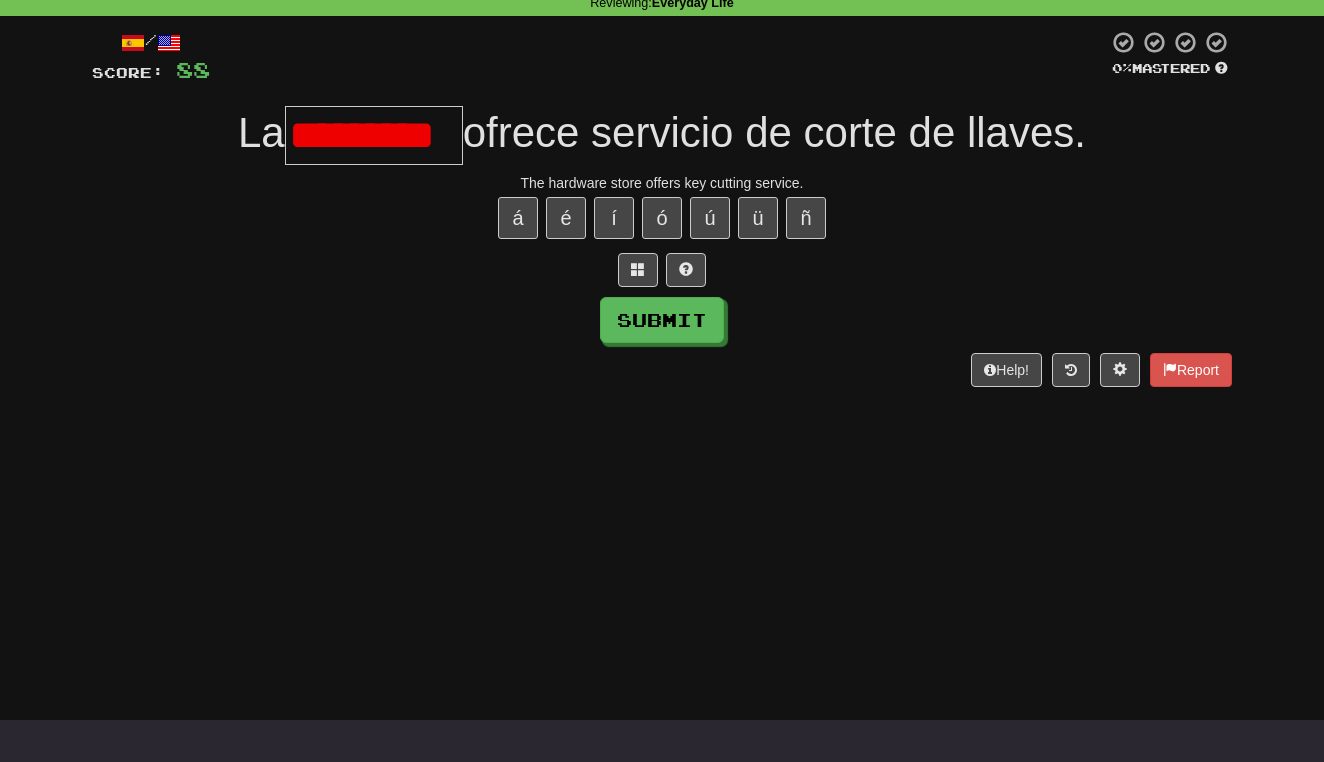 type on "**********" 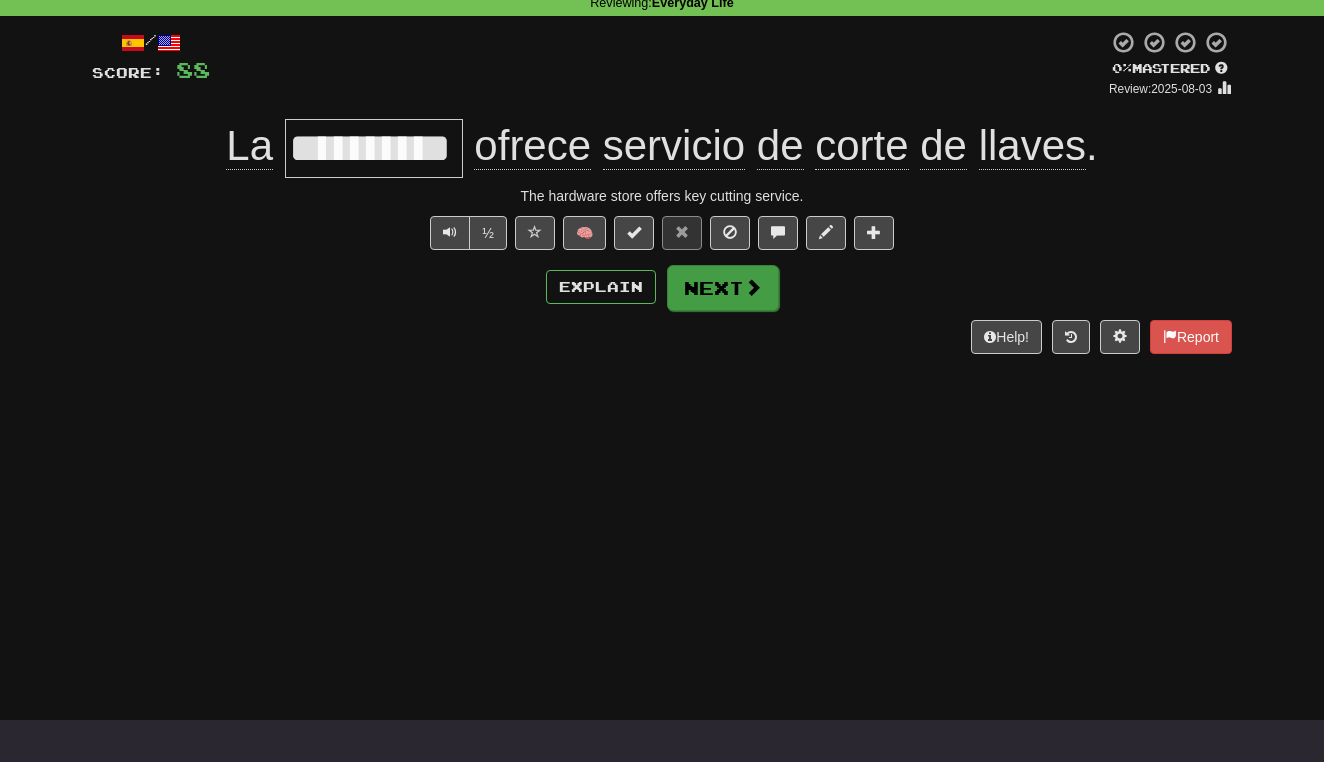 click on "Next" at bounding box center [723, 288] 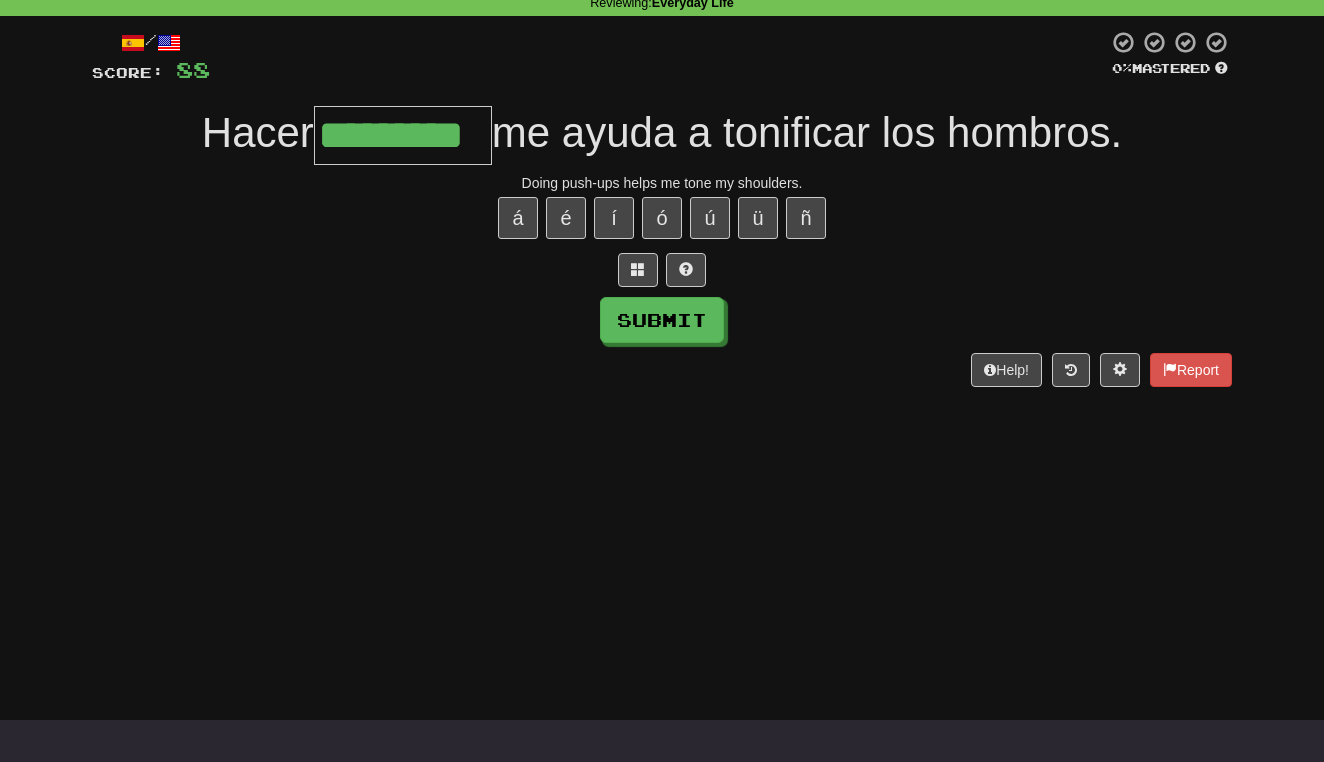type on "*********" 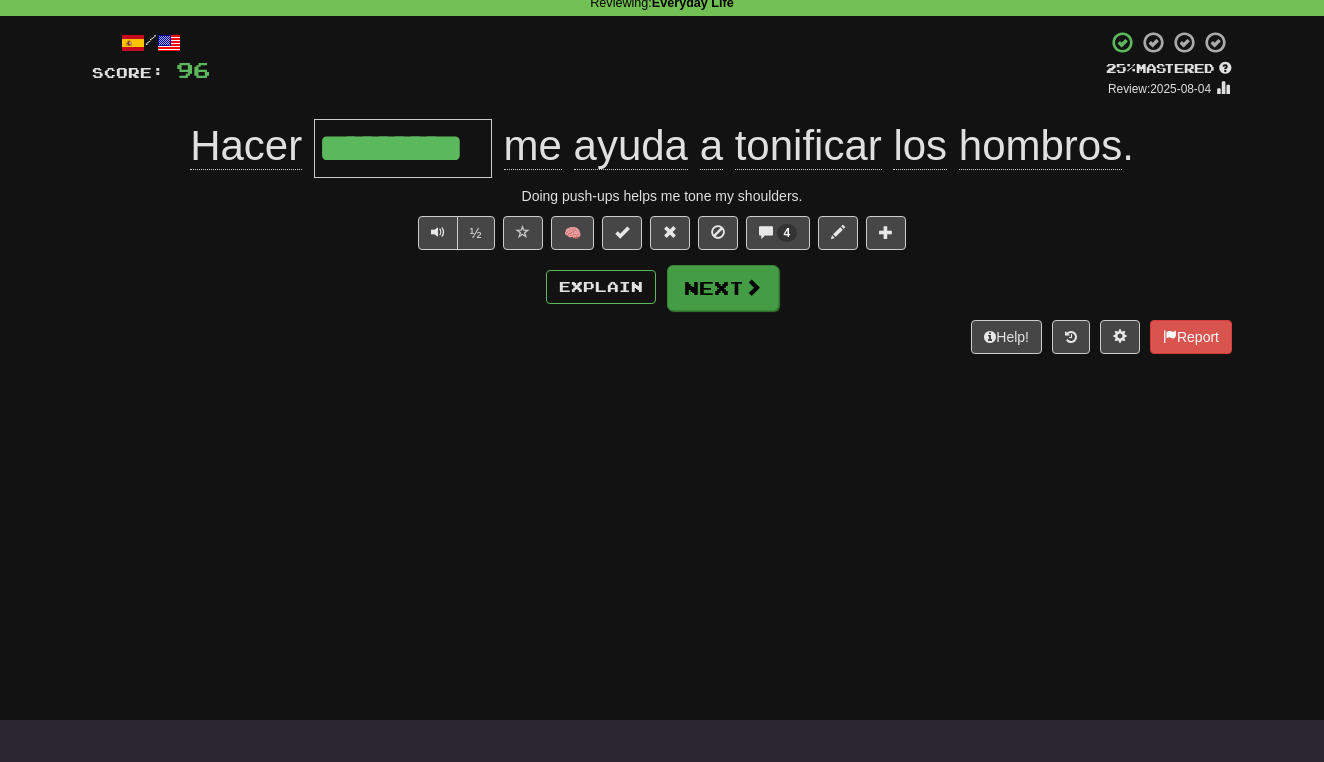 click on "Next" at bounding box center (723, 288) 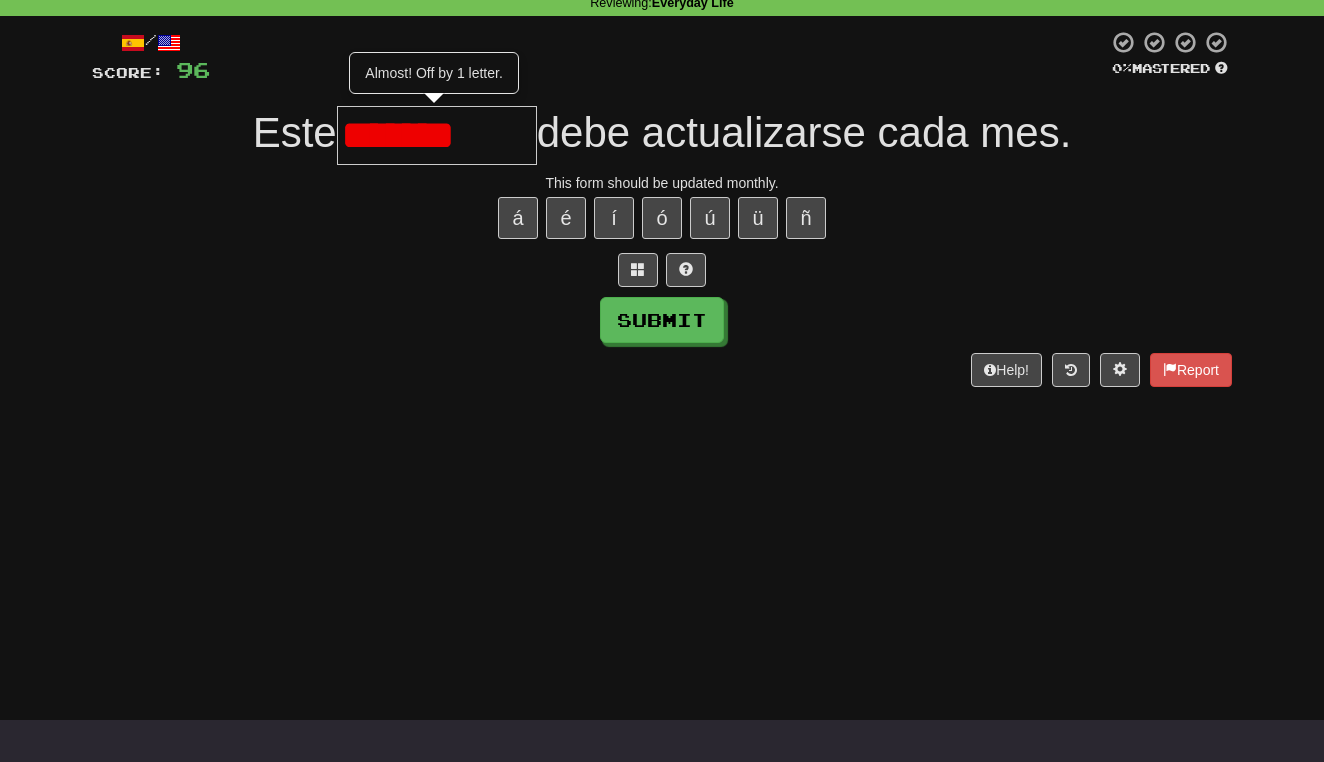 type on "**********" 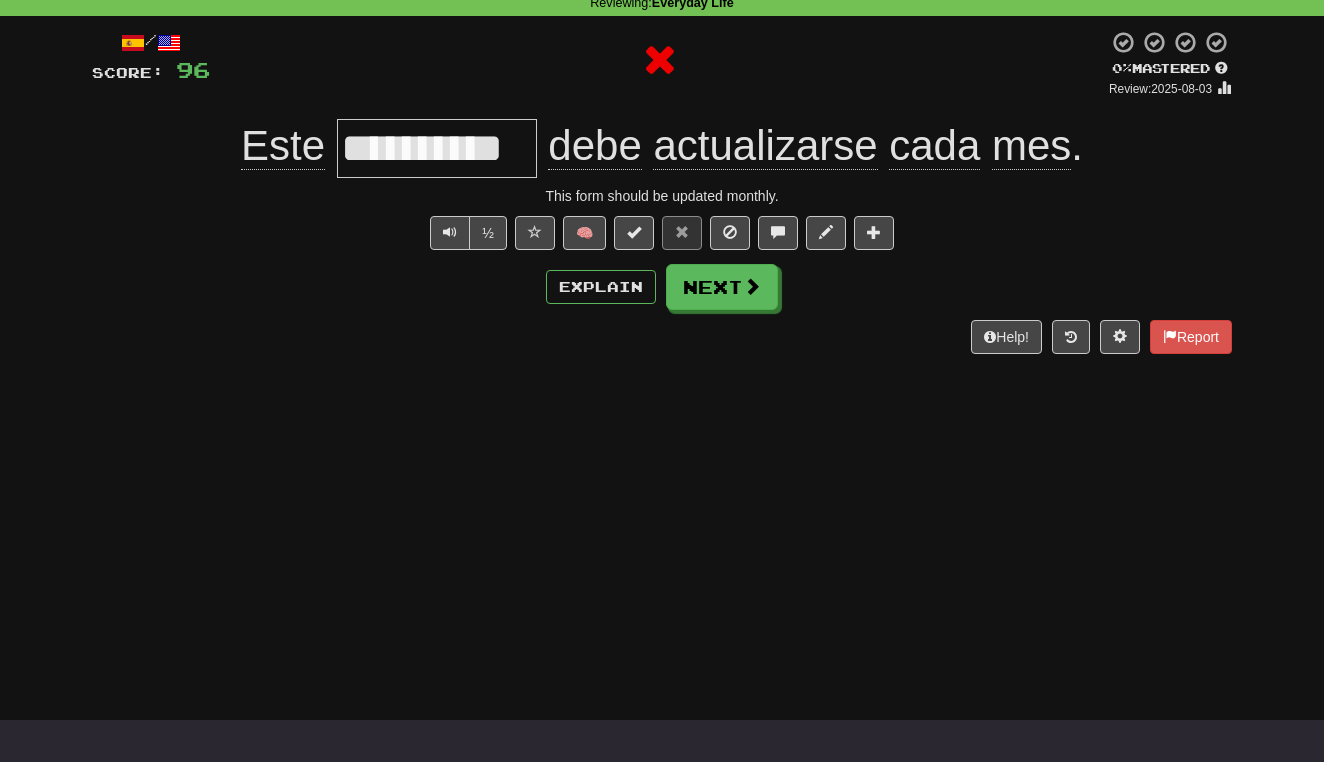 click on "**********" at bounding box center (662, 192) 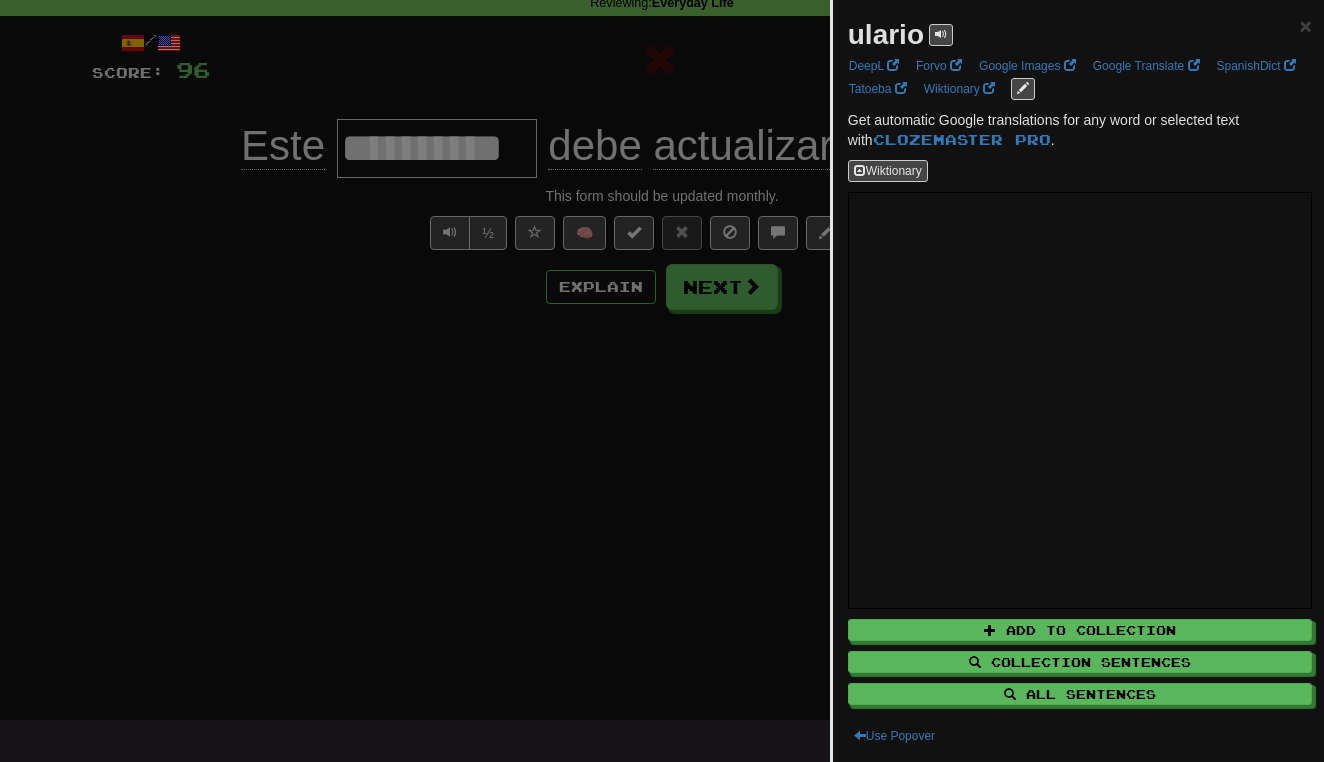 click at bounding box center (662, 381) 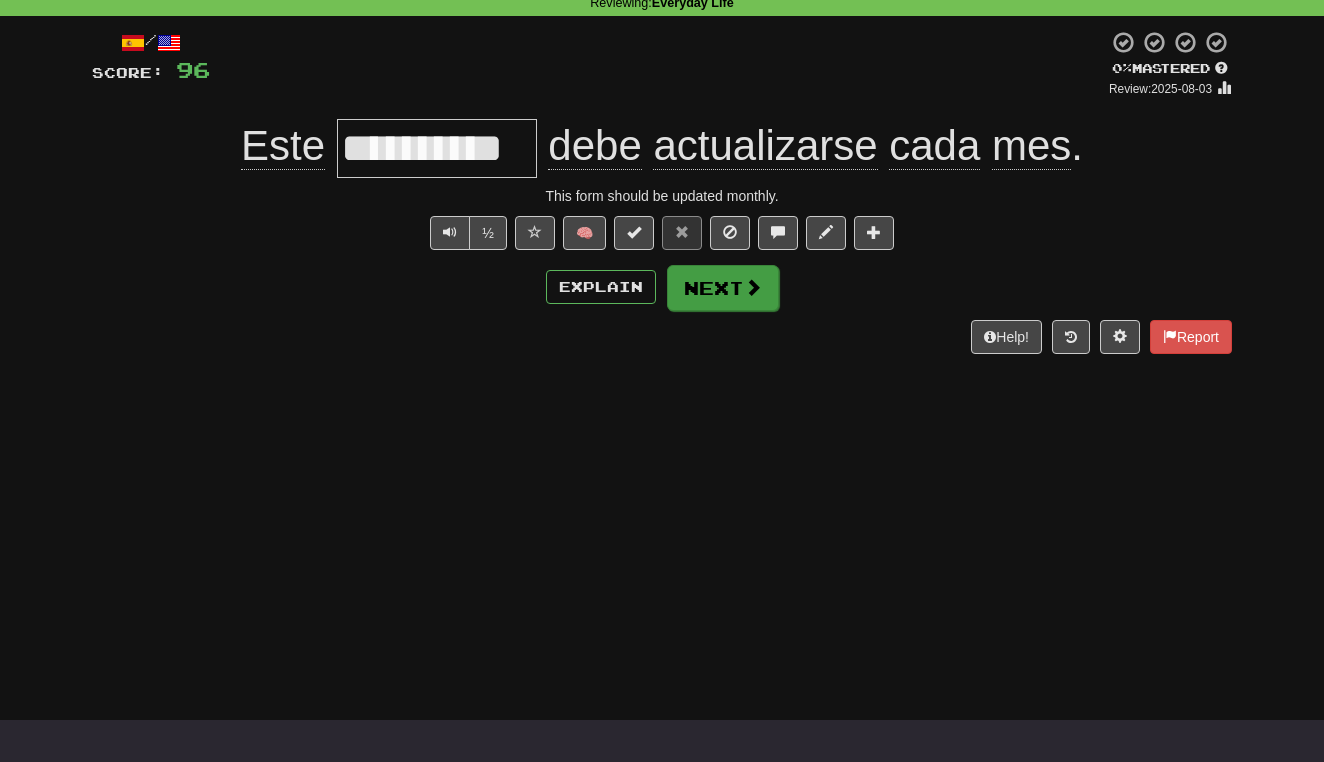 click on "Next" at bounding box center (723, 288) 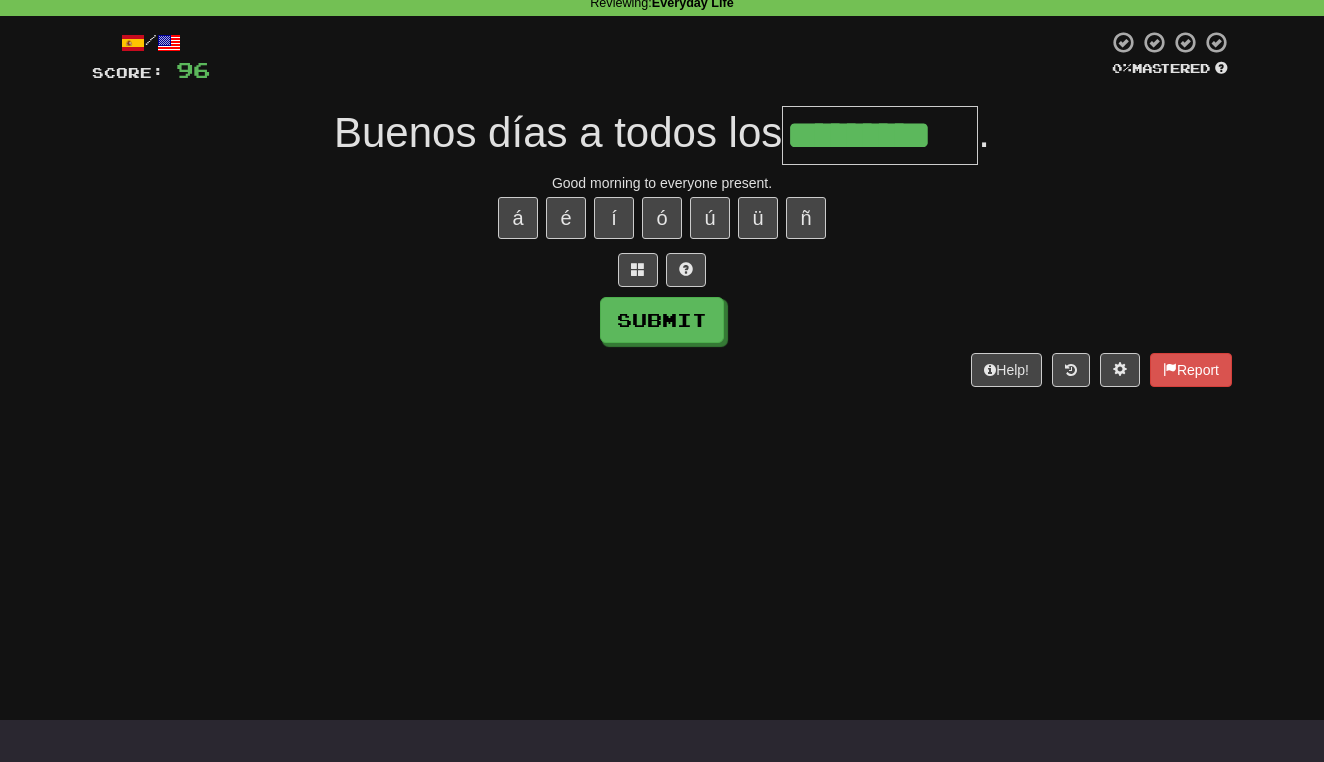 type on "*********" 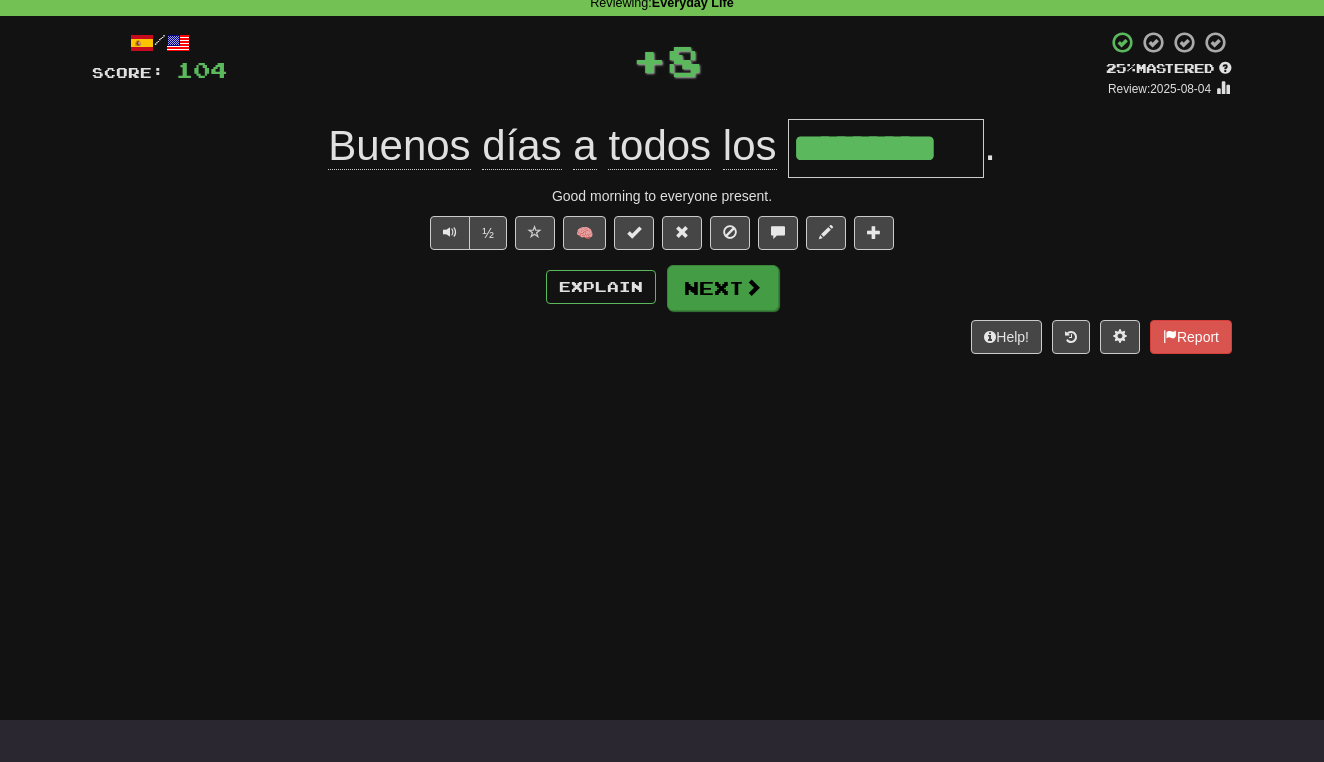 click on "Next" at bounding box center [723, 288] 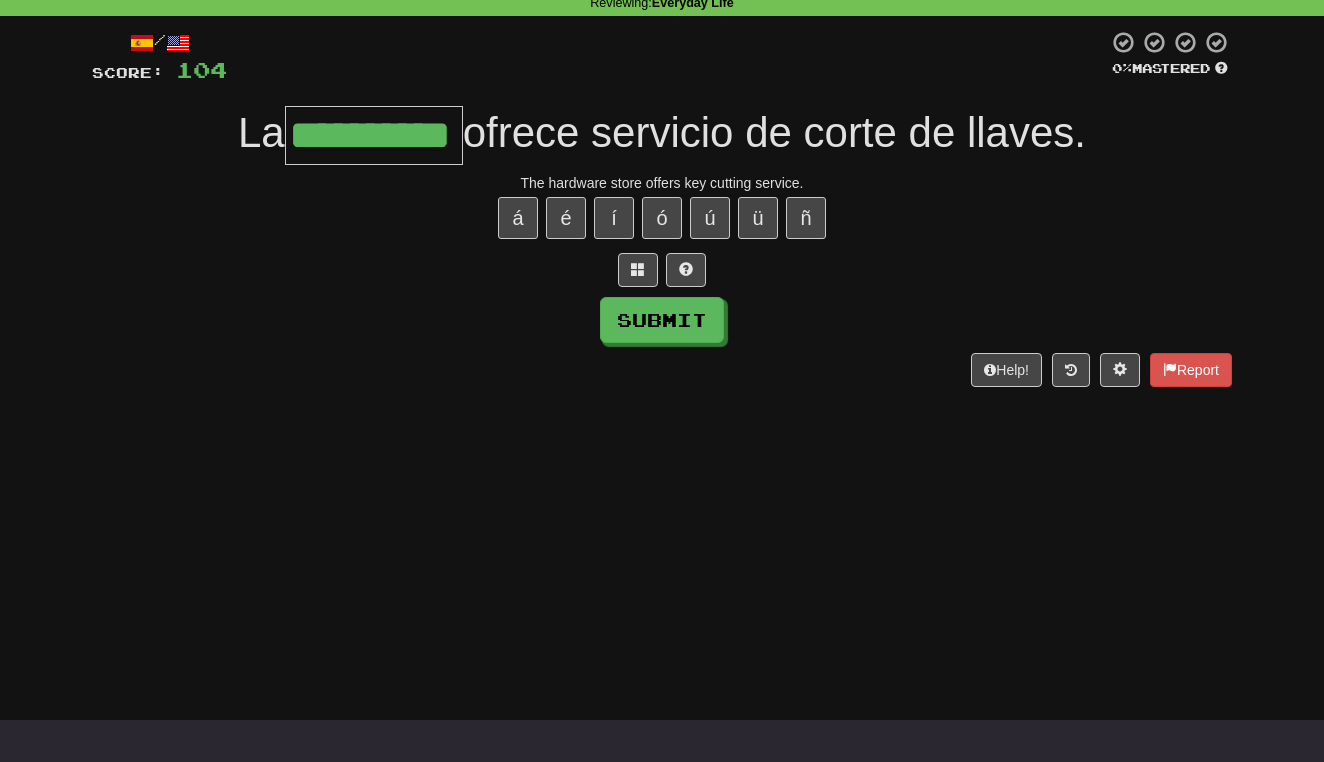 type on "**********" 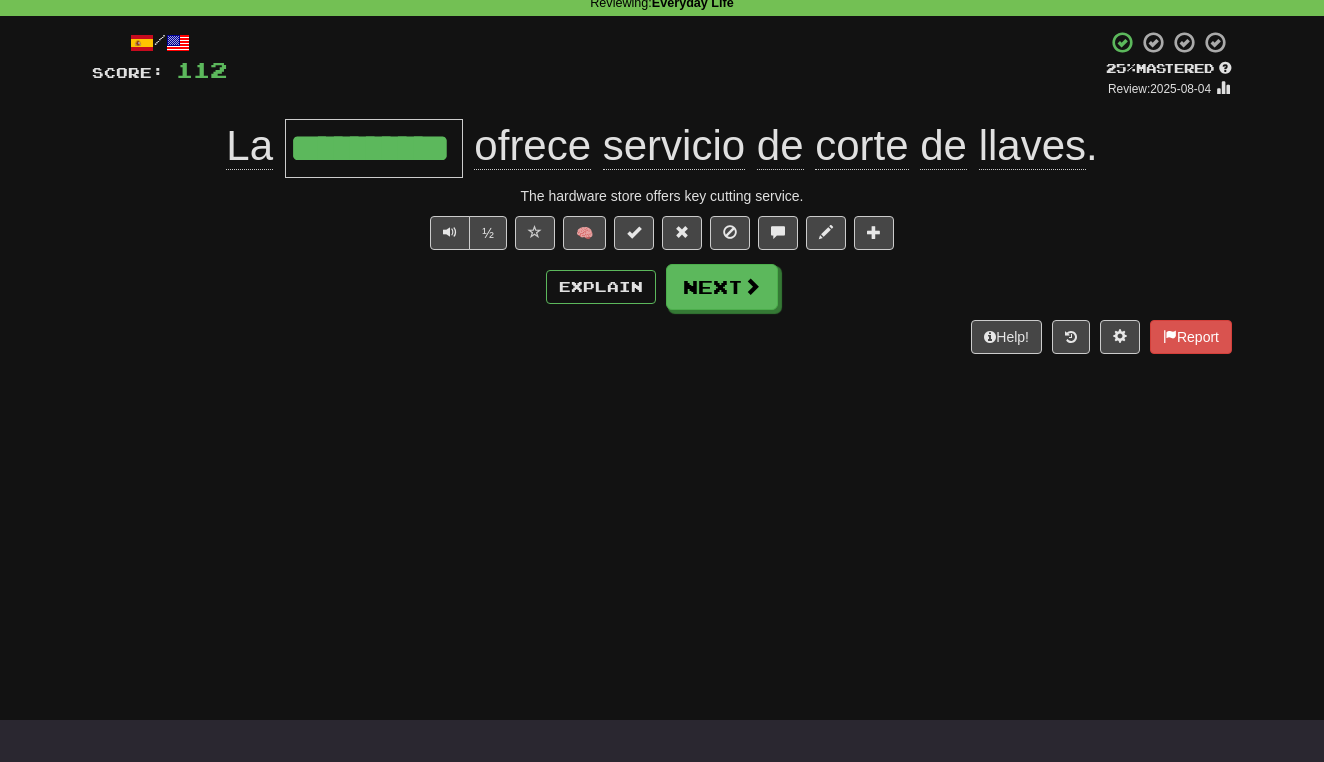 click on "**********" at bounding box center [662, 192] 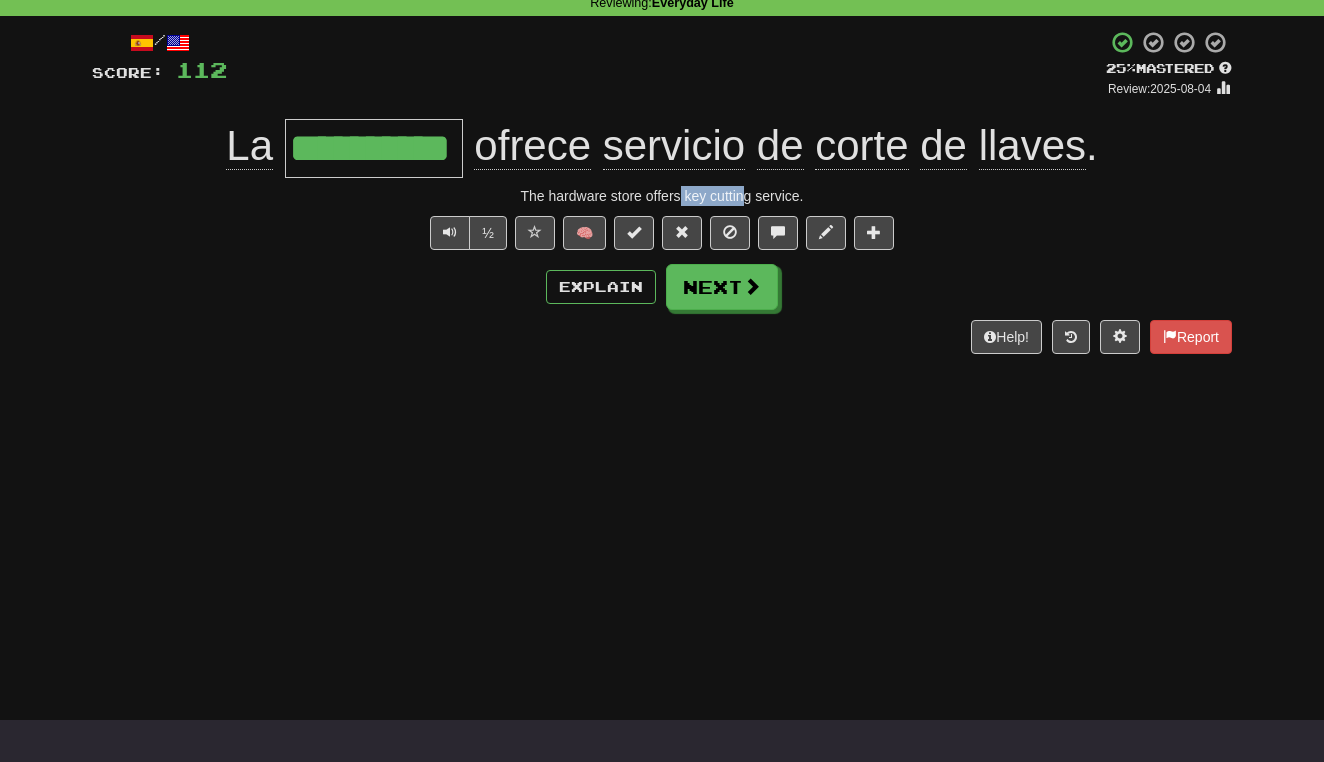 drag, startPoint x: 679, startPoint y: 197, endPoint x: 747, endPoint y: 197, distance: 68 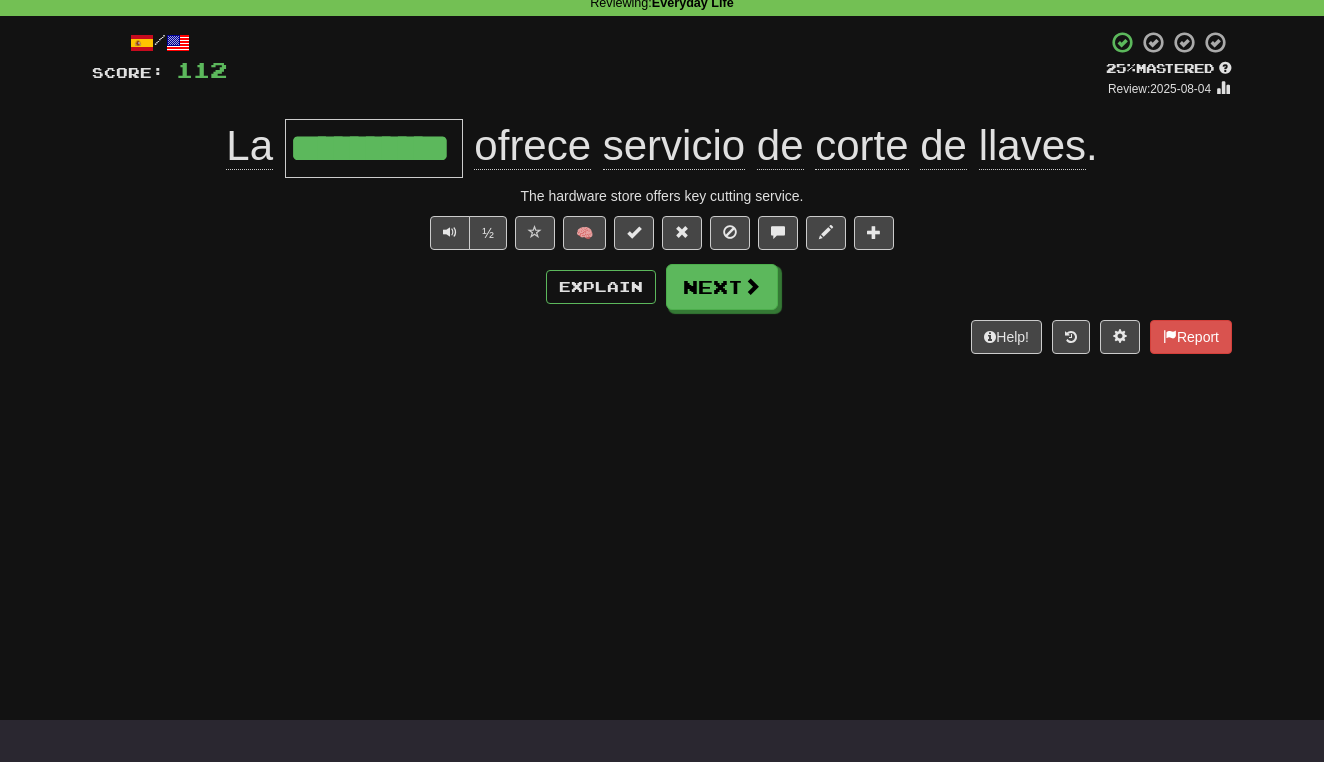 click on "Help!  Report" at bounding box center [662, 337] 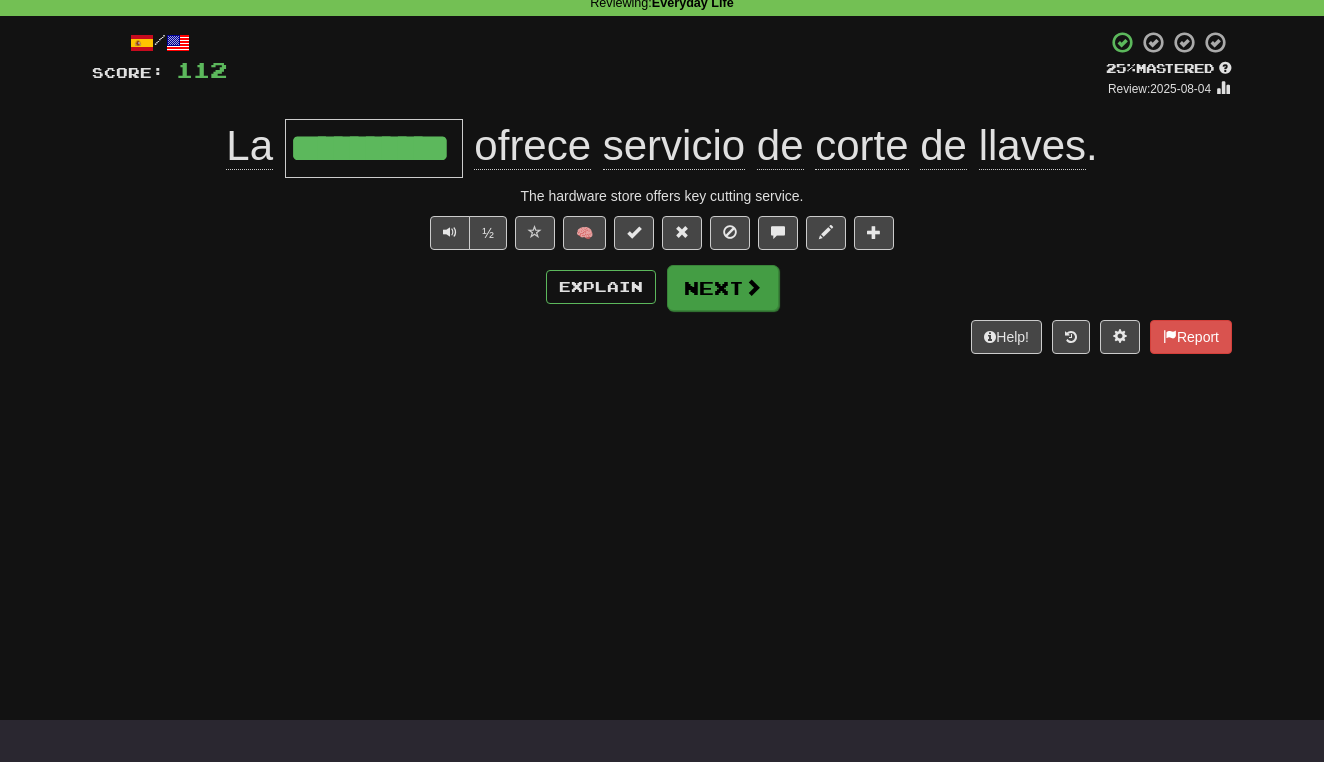 click on "Next" at bounding box center [723, 288] 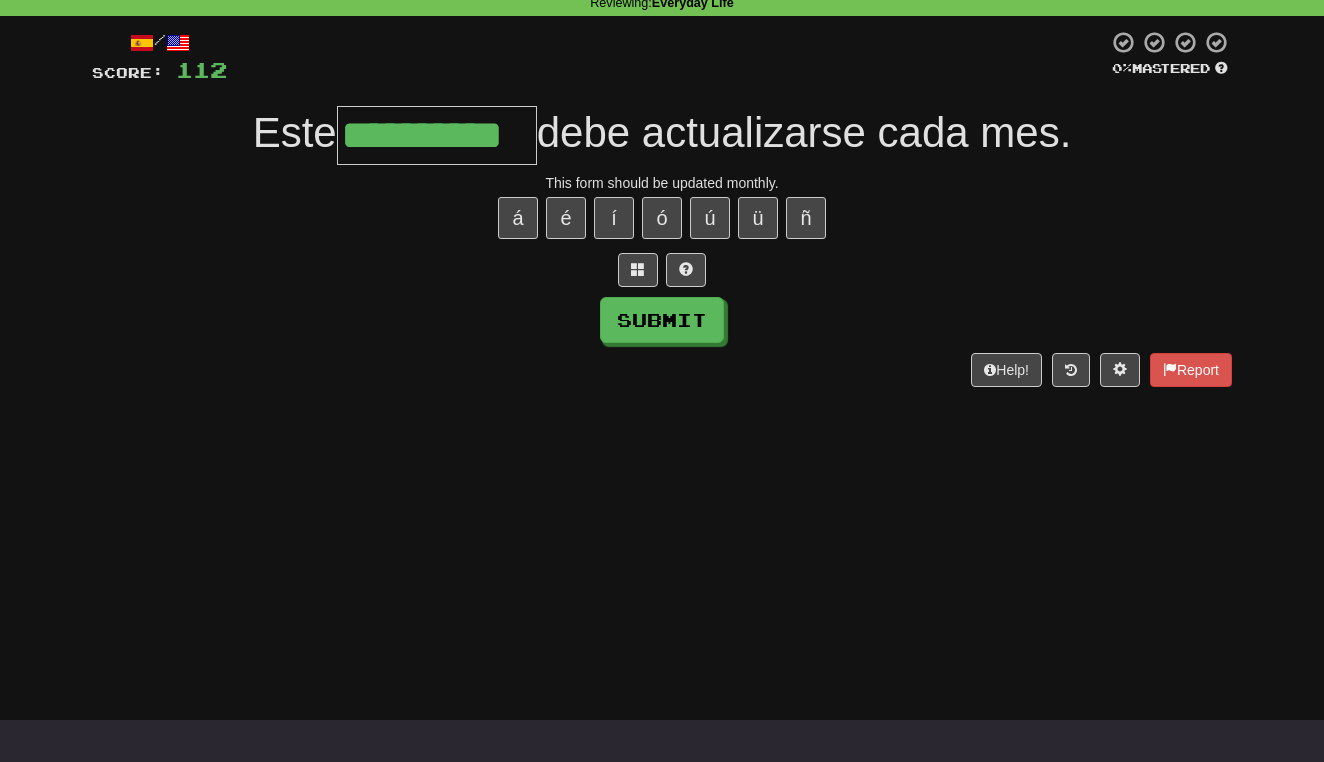 type on "**********" 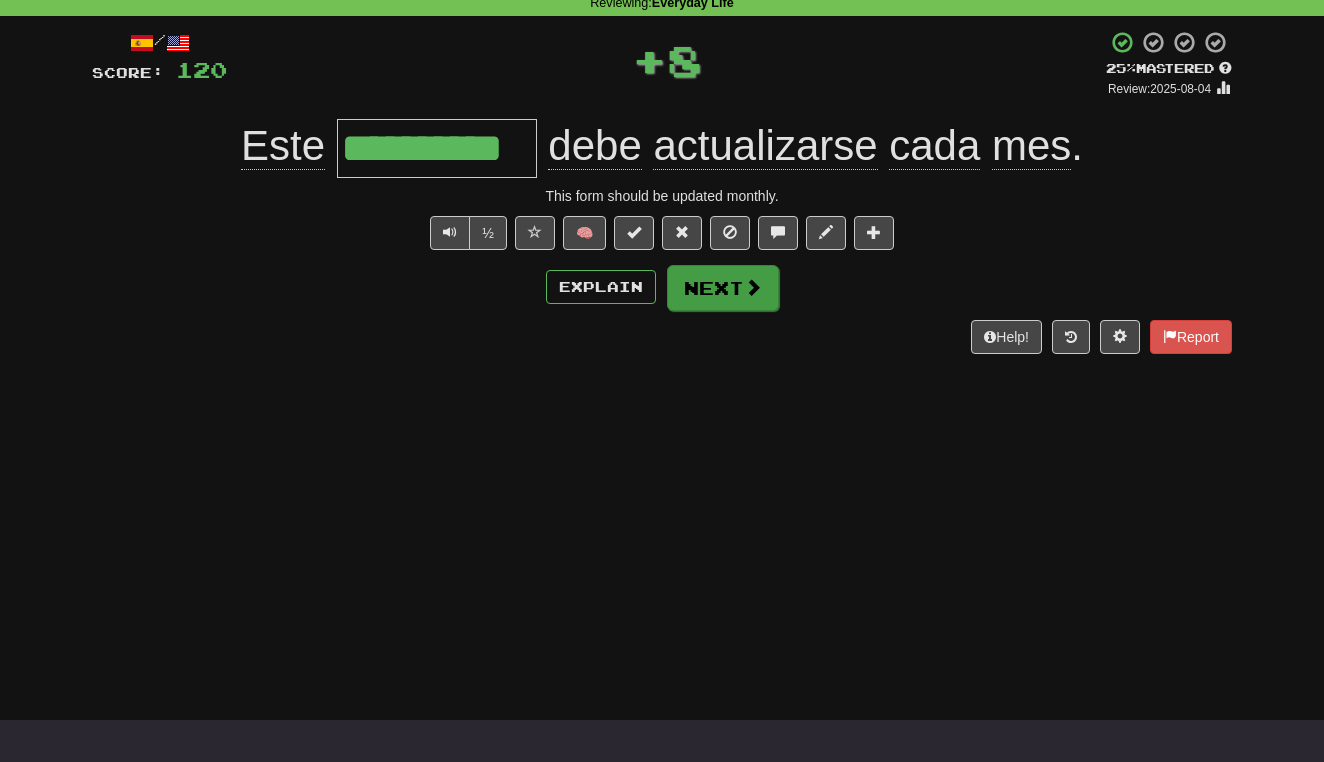 click on "Next" at bounding box center (723, 288) 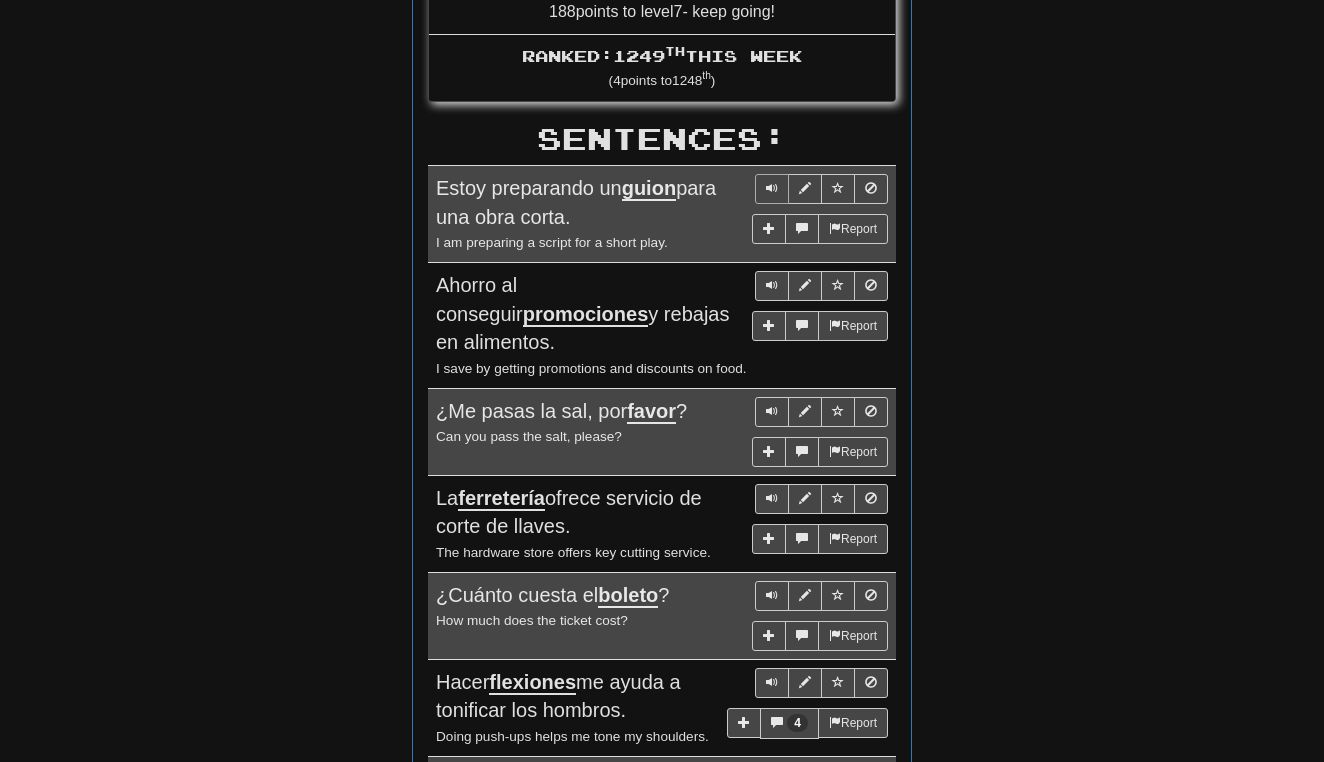 scroll, scrollTop: 1041, scrollLeft: 0, axis: vertical 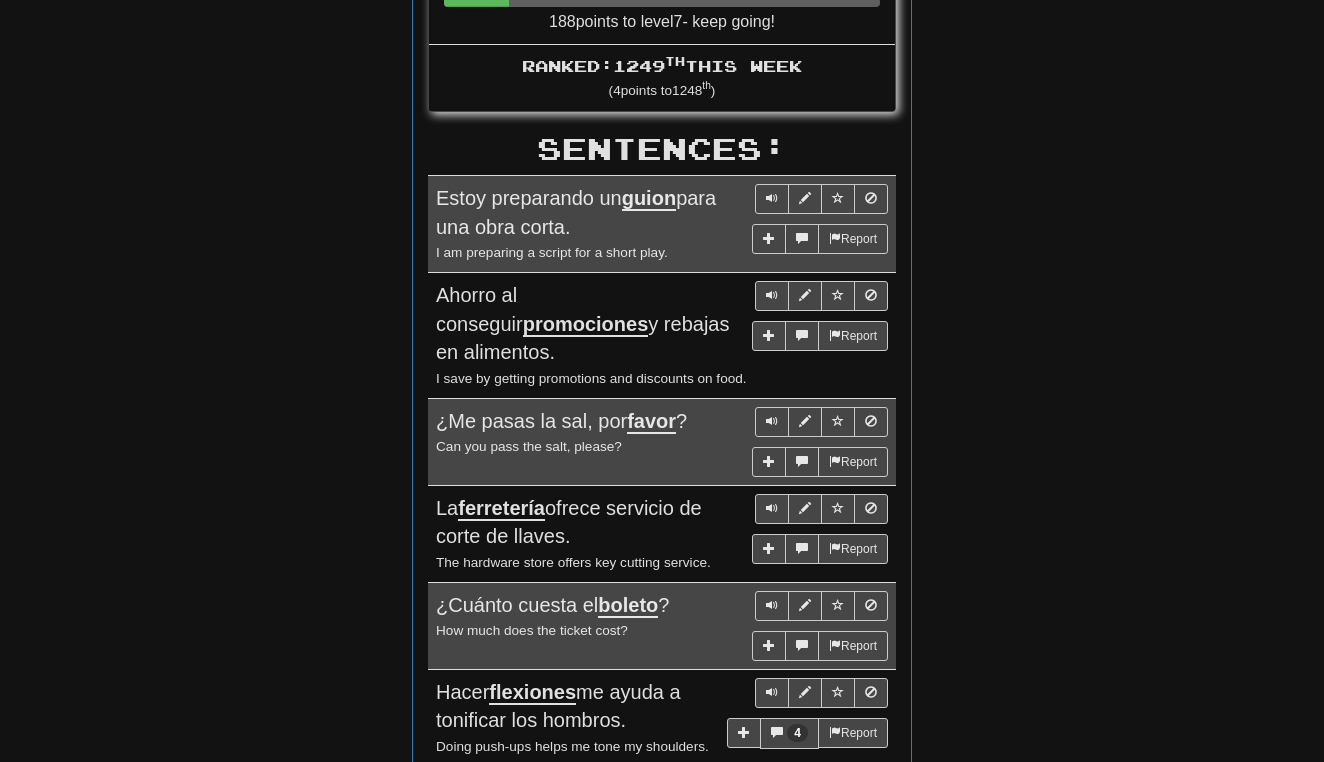 click on "Estoy preparando un  guion  para una obra corta." at bounding box center [662, 212] 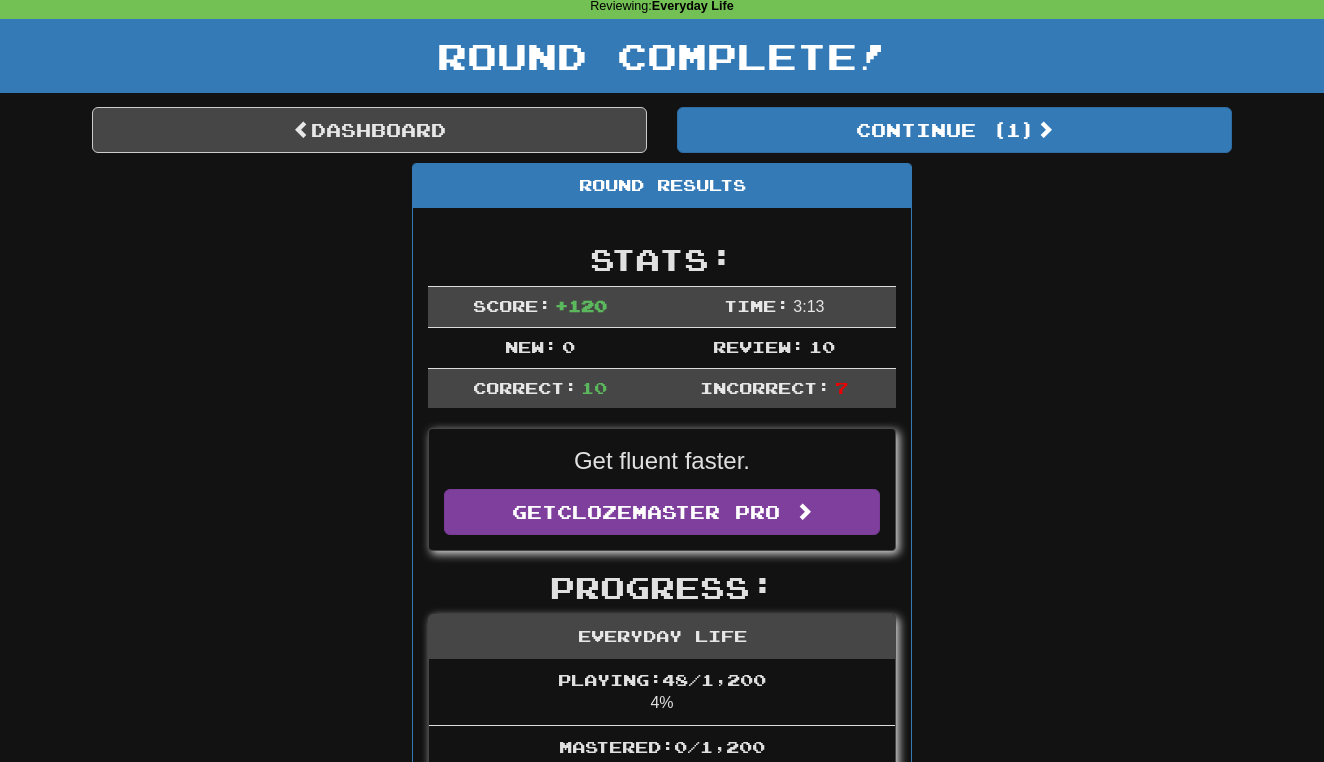 scroll, scrollTop: 64, scrollLeft: 0, axis: vertical 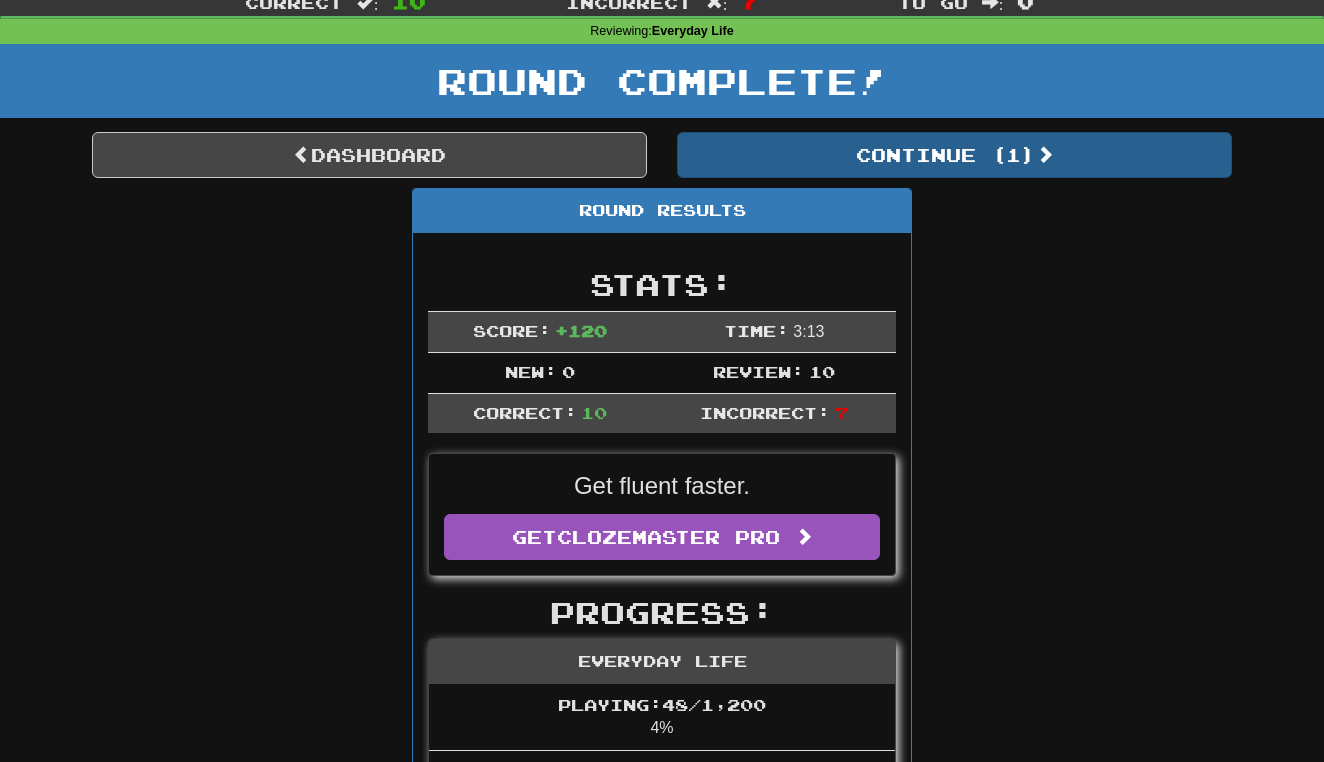 click on "Continue ( 1 )" at bounding box center [954, 155] 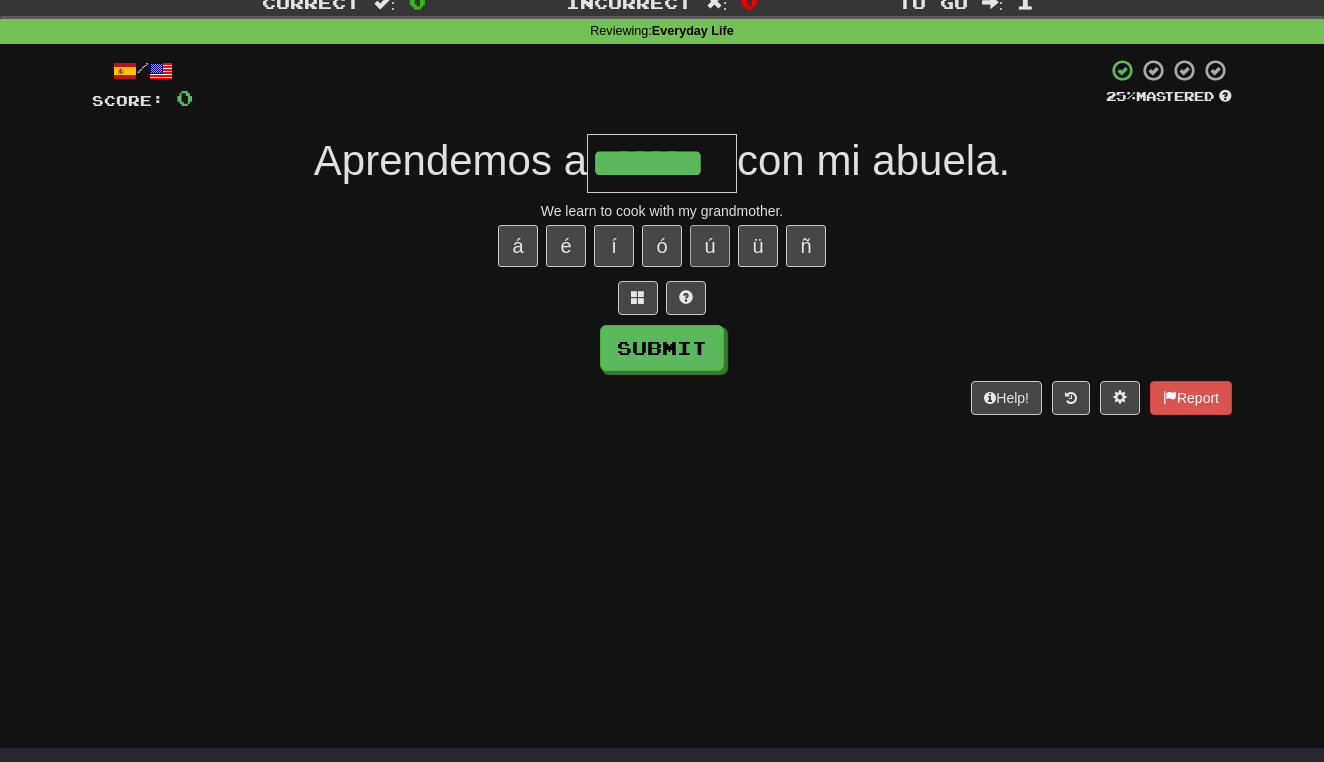 type on "*******" 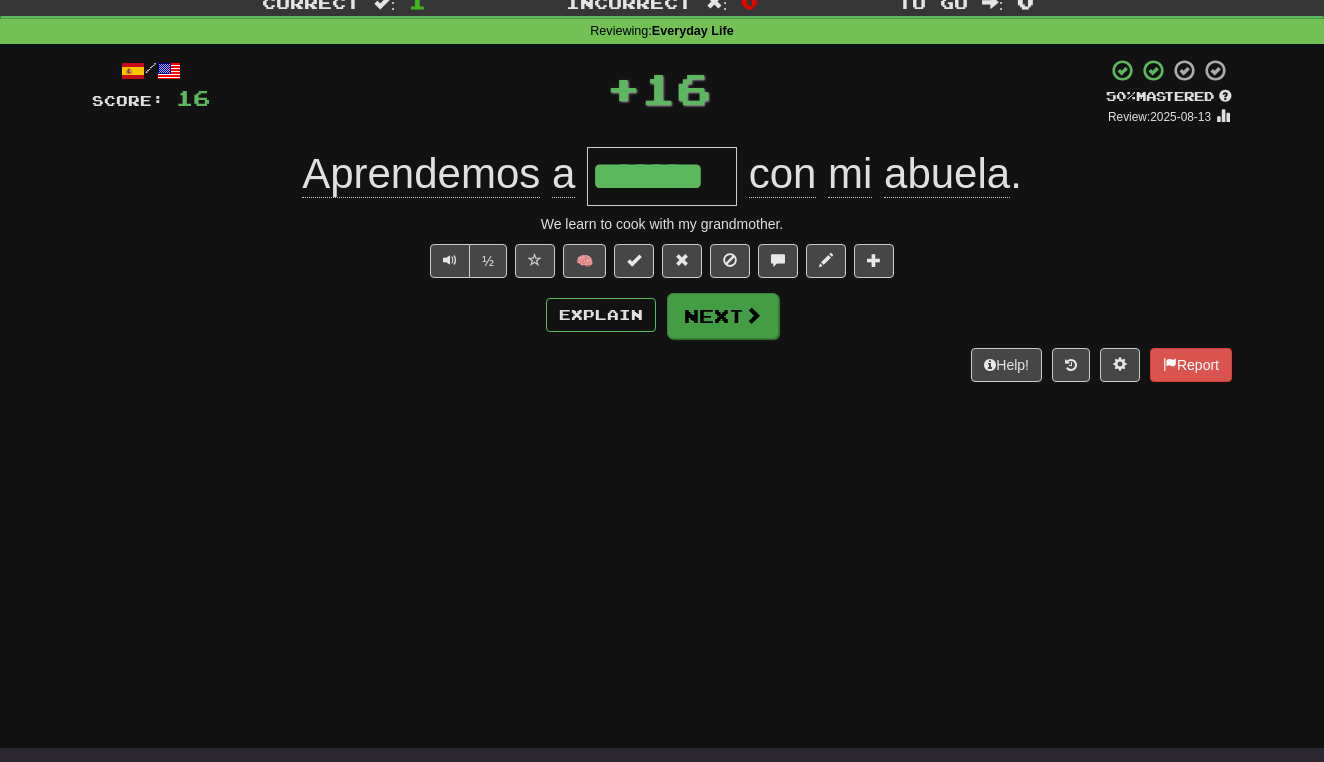click on "Next" at bounding box center [723, 316] 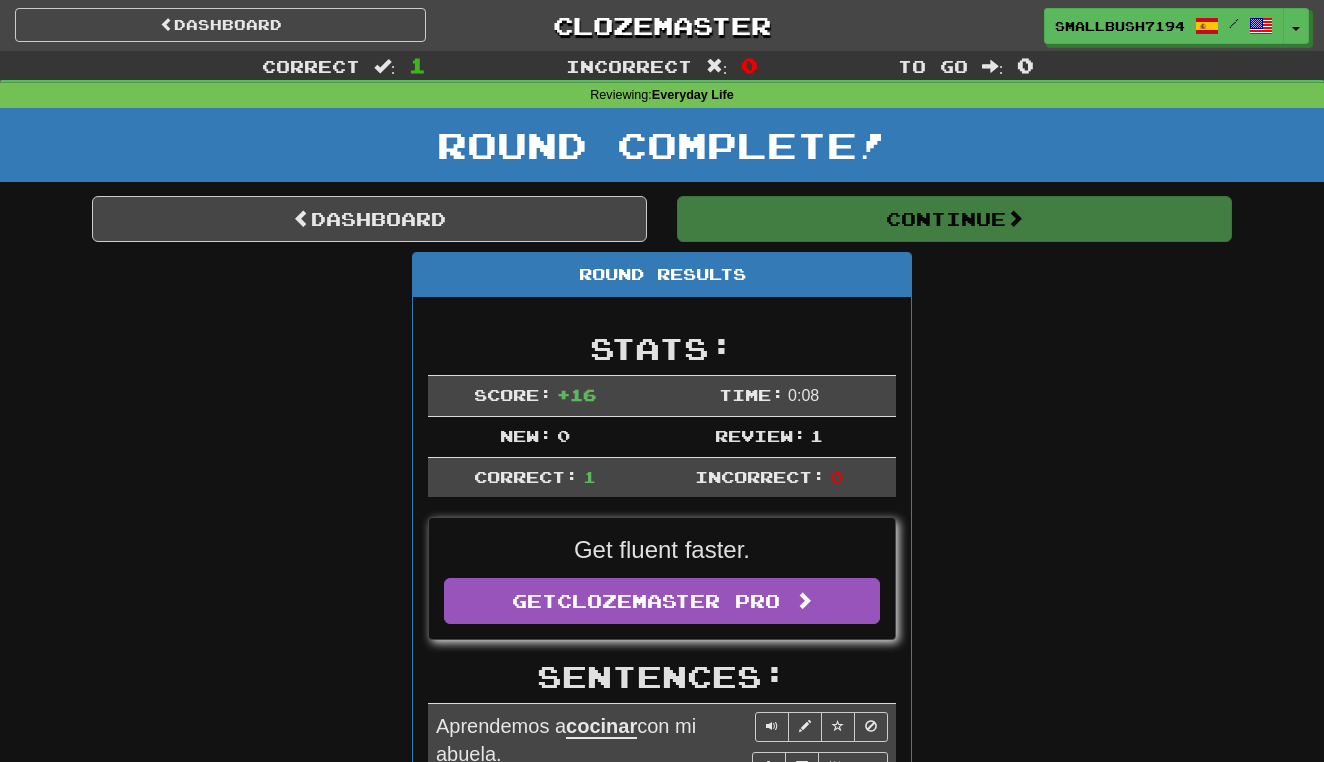 scroll, scrollTop: 0, scrollLeft: 0, axis: both 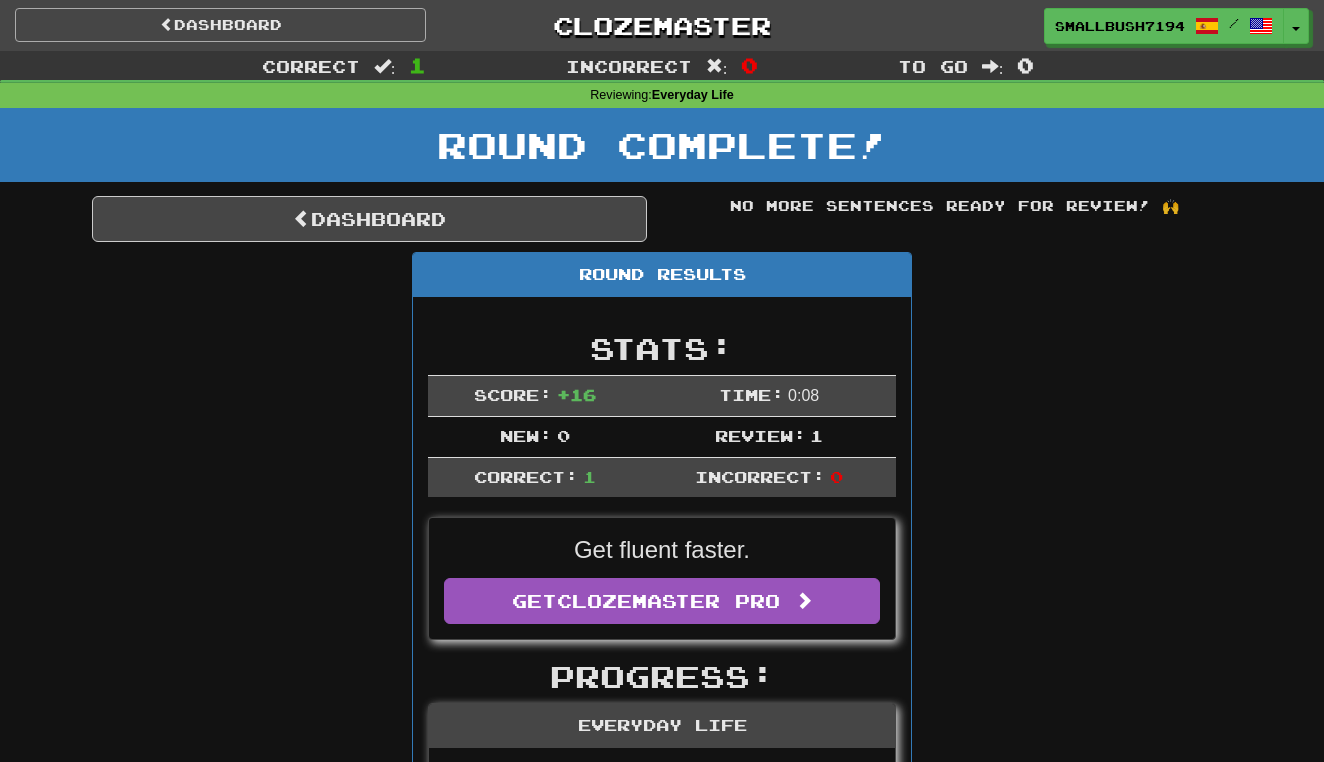 click on "Dashboard" at bounding box center [220, 25] 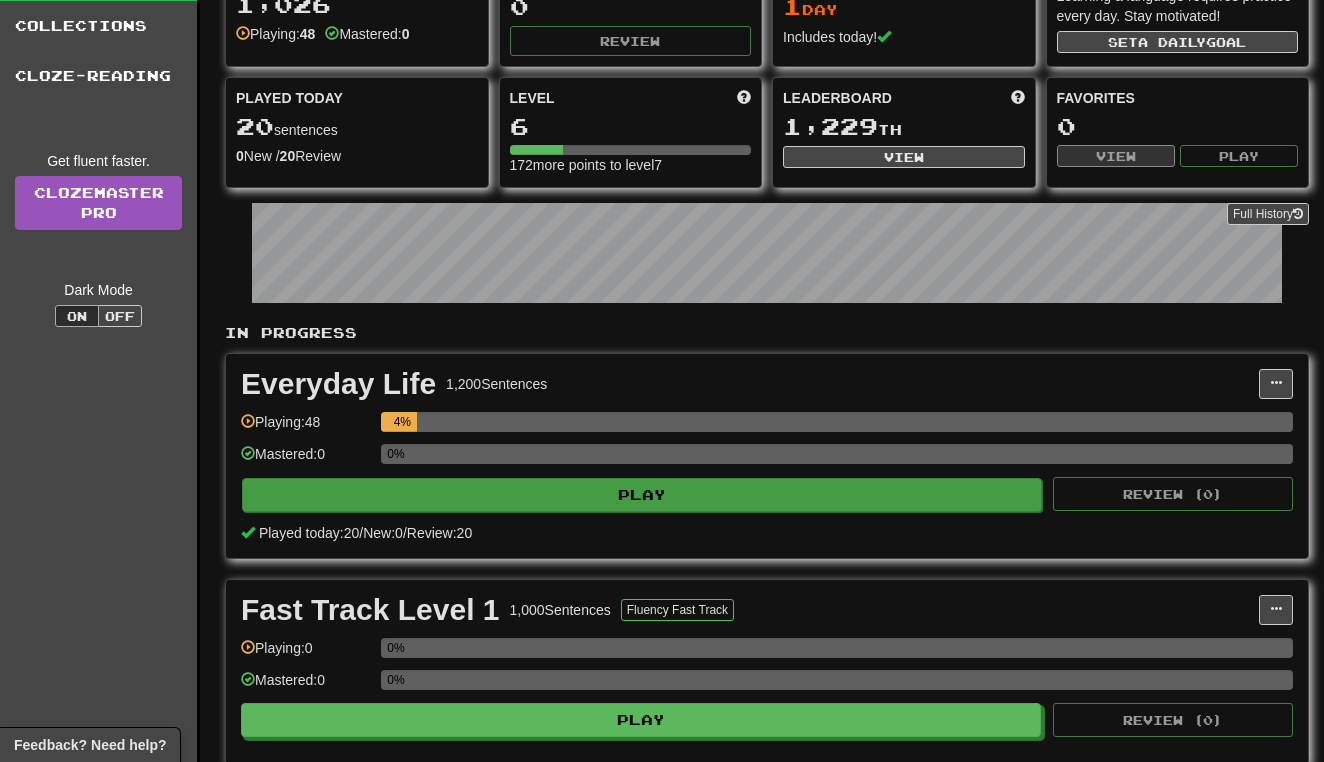 scroll, scrollTop: 115, scrollLeft: 0, axis: vertical 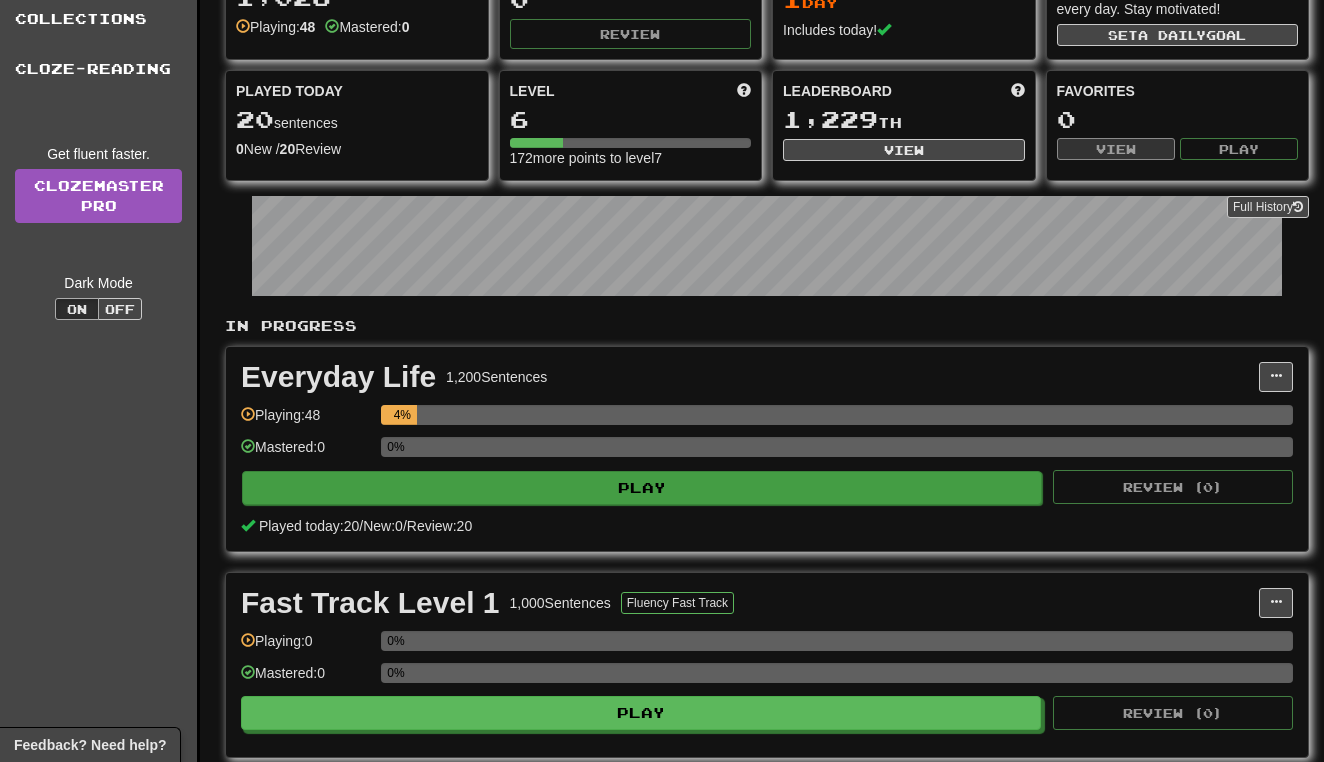 click on "Play" at bounding box center [642, 488] 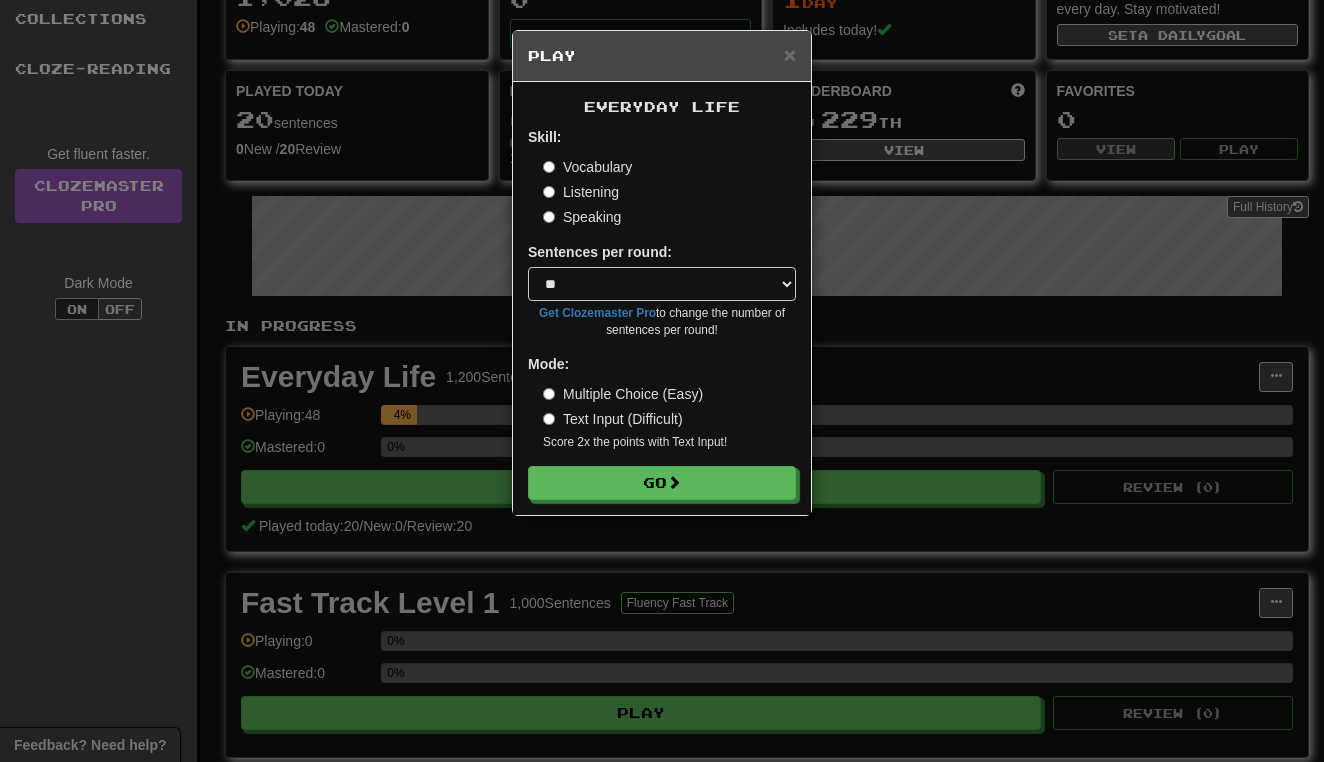 click on "× Play Everyday Life Skill: Vocabulary Listening Speaking Sentences per round: * ** ** ** ** ** *** ******** Get Clozemaster Pro  to change the number of sentences per round! Mode: Multiple Choice (Easy) Text Input (Difficult) Score 2x the points with Text Input ! Go" at bounding box center (662, 381) 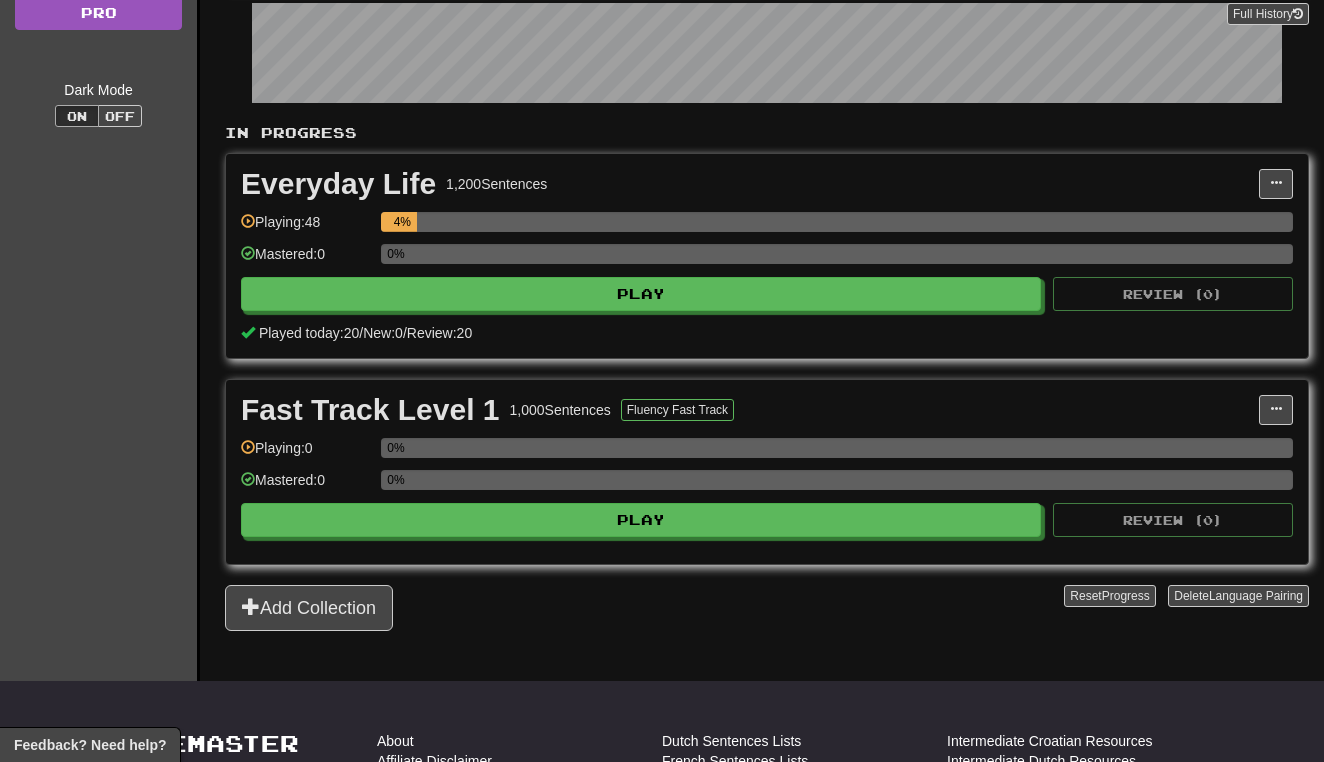 scroll, scrollTop: 309, scrollLeft: 0, axis: vertical 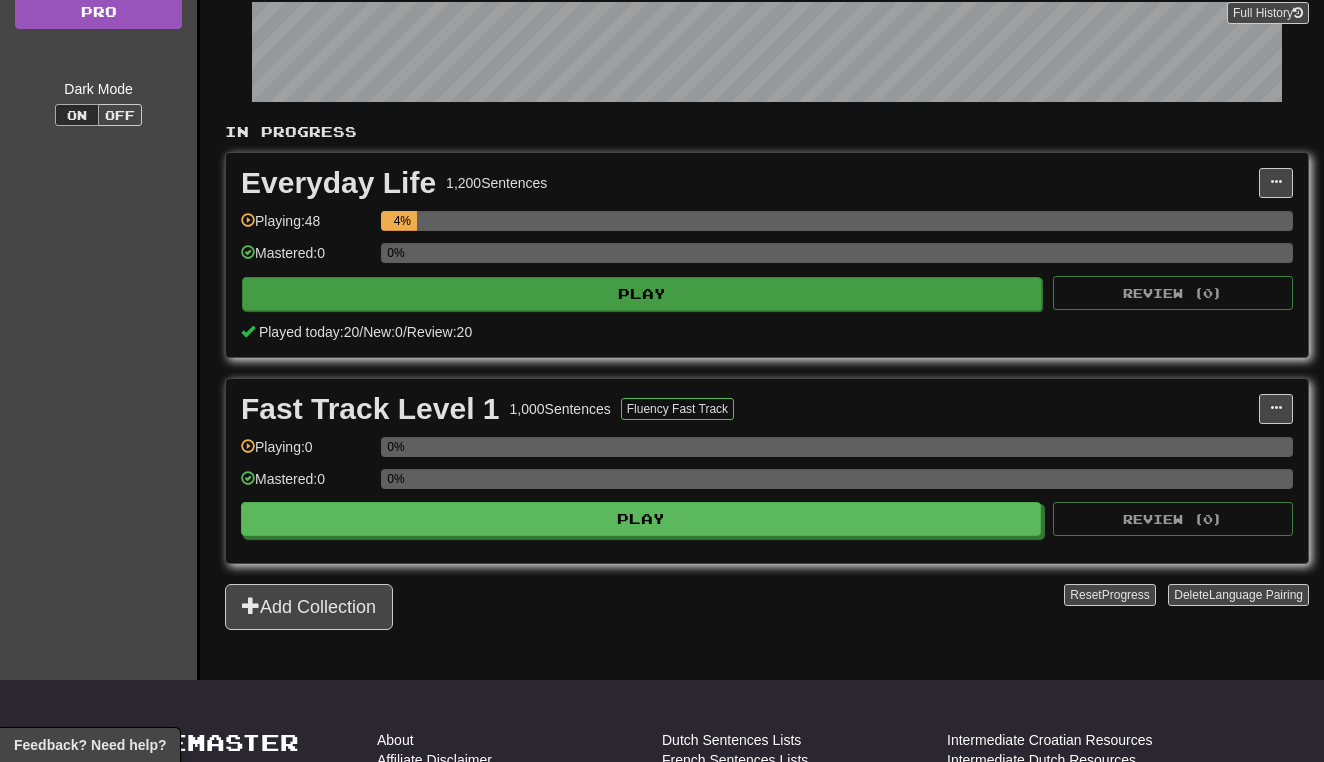click on "Play" at bounding box center [642, 294] 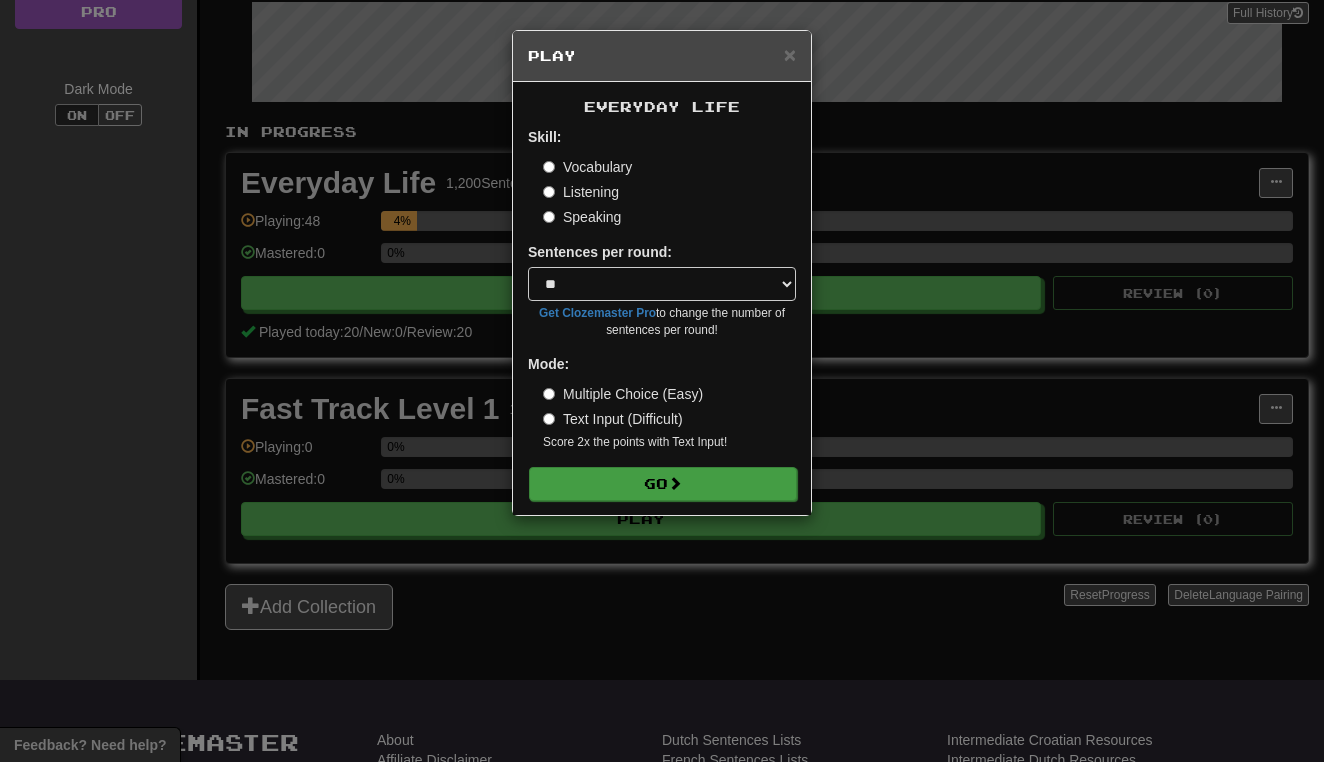 click on "Go" at bounding box center (663, 484) 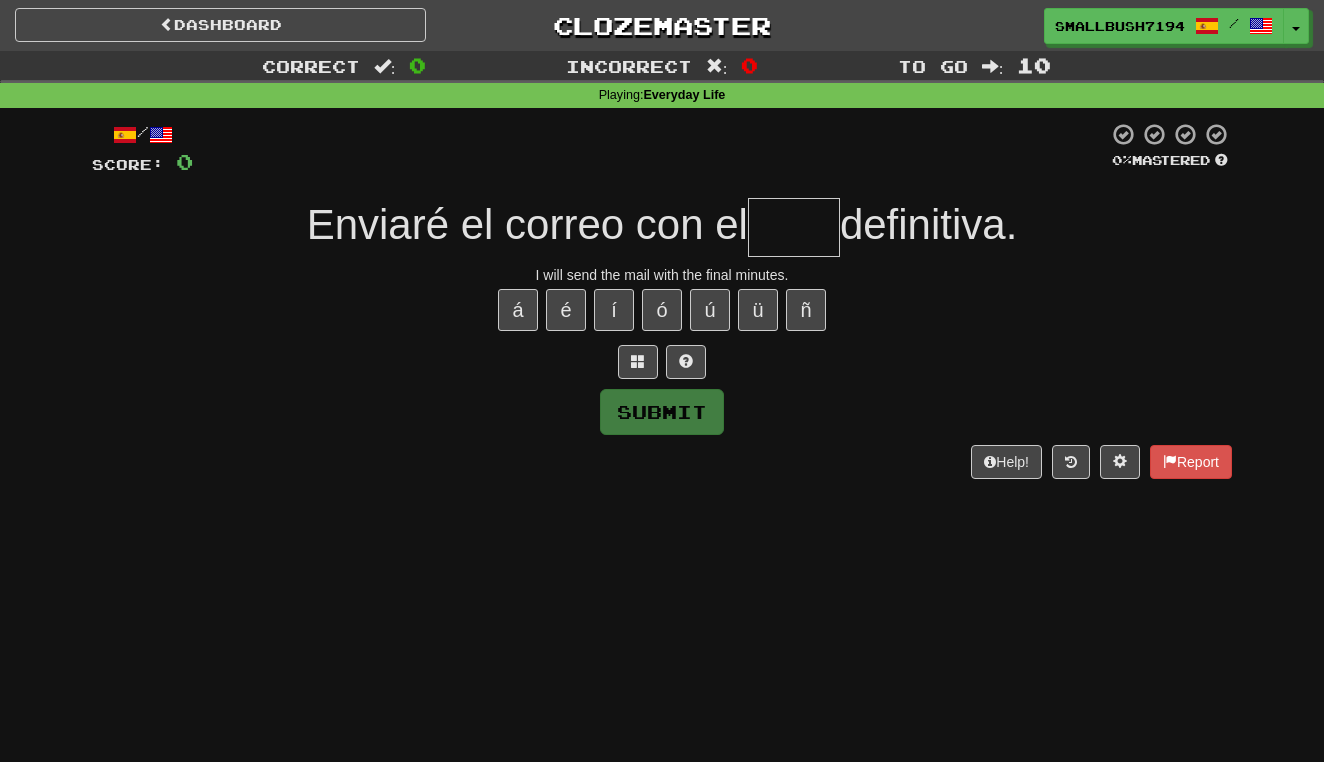 scroll, scrollTop: 0, scrollLeft: 0, axis: both 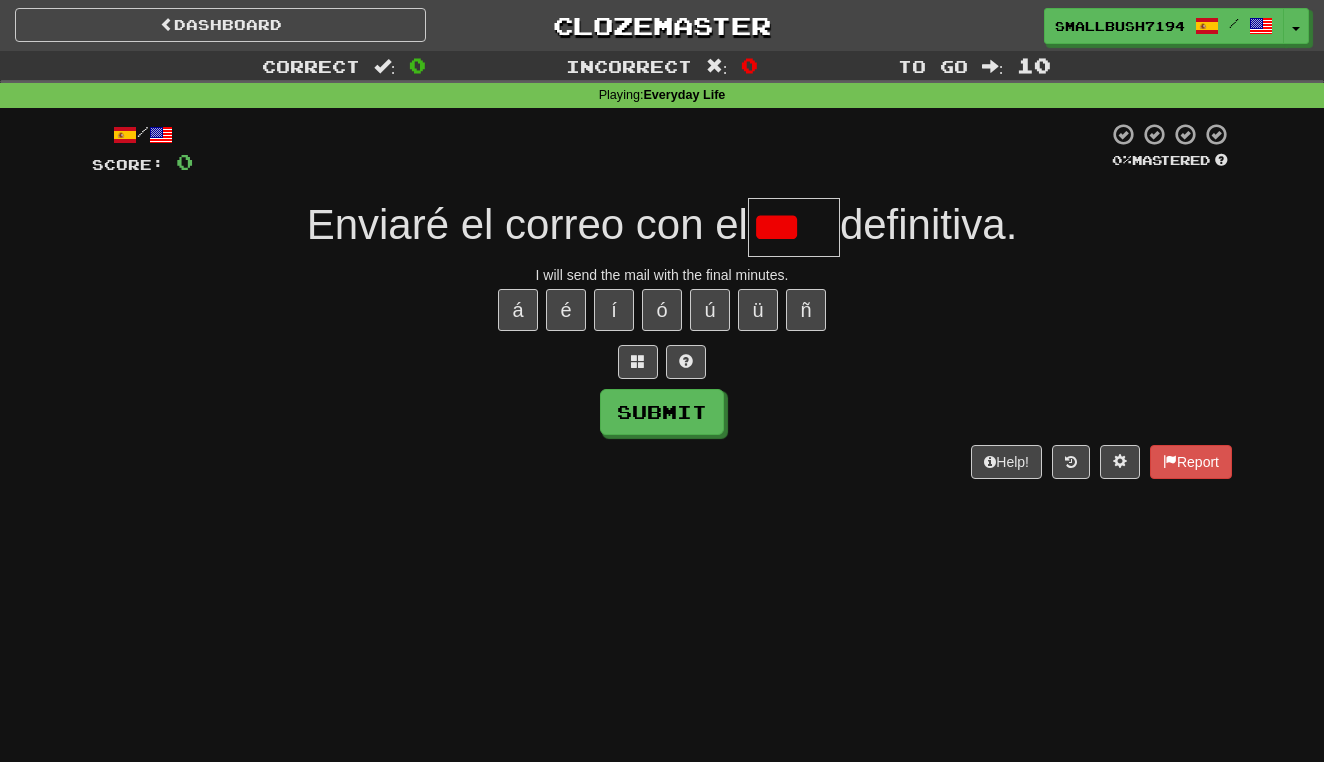 type on "****" 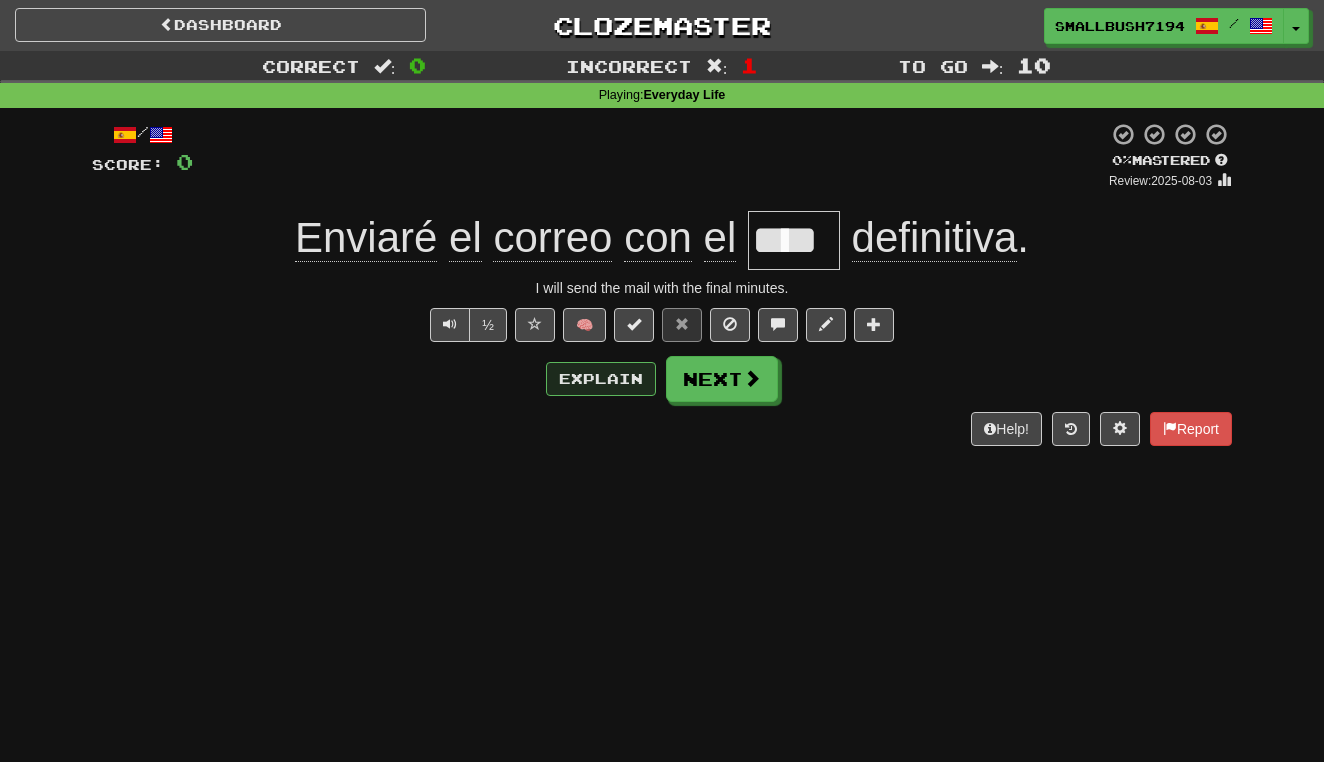 click on "Explain" at bounding box center [601, 379] 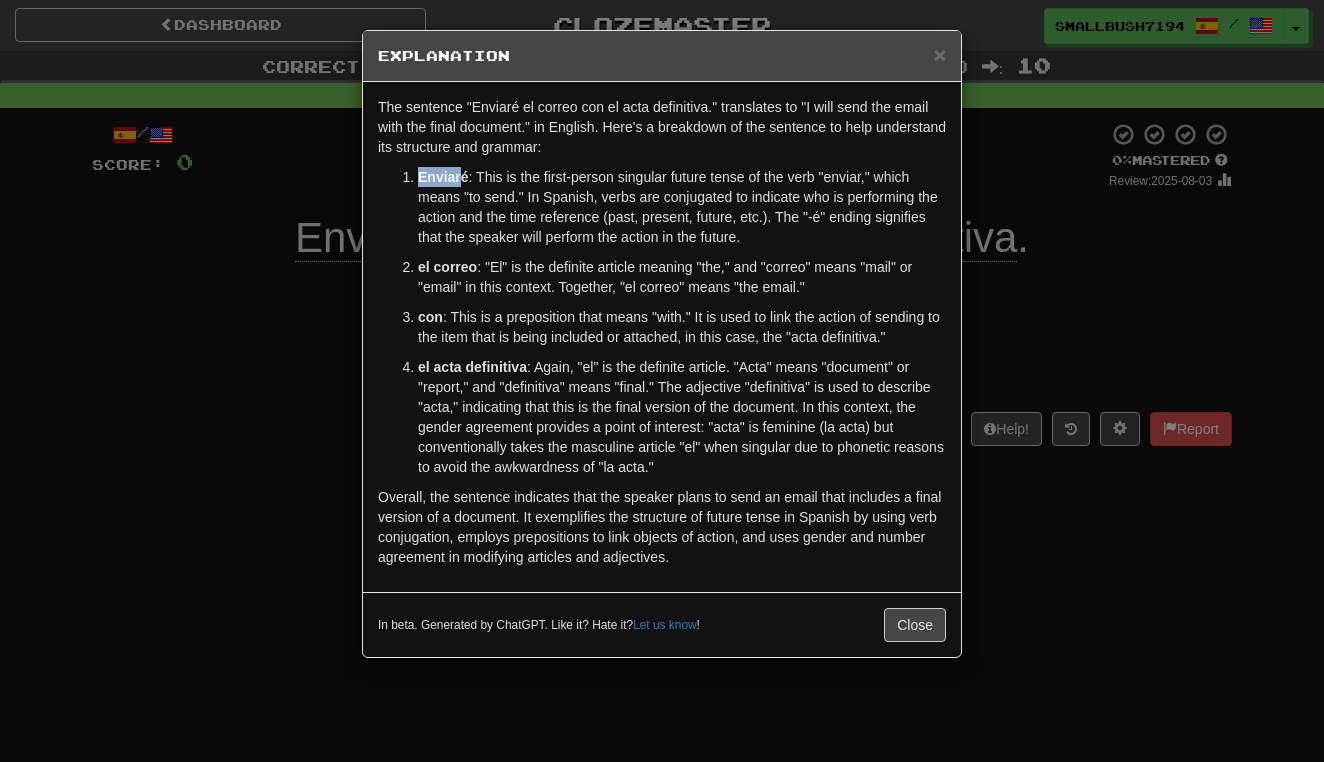 drag, startPoint x: 420, startPoint y: 182, endPoint x: 462, endPoint y: 181, distance: 42.0119 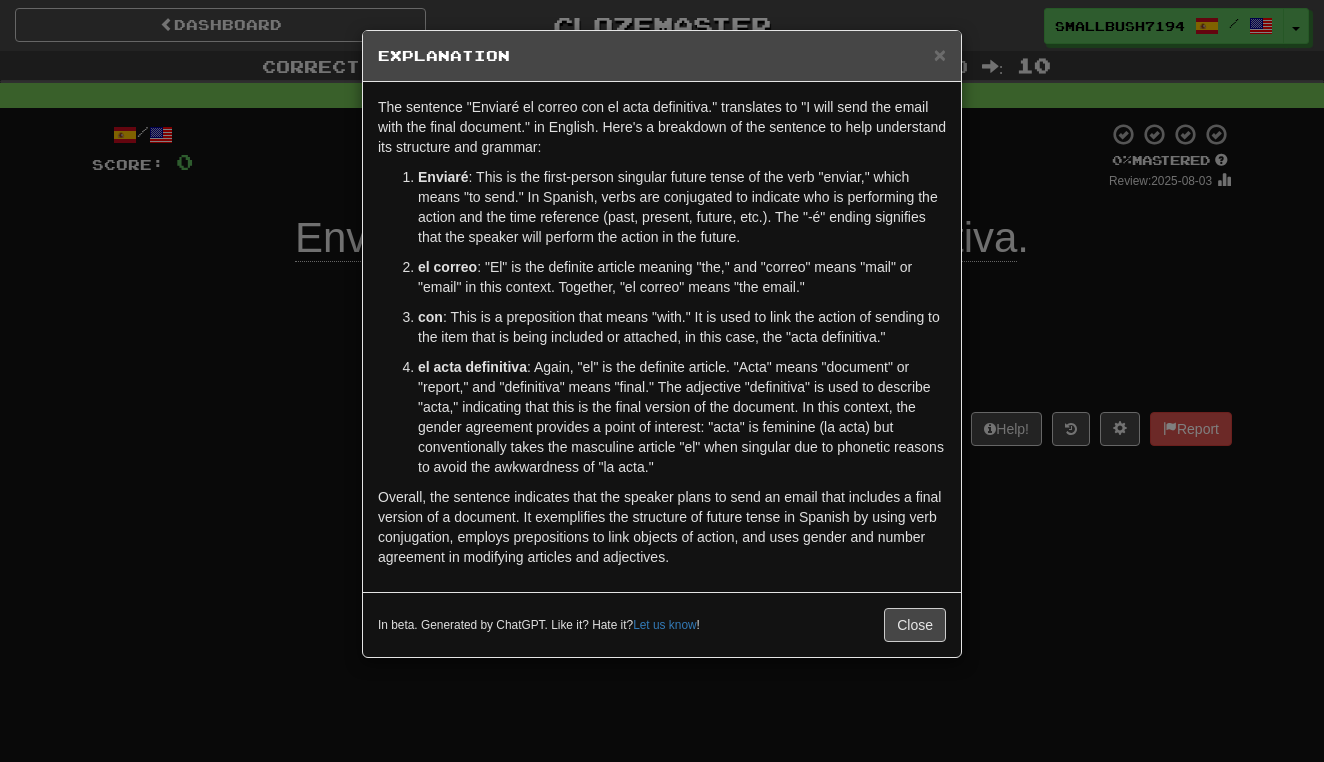 click on "el acta definitiva : Again, "el" is the definite article. "Acta" means "document" or "report," and "definitiva" means "final." The adjective "definitiva" is used to describe "acta," indicating that this is the final version of the document. In this context, the gender agreement provides a point of interest: "acta" is feminine (la acta) but conventionally takes the masculine article "el" when singular due to phonetic reasons to avoid the awkwardness of "la acta."" at bounding box center [682, 417] 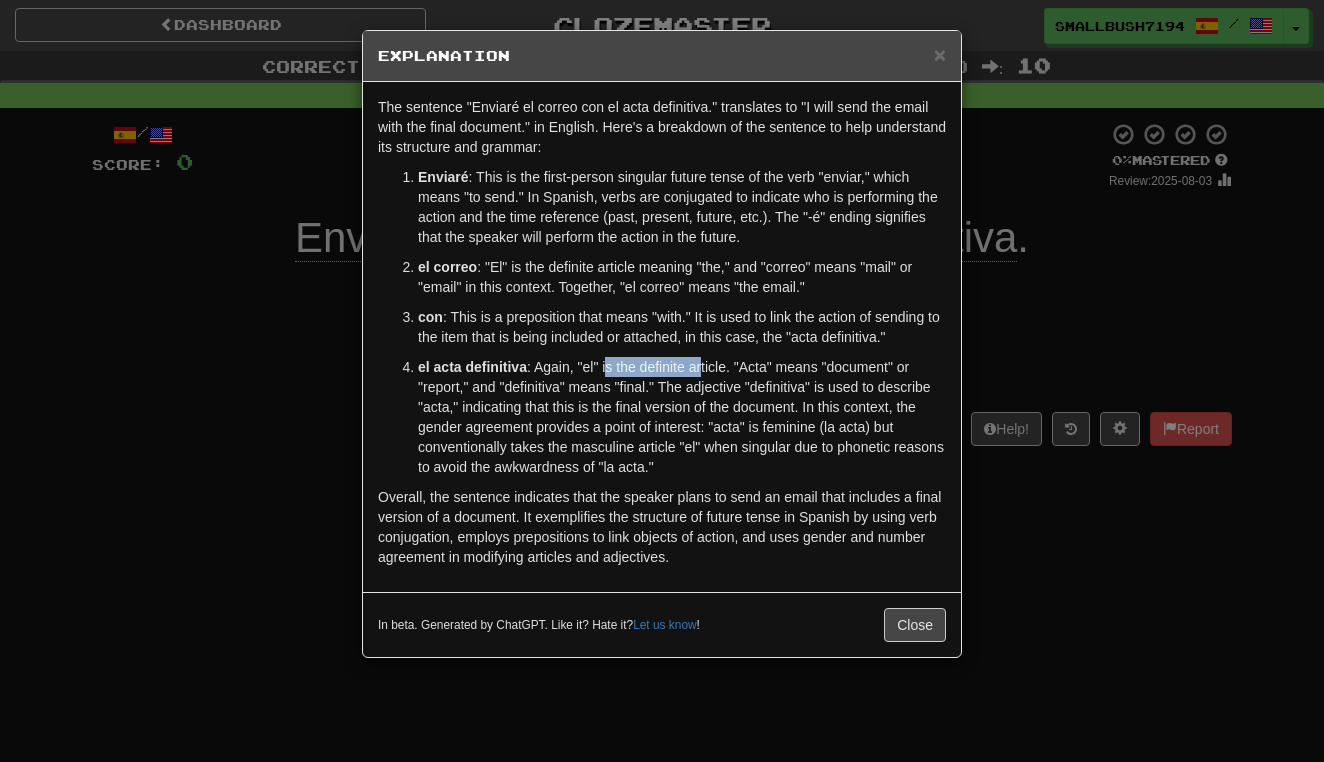drag, startPoint x: 609, startPoint y: 369, endPoint x: 703, endPoint y: 369, distance: 94 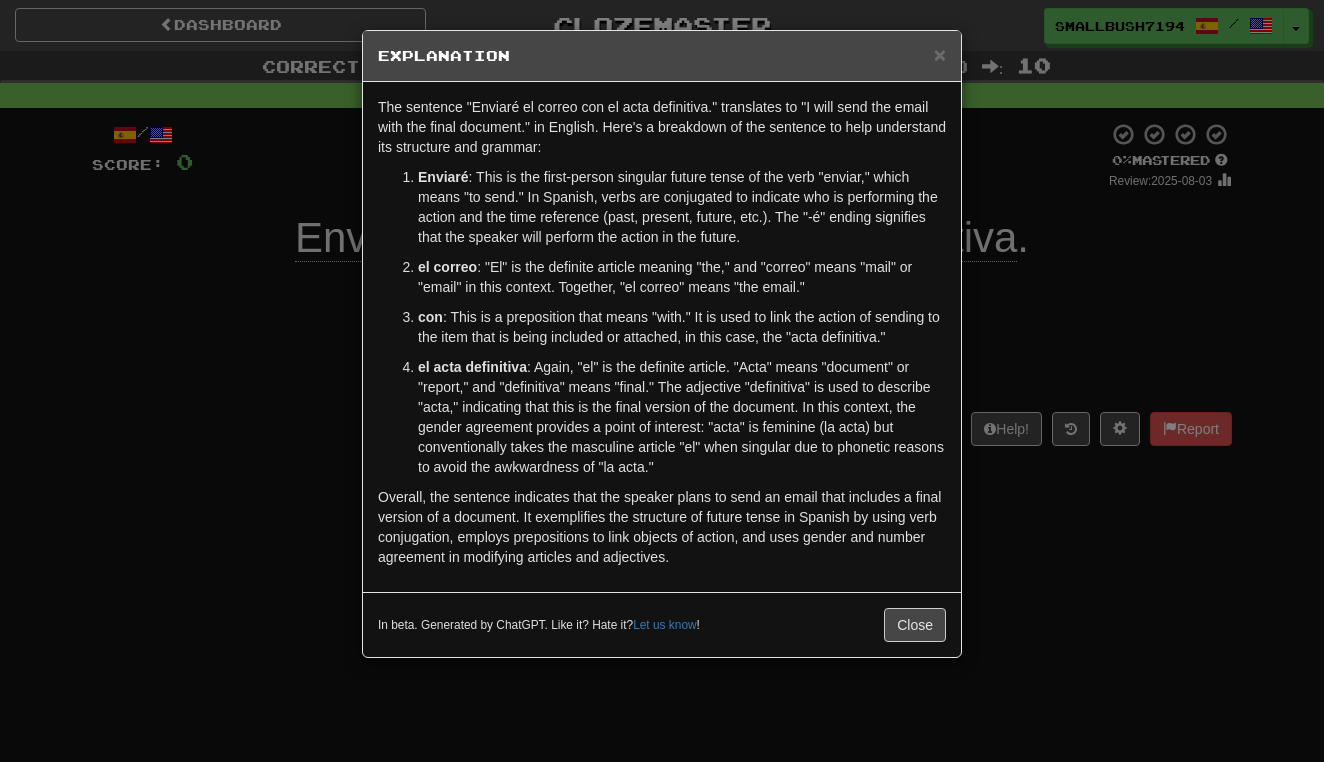 click on "el acta definitiva : Again, "el" is the definite article. "Acta" means "document" or "report," and "definitiva" means "final." The adjective "definitiva" is used to describe "acta," indicating that this is the final version of the document. In this context, the gender agreement provides a point of interest: "acta" is feminine (la acta) but conventionally takes the masculine article "el" when singular due to phonetic reasons to avoid the awkwardness of "la acta."" at bounding box center (682, 417) 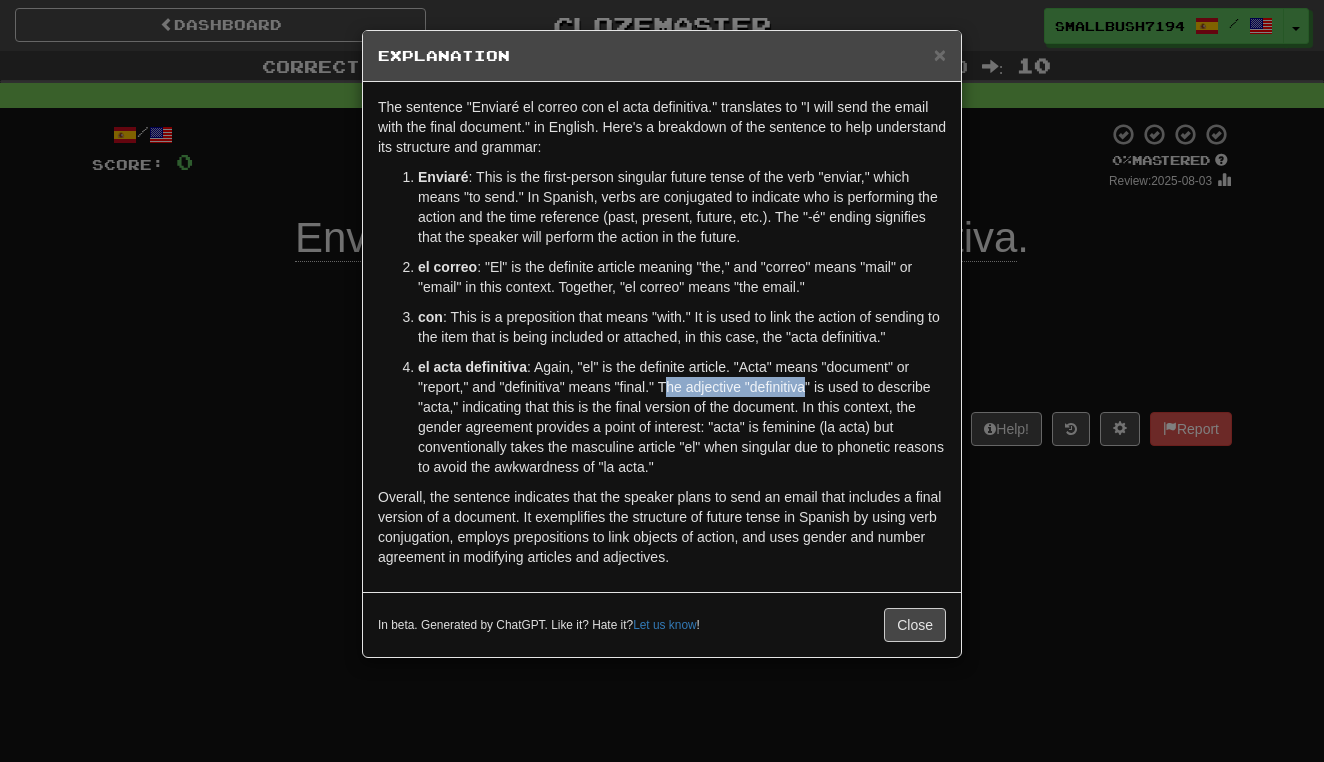 drag, startPoint x: 700, startPoint y: 388, endPoint x: 815, endPoint y: 393, distance: 115.10864 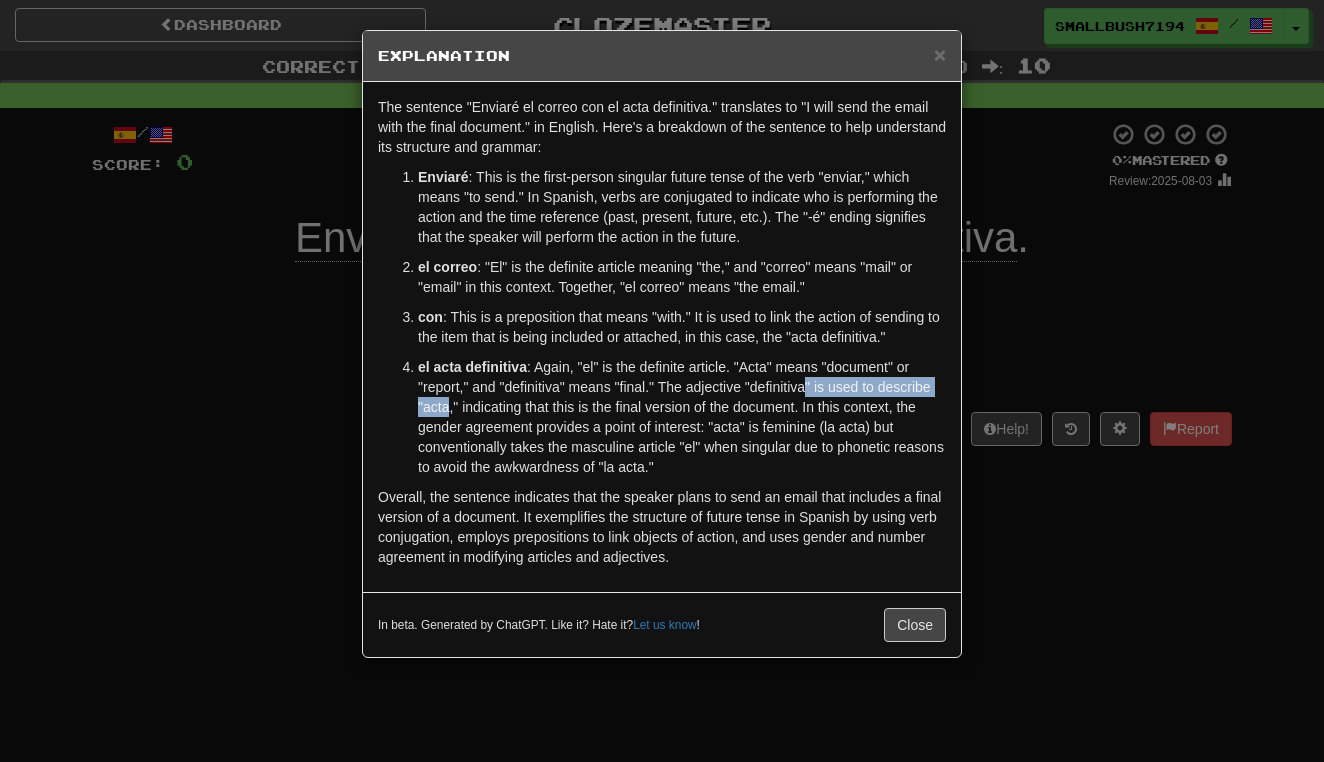 drag, startPoint x: 818, startPoint y: 394, endPoint x: 451, endPoint y: 413, distance: 367.4915 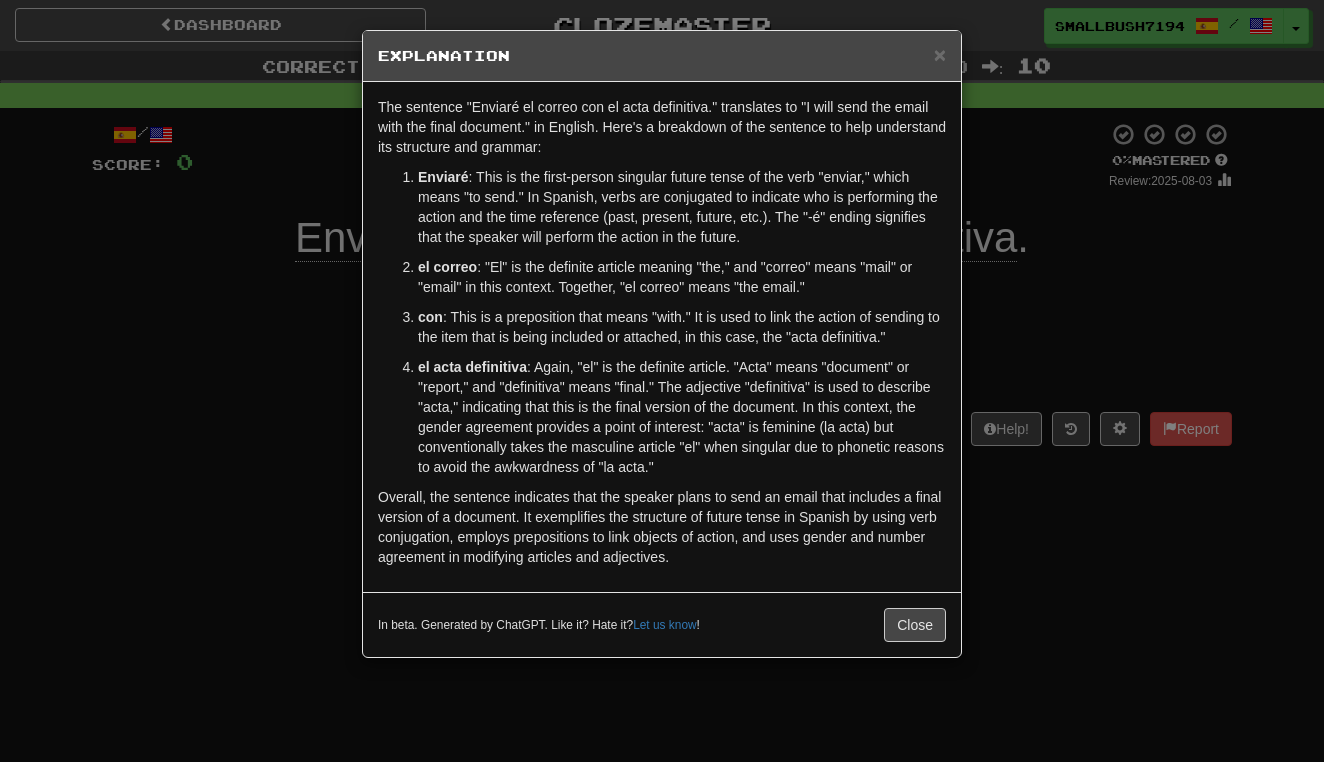 click on "el acta definitiva : Again, "el" is the definite article. "Acta" means "document" or "report," and "definitiva" means "final." The adjective "definitiva" is used to describe "acta," indicating that this is the final version of the document. In this context, the gender agreement provides a point of interest: "acta" is feminine (la acta) but conventionally takes the masculine article "el" when singular due to phonetic reasons to avoid the awkwardness of "la acta."" at bounding box center [682, 417] 